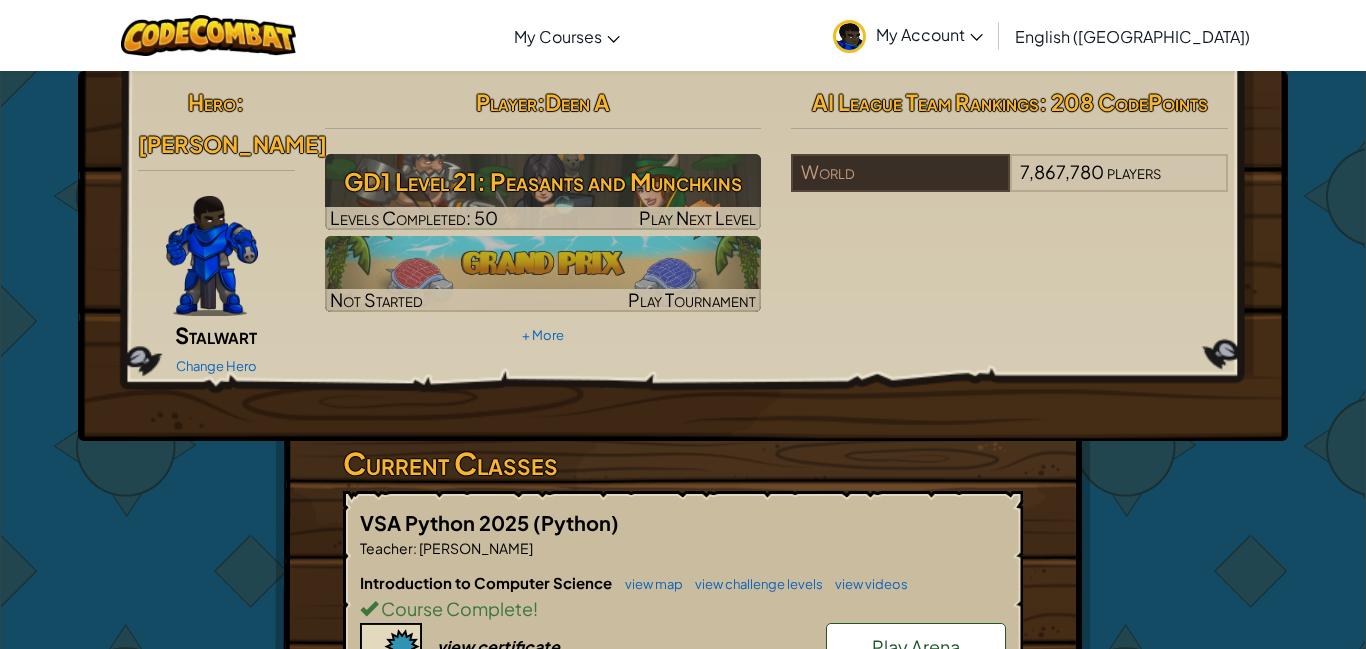 scroll, scrollTop: 0, scrollLeft: 0, axis: both 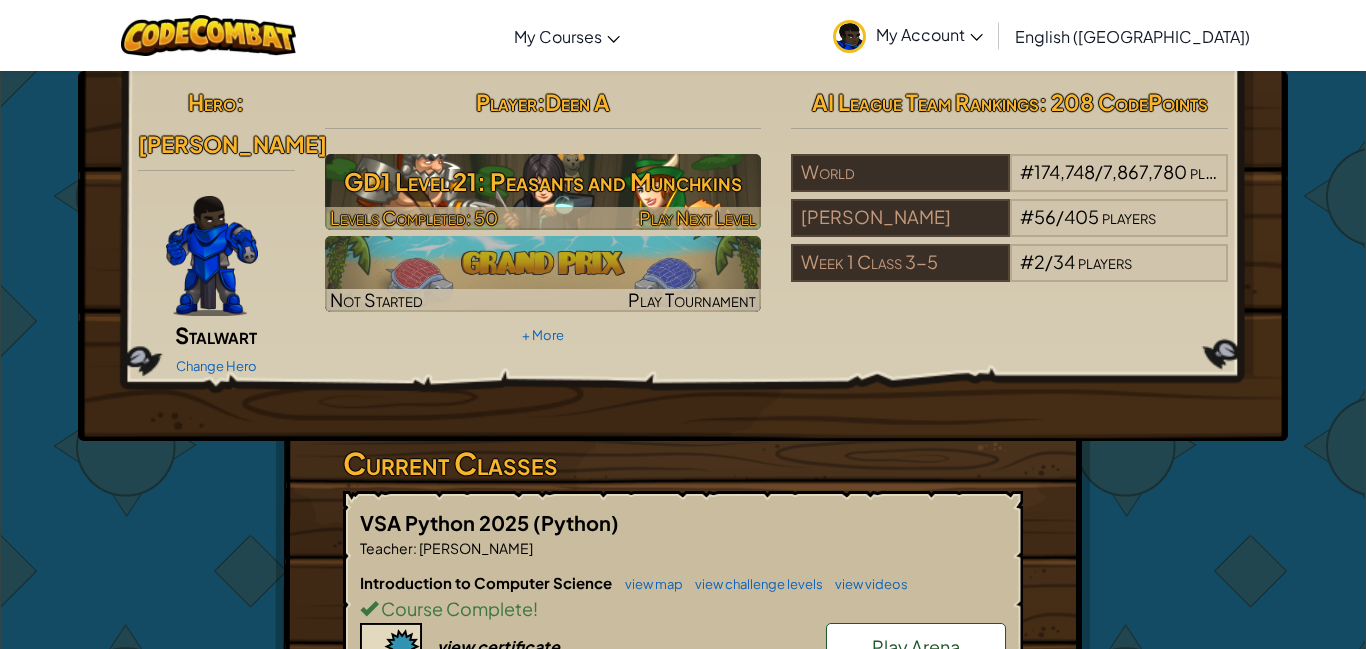 click on "Play Next Level" at bounding box center (697, 217) 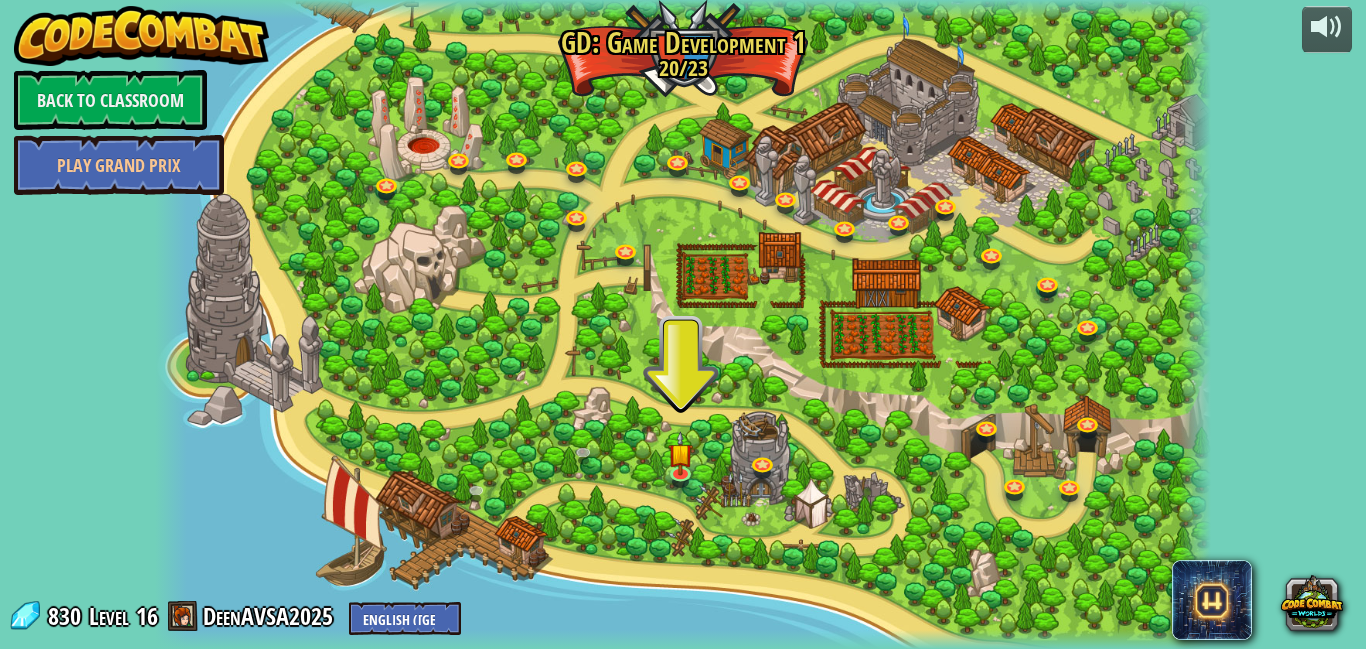 click at bounding box center [683, 324] 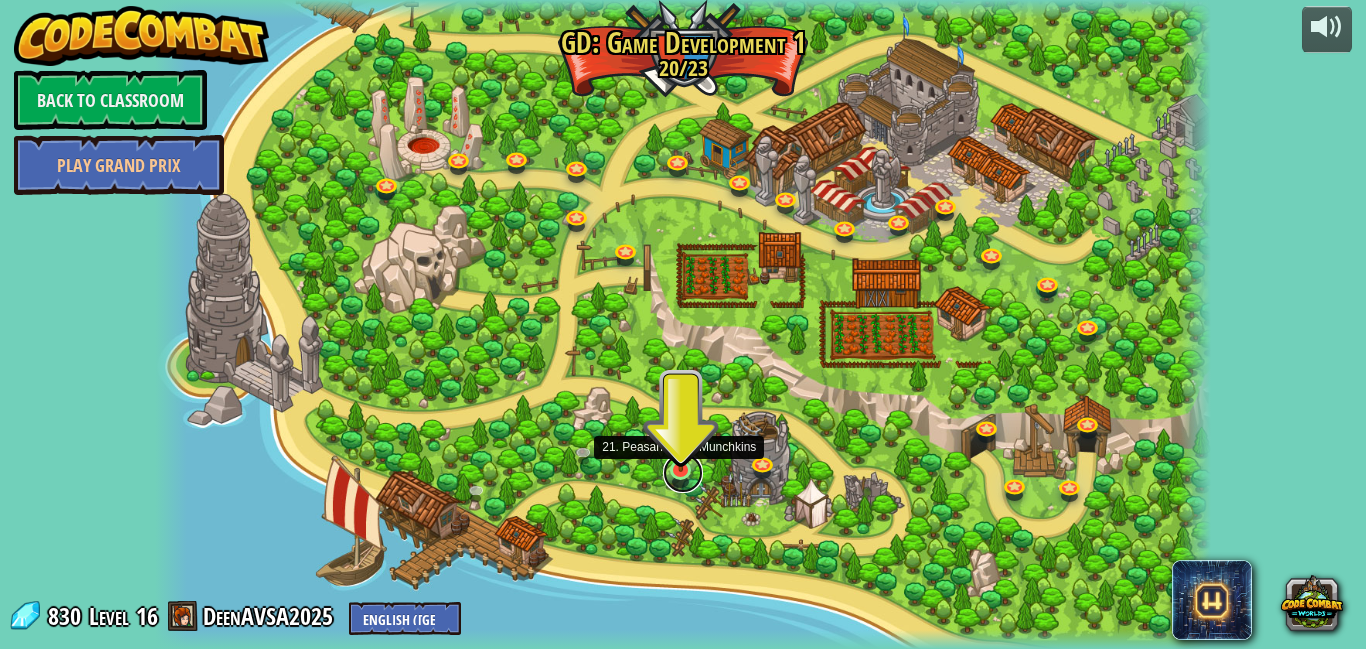 click at bounding box center (683, 473) 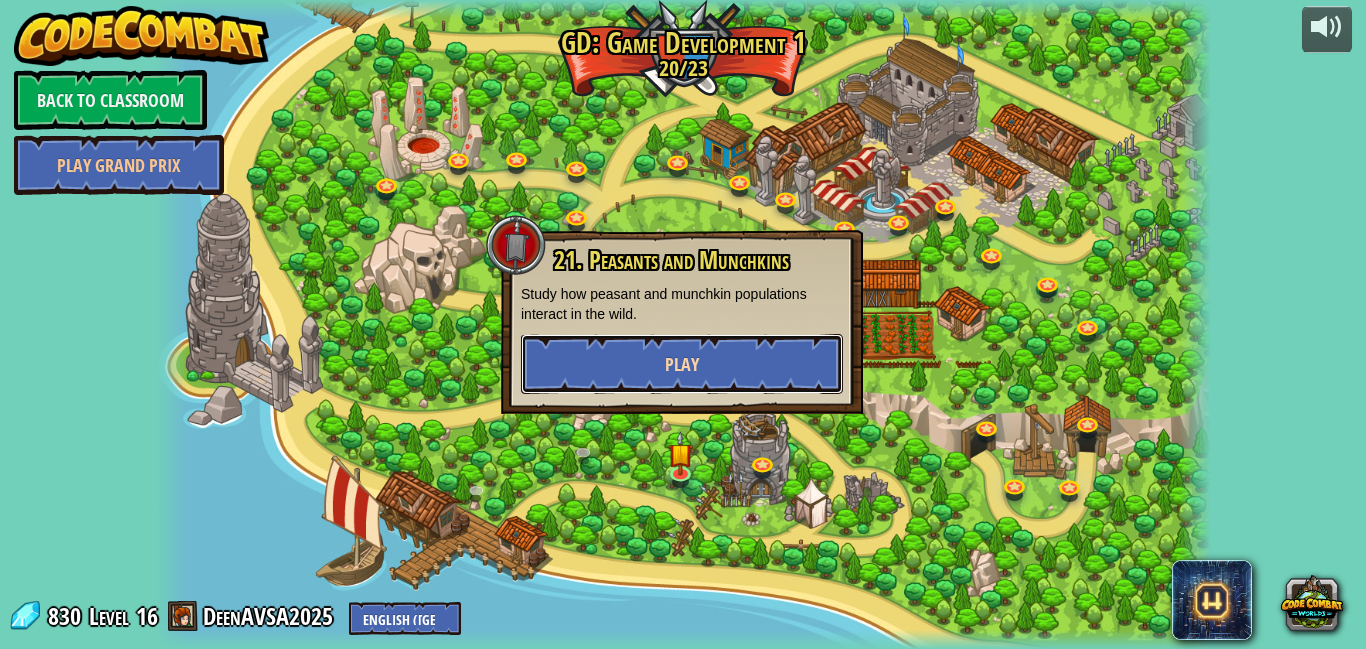 click on "Play" at bounding box center (682, 364) 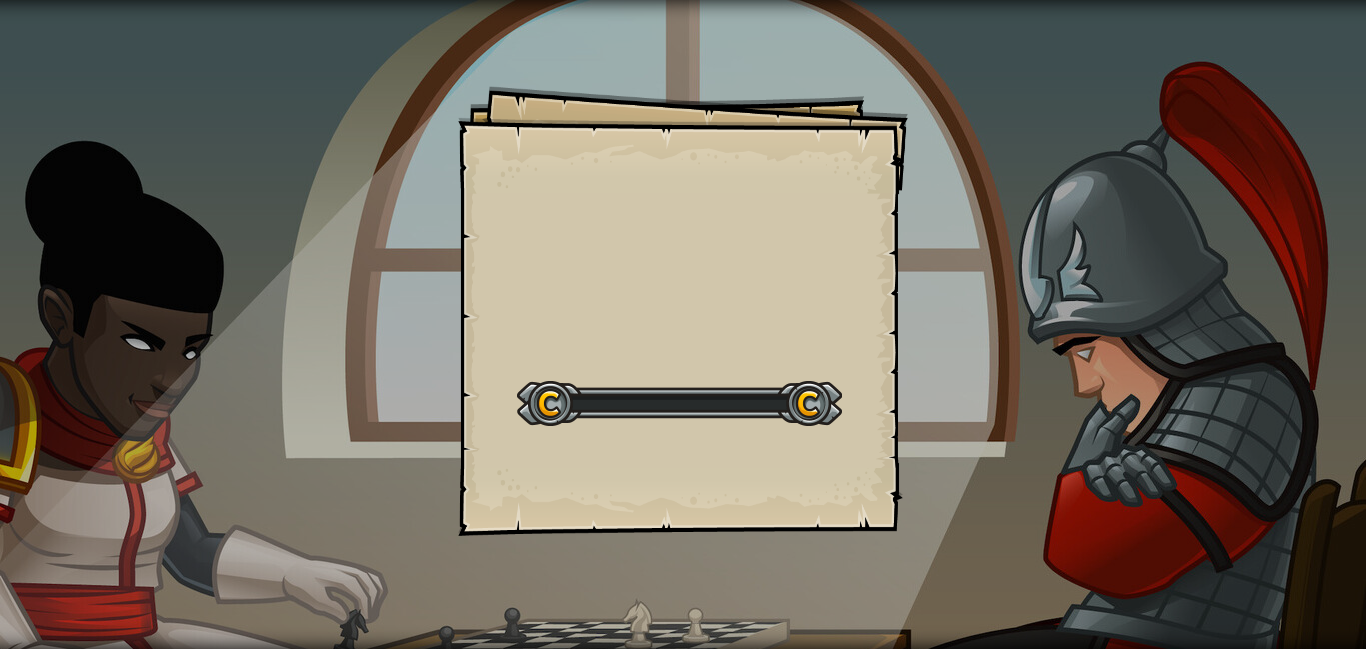 scroll, scrollTop: 0, scrollLeft: 0, axis: both 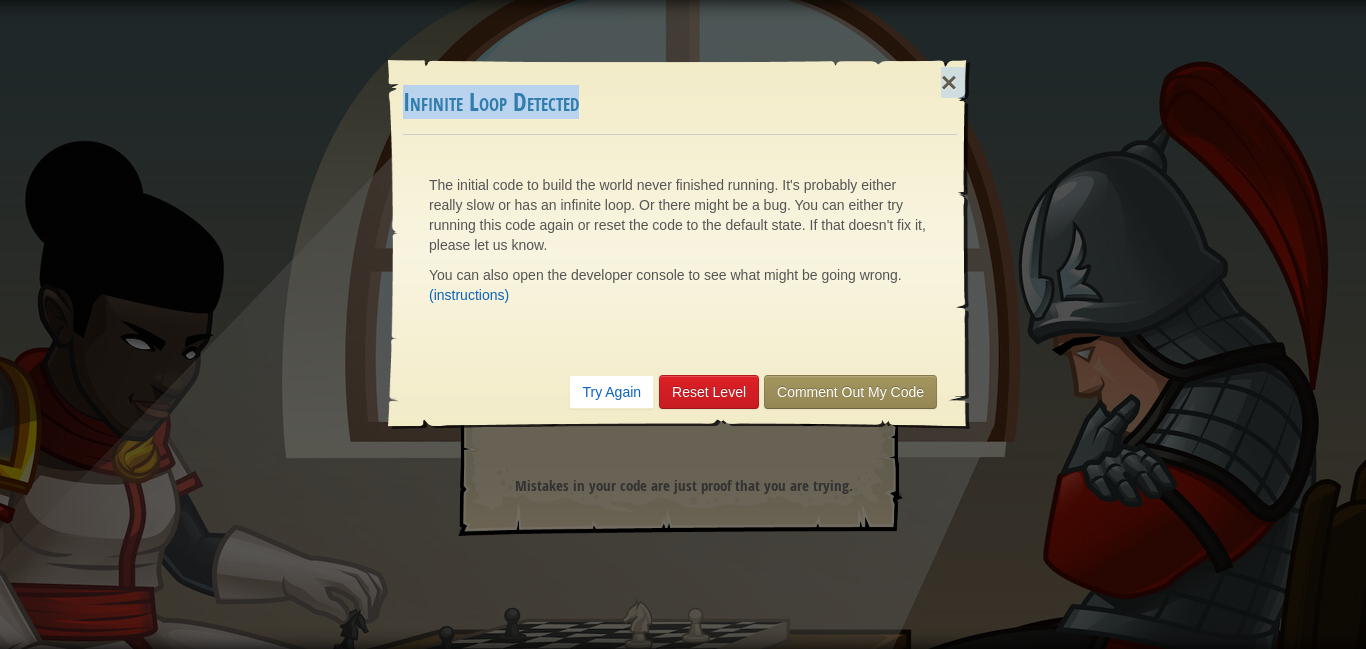 drag, startPoint x: 1365, startPoint y: 129, endPoint x: 599, endPoint y: 696, distance: 953.01886 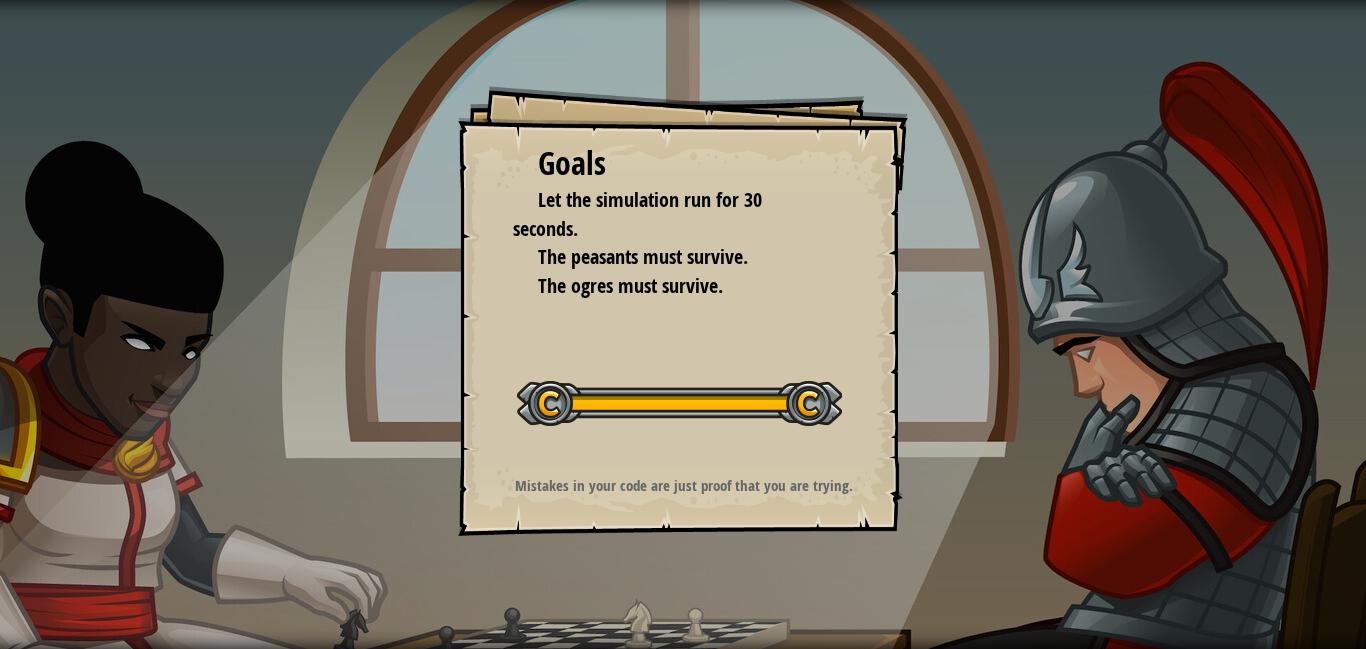 click on "Start Level" at bounding box center (679, 401) 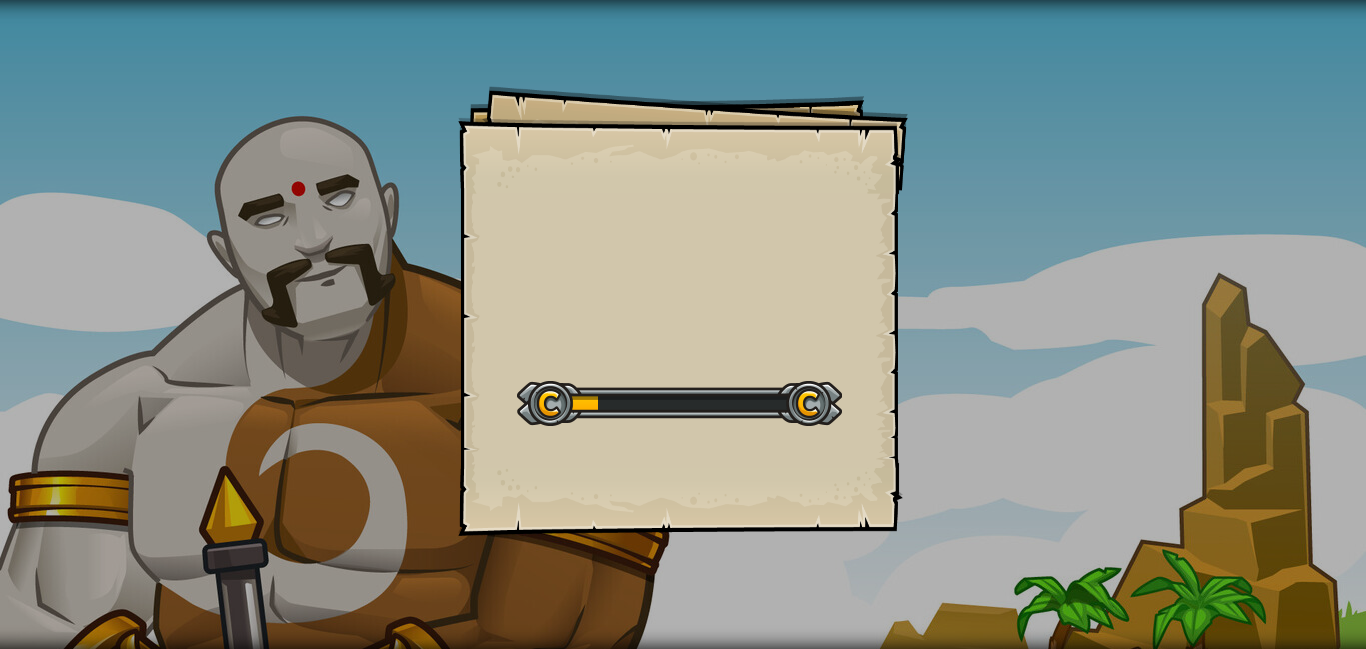 scroll, scrollTop: 0, scrollLeft: 0, axis: both 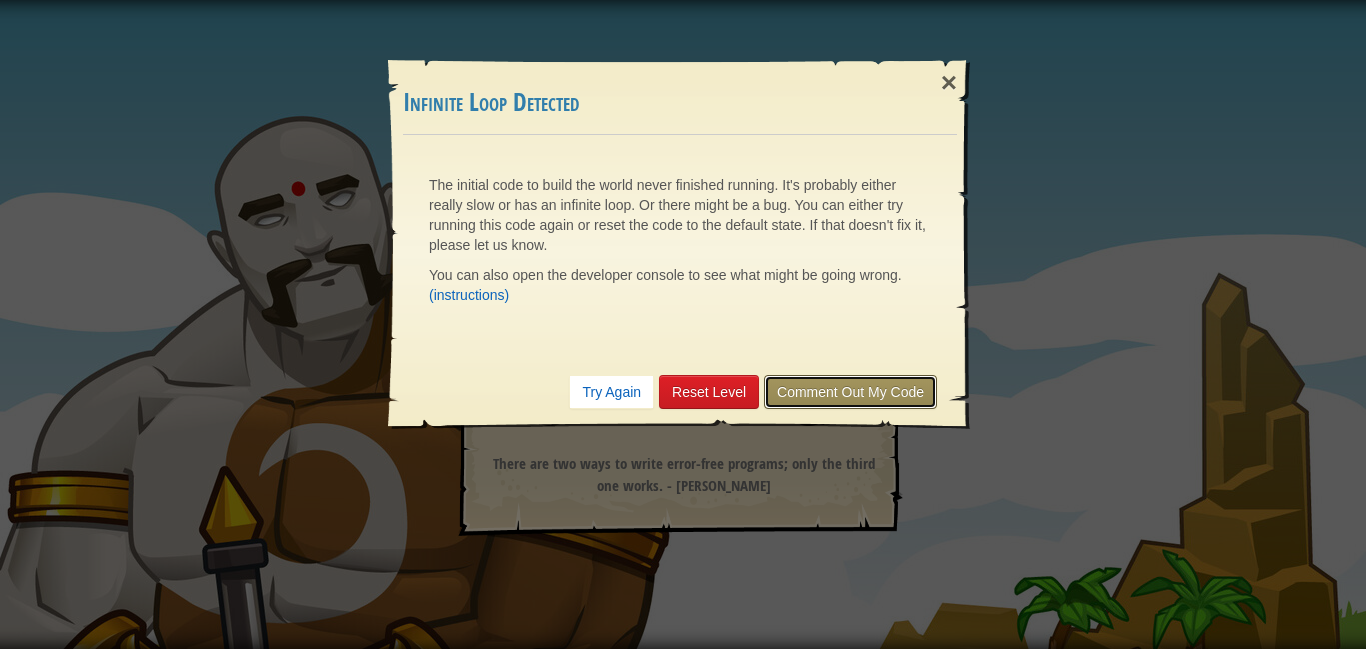 click on "Comment Out My Code" at bounding box center [850, 392] 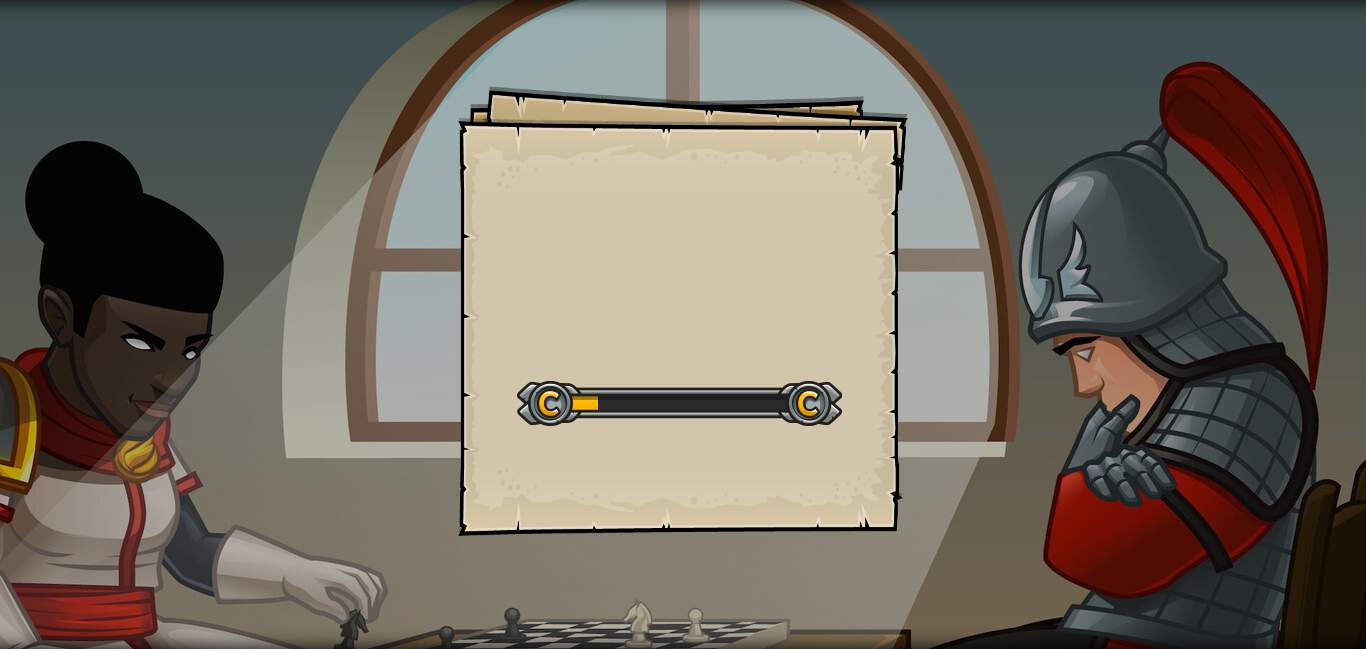 scroll, scrollTop: 0, scrollLeft: 0, axis: both 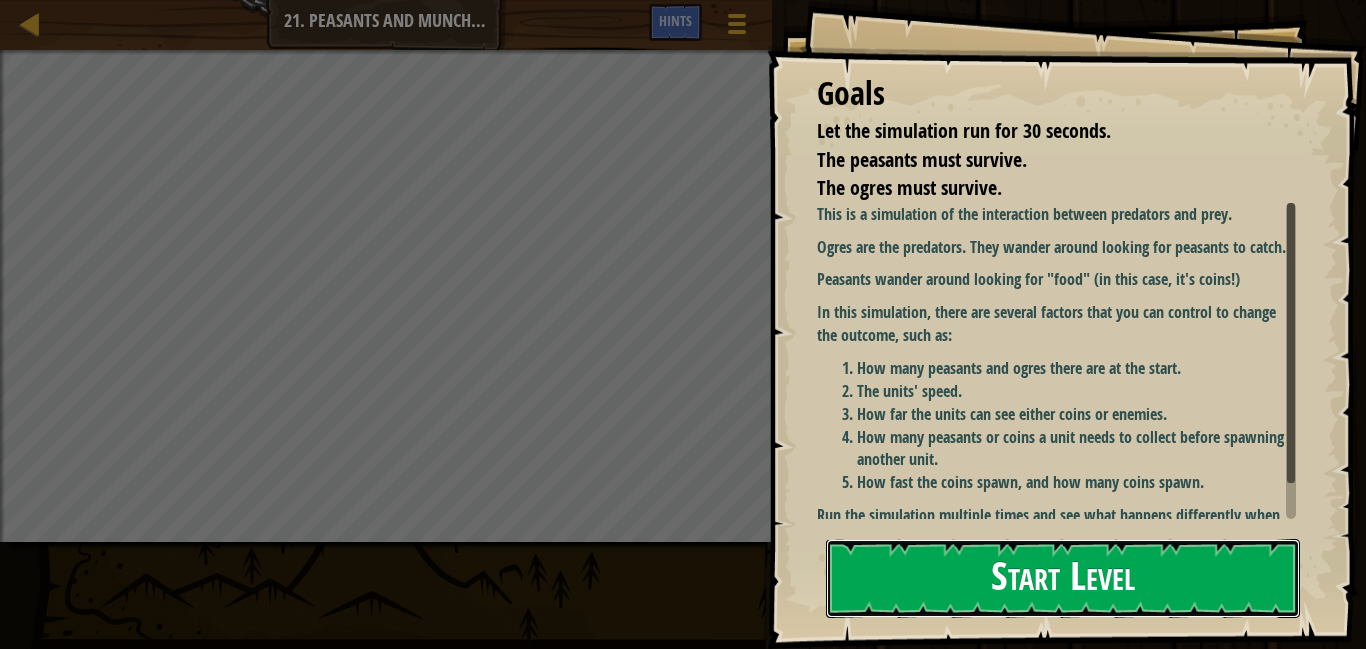 click on "Start Level" at bounding box center (1063, 578) 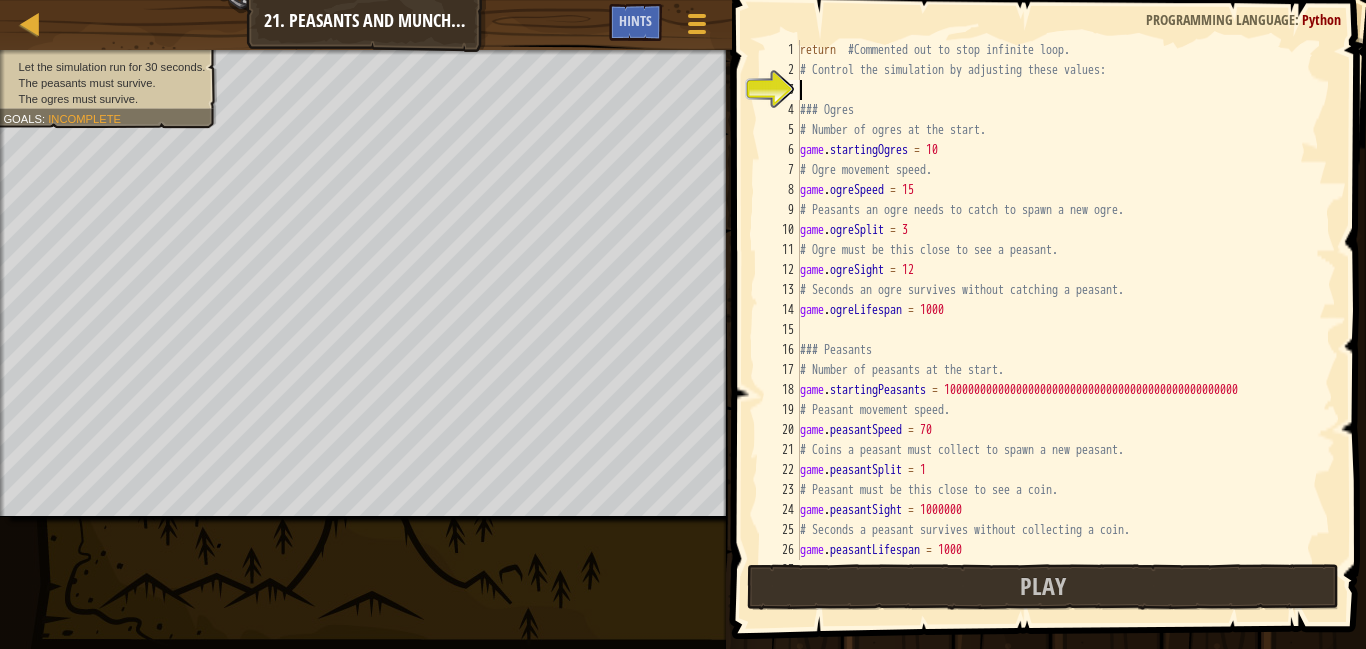 click on "return    #Commented out to stop infinite loop. # Control the simulation by adjusting these values: ### Ogres # Number of ogres at the start. game . startingOgres   =   10 # Ogre movement speed. game . ogreSpeed   =   15 # Peasants an ogre needs to catch to spawn a new ogre. game . ogreSplit   =   3 # Ogre must be this close to see a peasant. game . ogreSight   =   12 # Seconds an ogre survives without catching a peasant. game . ogreLifespan   =   1000 ### Peasants # Number of peasants at the start. game . startingPeasants   =   1000000000000000000000000000000000000000000000000 # Peasant movement speed. game . peasantSpeed   =   70 # Coins a peasant must collect to spawn a new peasant. game . peasantSplit   =   1 # Peasant must be this close to see a coin. game . peasantSight   =   1000000 # Seconds a peasant survives without collecting a coin. game . peasantLifespan   =   1000" at bounding box center [1066, 320] 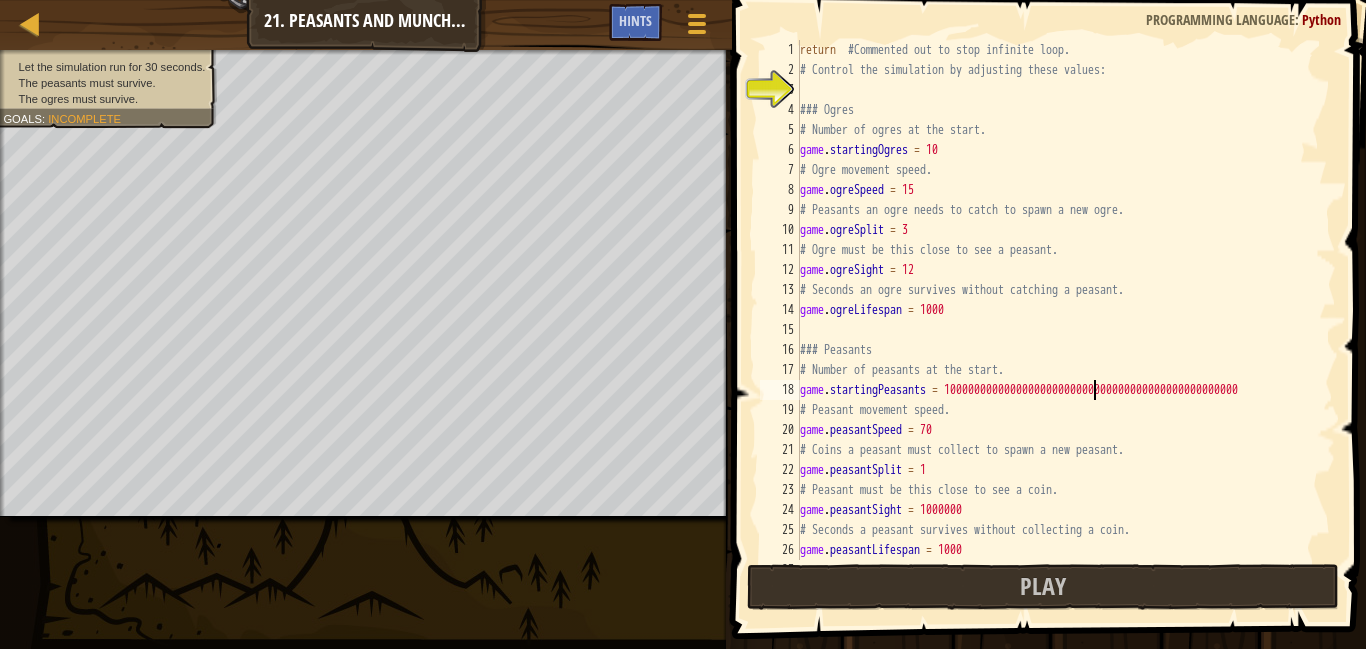 click at bounding box center [1326, 420] 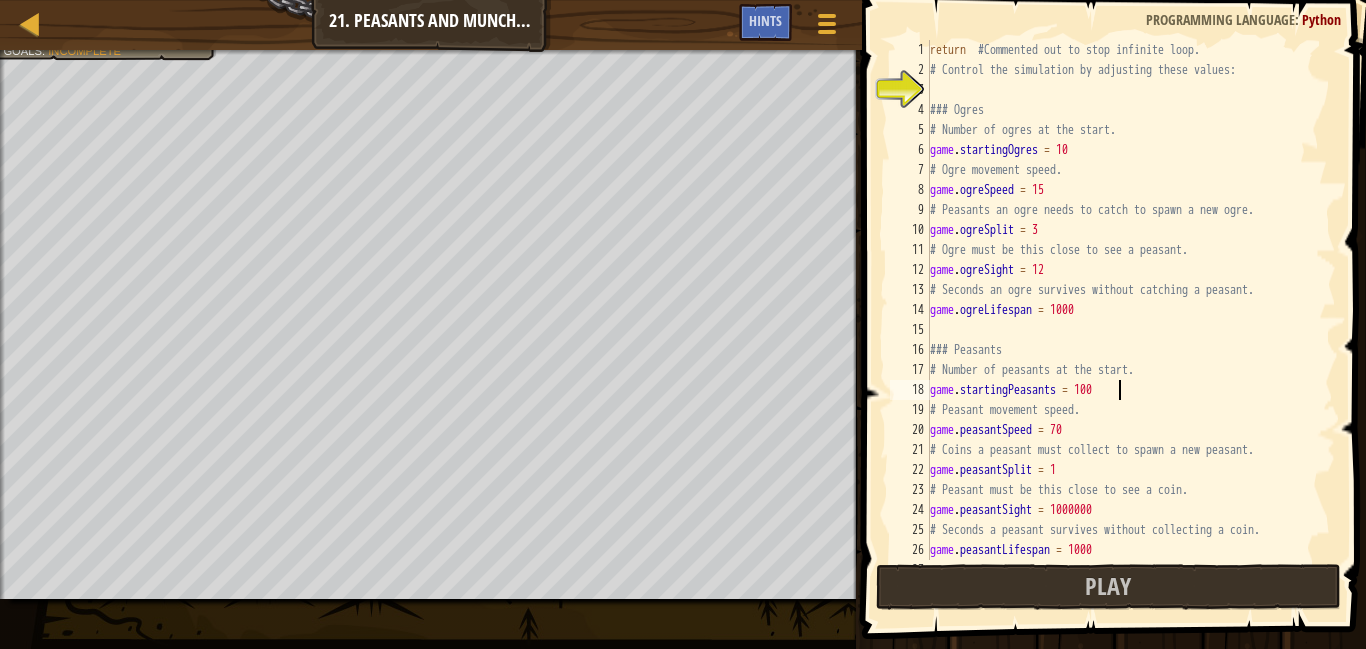 click on "return    #Commented out to stop infinite loop. # Control the simulation by adjusting these values: ### Ogres # Number of ogres at the start. game . startingOgres   =   10 # Ogre movement speed. game . ogreSpeed   =   15 # Peasants an ogre needs to catch to spawn a new ogre. game . ogreSplit   =   3 # Ogre must be this close to see a peasant. game . ogreSight   =   12 # Seconds an ogre survives without catching a peasant. game . ogreLifespan   =   1000 ### Peasants # Number of peasants at the start. game . startingPeasants   =   100 # Peasant movement speed. game . peasantSpeed   =   70 # Coins a peasant must collect to spawn a new peasant. game . peasantSplit   =   1 # Peasant must be this close to see a coin. game . peasantSight   =   1000000 # Seconds a peasant survives without collecting a coin. game . peasantLifespan   =   1000" at bounding box center (1131, 320) 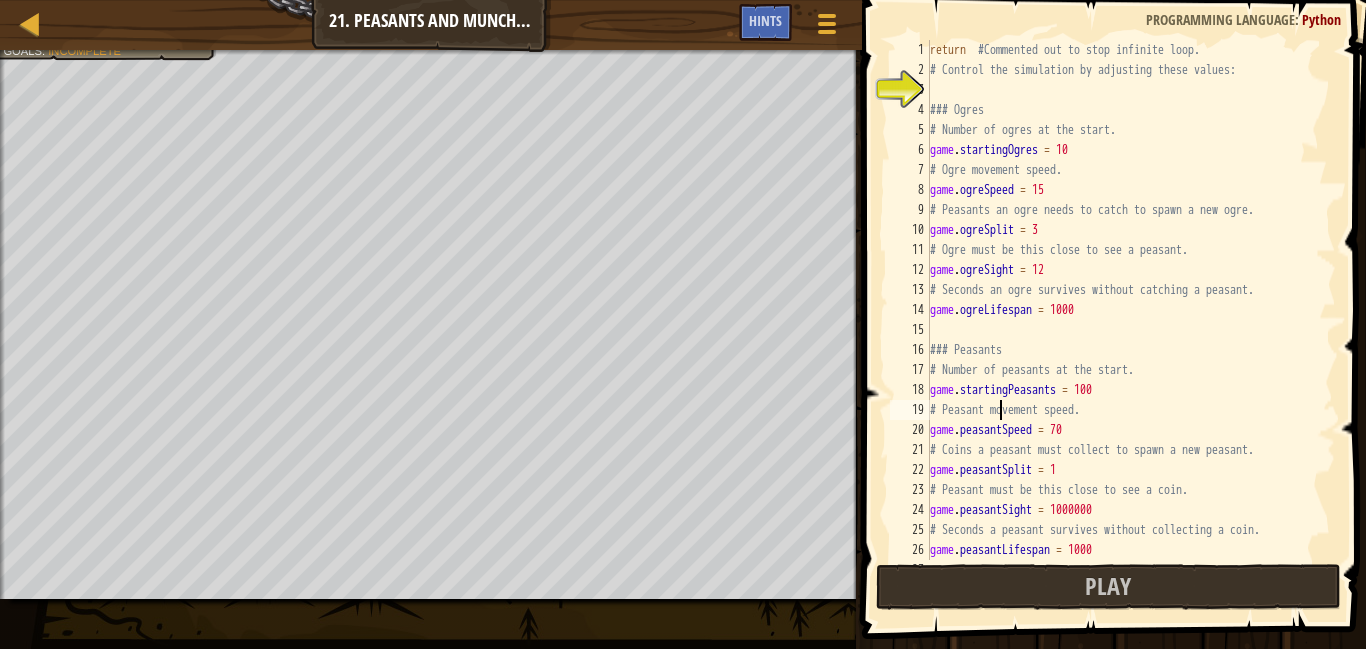 click on "return    #Commented out to stop infinite loop. # Control the simulation by adjusting these values: ### Ogres # Number of ogres at the start. game . startingOgres   =   10 # Ogre movement speed. game . ogreSpeed   =   15 # Peasants an ogre needs to catch to spawn a new ogre. game . ogreSplit   =   3 # Ogre must be this close to see a peasant. game . ogreSight   =   12 # Seconds an ogre survives without catching a peasant. game . ogreLifespan   =   1000 ### Peasants # Number of peasants at the start. game . startingPeasants   =   100 # Peasant movement speed. game . peasantSpeed   =   70 # Coins a peasant must collect to spawn a new peasant. game . peasantSplit   =   1 # Peasant must be this close to see a coin. game . peasantSight   =   1000000 # Seconds a peasant survives without collecting a coin. game . peasantLifespan   =   1000" at bounding box center (1131, 320) 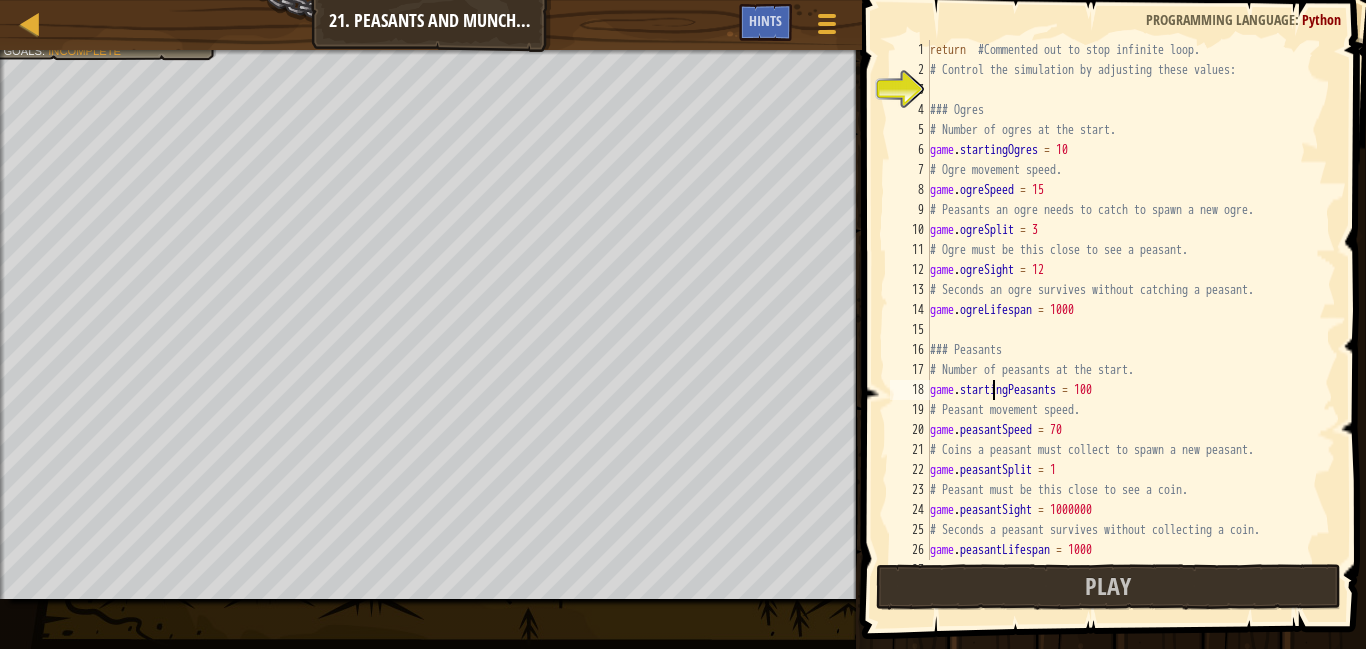 click on "return    #Commented out to stop infinite loop. # Control the simulation by adjusting these values: ### Ogres # Number of ogres at the start. game . startingOgres   =   10 # Ogre movement speed. game . ogreSpeed   =   15 # Peasants an ogre needs to catch to spawn a new ogre. game . ogreSplit   =   3 # Ogre must be this close to see a peasant. game . ogreSight   =   12 # Seconds an ogre survives without catching a peasant. game . ogreLifespan   =   1000 ### Peasants # Number of peasants at the start. game . startingPeasants   =   100 # Peasant movement speed. game . peasantSpeed   =   70 # Coins a peasant must collect to spawn a new peasant. game . peasantSplit   =   1 # Peasant must be this close to see a coin. game . peasantSight   =   1000000 # Seconds a peasant survives without collecting a coin. game . peasantLifespan   =   1000" at bounding box center (1131, 320) 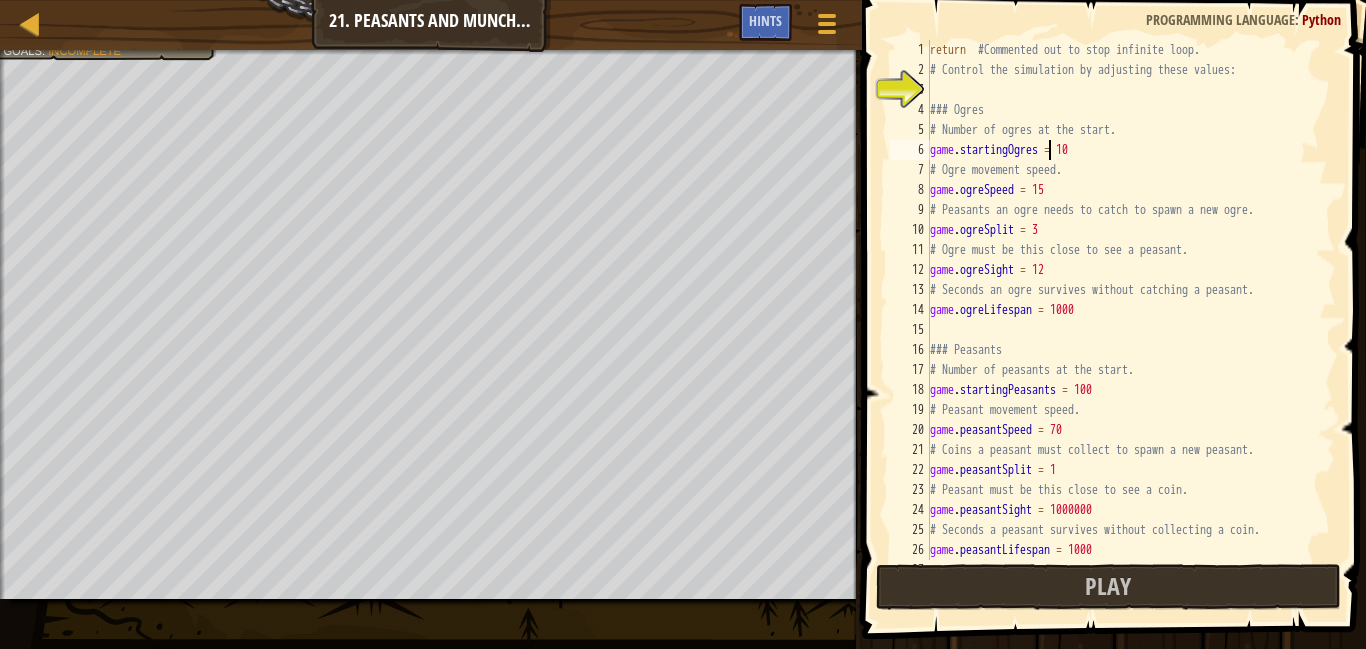 click on "return    #Commented out to stop infinite loop. # Control the simulation by adjusting these values: ### Ogres # Number of ogres at the start. game . startingOgres   =   10 # Ogre movement speed. game . ogreSpeed   =   15 # Peasants an ogre needs to catch to spawn a new ogre. game . ogreSplit   =   3 # Ogre must be this close to see a peasant. game . ogreSight   =   12 # Seconds an ogre survives without catching a peasant. game . ogreLifespan   =   1000 ### Peasants # Number of peasants at the start. game . startingPeasants   =   100 # Peasant movement speed. game . peasantSpeed   =   70 # Coins a peasant must collect to spawn a new peasant. game . peasantSplit   =   1 # Peasant must be this close to see a coin. game . peasantSight   =   1000000 # Seconds a peasant survives without collecting a coin. game . peasantLifespan   =   1000" at bounding box center (1131, 320) 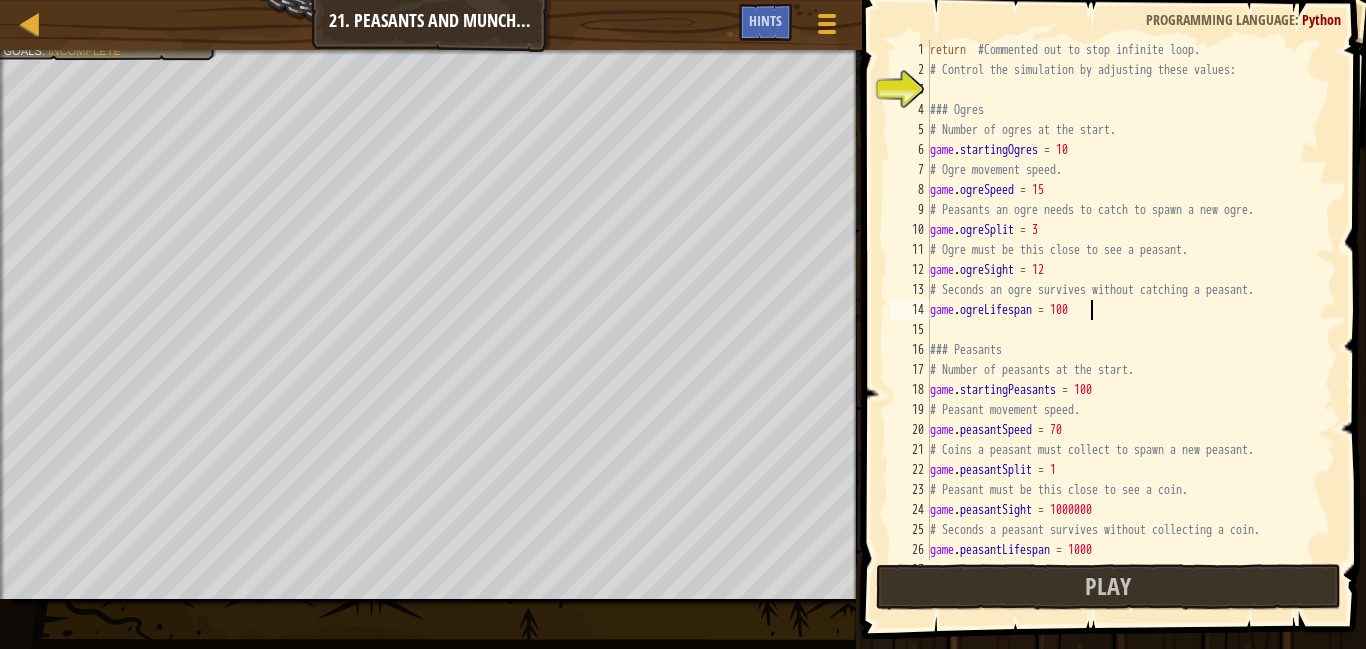 click on "return    #Commented out to stop infinite loop. # Control the simulation by adjusting these values: ### Ogres # Number of ogres at the start. game . startingOgres   =   10 # Ogre movement speed. game . ogreSpeed   =   15 # Peasants an ogre needs to catch to spawn a new ogre. game . ogreSplit   =   3 # Ogre must be this close to see a peasant. game . ogreSight   =   12 # Seconds an ogre survives without catching a peasant. game . ogreLifespan   =   100 ### Peasants # Number of peasants at the start. game . startingPeasants   =   100 # Peasant movement speed. game . peasantSpeed   =   70 # Coins a peasant must collect to spawn a new peasant. game . peasantSplit   =   1 # Peasant must be this close to see a coin. game . peasantSight   =   1000000 # Seconds a peasant survives without collecting a coin. game . peasantLifespan   =   1000" at bounding box center [1131, 320] 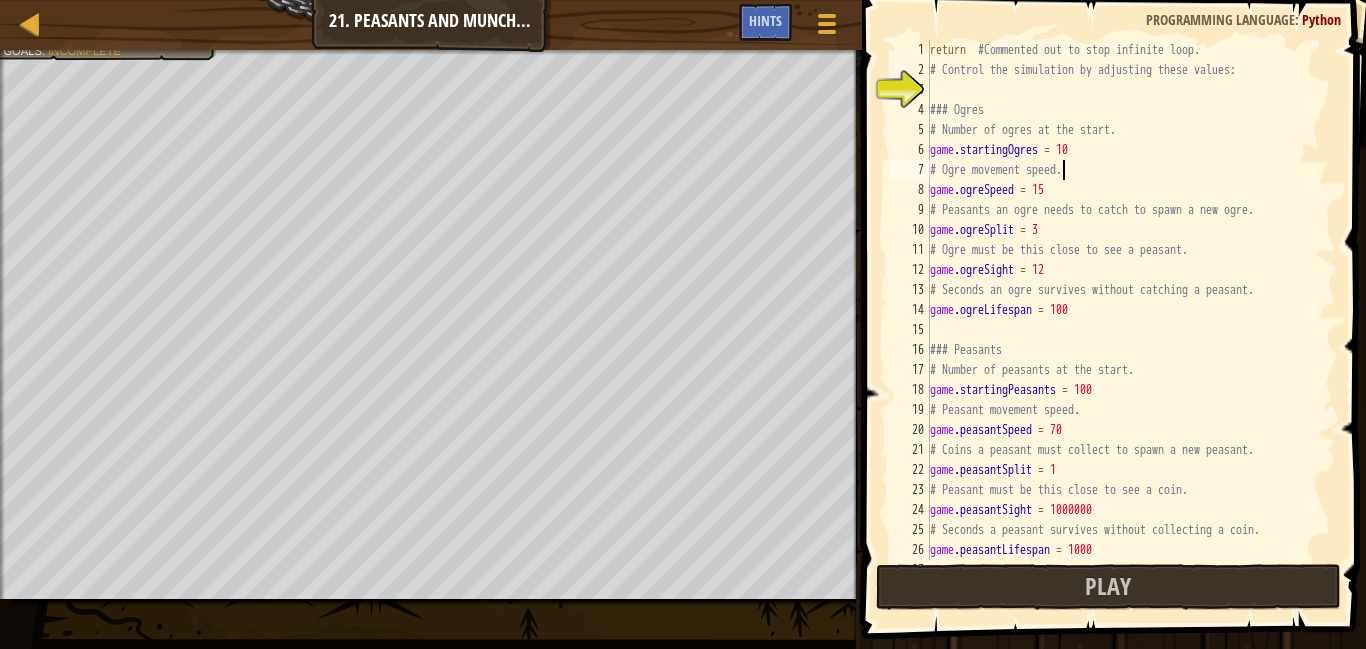 click on "return    #Commented out to stop infinite loop. # Control the simulation by adjusting these values: ### Ogres # Number of ogres at the start. game . startingOgres   =   10 # Ogre movement speed. game . ogreSpeed   =   15 # Peasants an ogre needs to catch to spawn a new ogre. game . ogreSplit   =   3 # Ogre must be this close to see a peasant. game . ogreSight   =   12 # Seconds an ogre survives without catching a peasant. game . ogreLifespan   =   100 ### Peasants # Number of peasants at the start. game . startingPeasants   =   100 # Peasant movement speed. game . peasantSpeed   =   70 # Coins a peasant must collect to spawn a new peasant. game . peasantSplit   =   1 # Peasant must be this close to see a coin. game . peasantSight   =   1000000 # Seconds a peasant survives without collecting a coin. game . peasantLifespan   =   1000" at bounding box center (1131, 320) 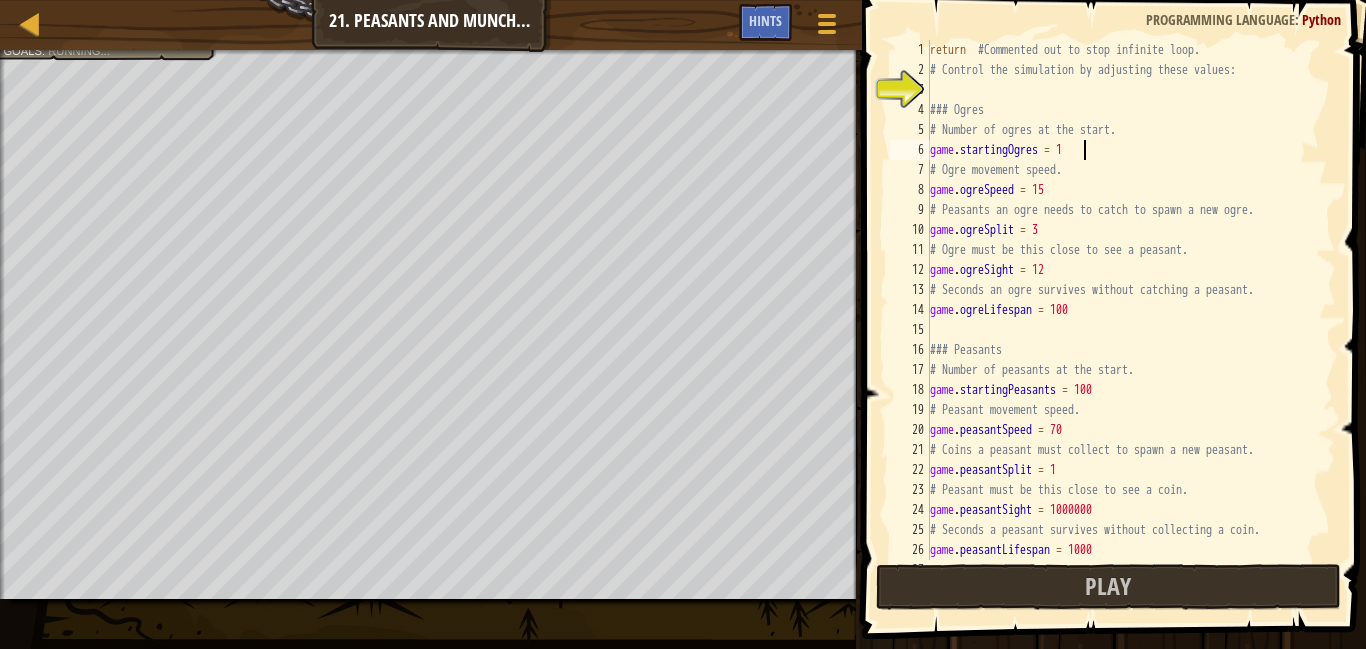 click on "return    #Commented out to stop infinite loop. # Control the simulation by adjusting these values: ### Ogres # Number of ogres at the start. game . startingOgres   =   1 # Ogre movement speed. game . ogreSpeed   =   15 # Peasants an ogre needs to catch to spawn a new ogre. game . ogreSplit   =   3 # Ogre must be this close to see a peasant. game . ogreSight   =   12 # Seconds an ogre survives without catching a peasant. game . ogreLifespan   =   100 ### Peasants # Number of peasants at the start. game . startingPeasants   =   100 # Peasant movement speed. game . peasantSpeed   =   70 # Coins a peasant must collect to spawn a new peasant. game . peasantSplit   =   1 # Peasant must be this close to see a coin. game . peasantSight   =   1000000 # Seconds a peasant survives without collecting a coin. game . peasantLifespan   =   1000" at bounding box center (1131, 320) 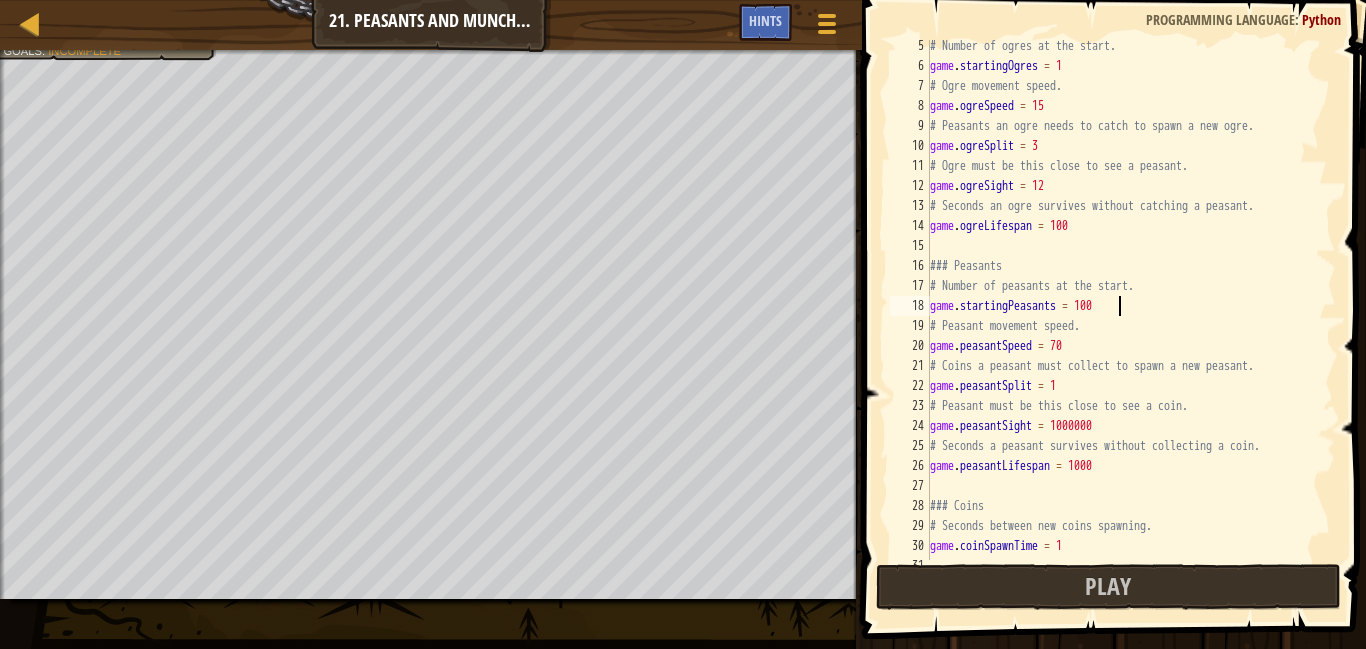 scroll, scrollTop: 84, scrollLeft: 0, axis: vertical 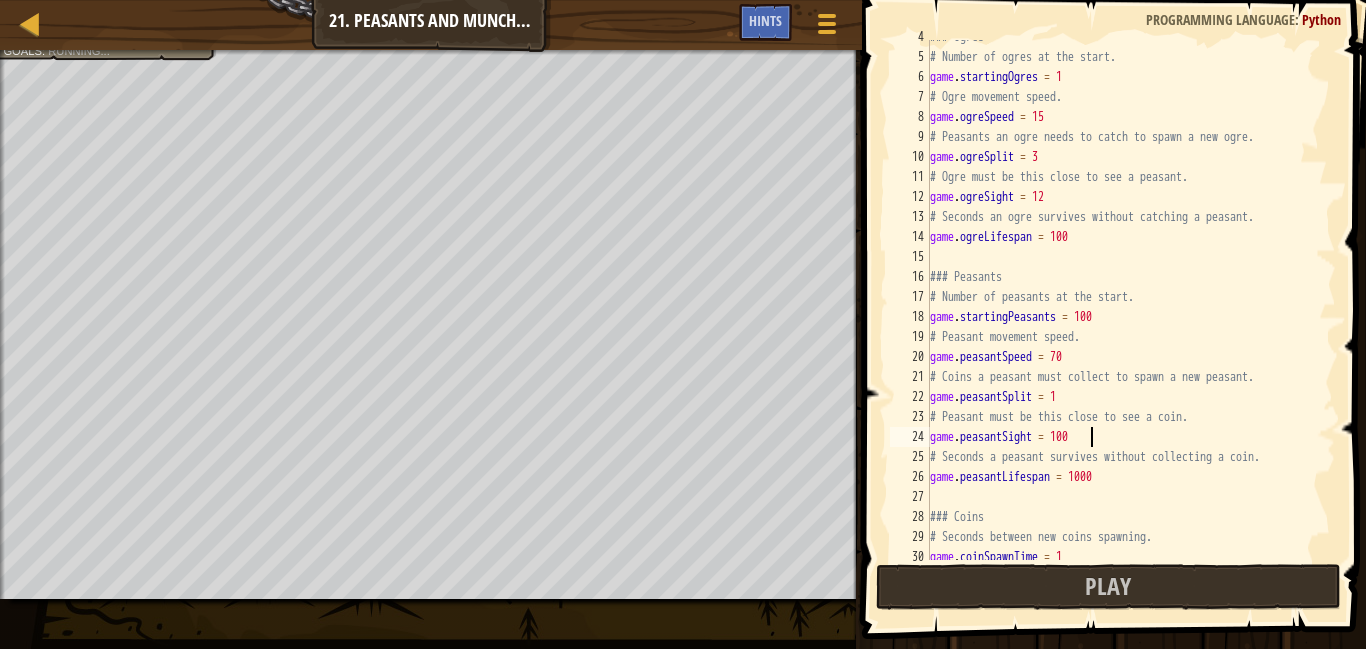 click on "### Ogres # Number of ogres at the start. game . startingOgres   =   1 # Ogre movement speed. game . ogreSpeed   =   15 # Peasants an ogre needs to catch to spawn a new ogre. game . ogreSplit   =   3 # Ogre must be this close to see a peasant. game . ogreSight   =   12 # Seconds an ogre survives without catching a peasant. game . ogreLifespan   =   100 ### Peasants # Number of peasants at the start. game . startingPeasants   =   100 # Peasant movement speed. game . peasantSpeed   =   70 # Coins a peasant must collect to spawn a new peasant. game . peasantSplit   =   1 # Peasant must be this close to see a coin. game . peasantSight   =   100 # Seconds a peasant survives without collecting a coin. game . peasantLifespan   =   1000 ### Coins # Seconds between new coins spawning. game . coinSpawnTime   =   1" at bounding box center [1131, 307] 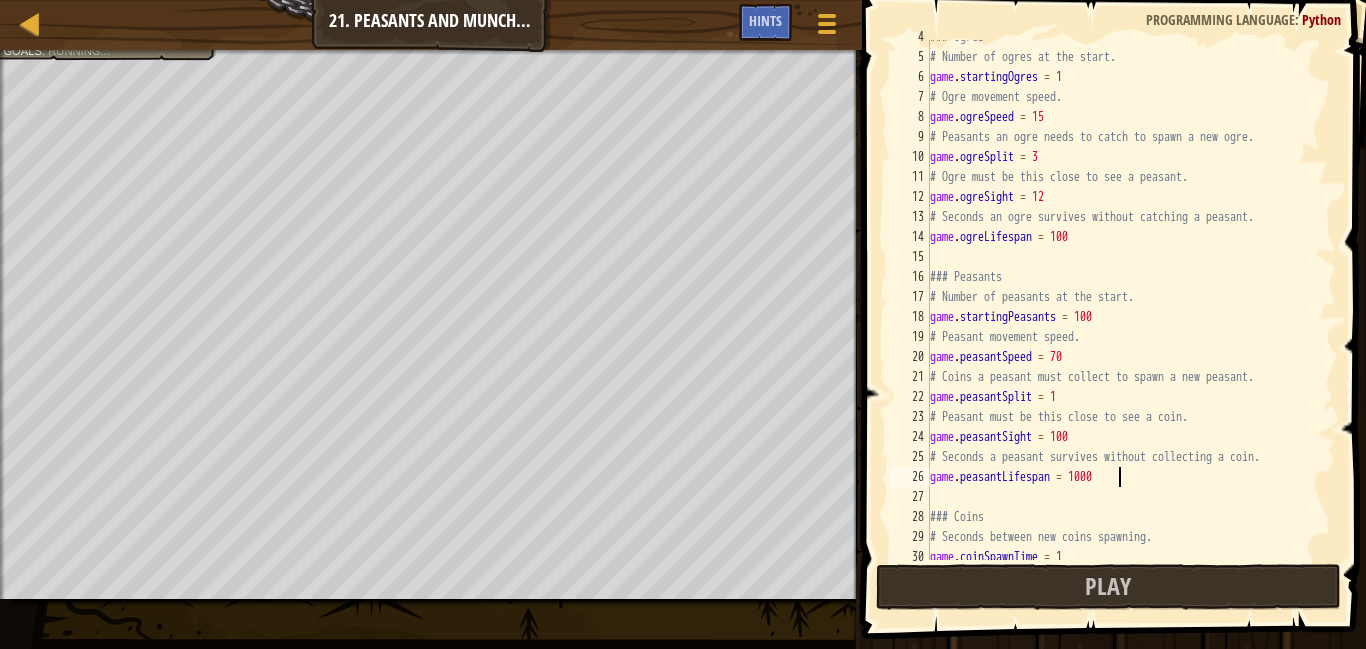 type on "game.peasantLifespan = 100" 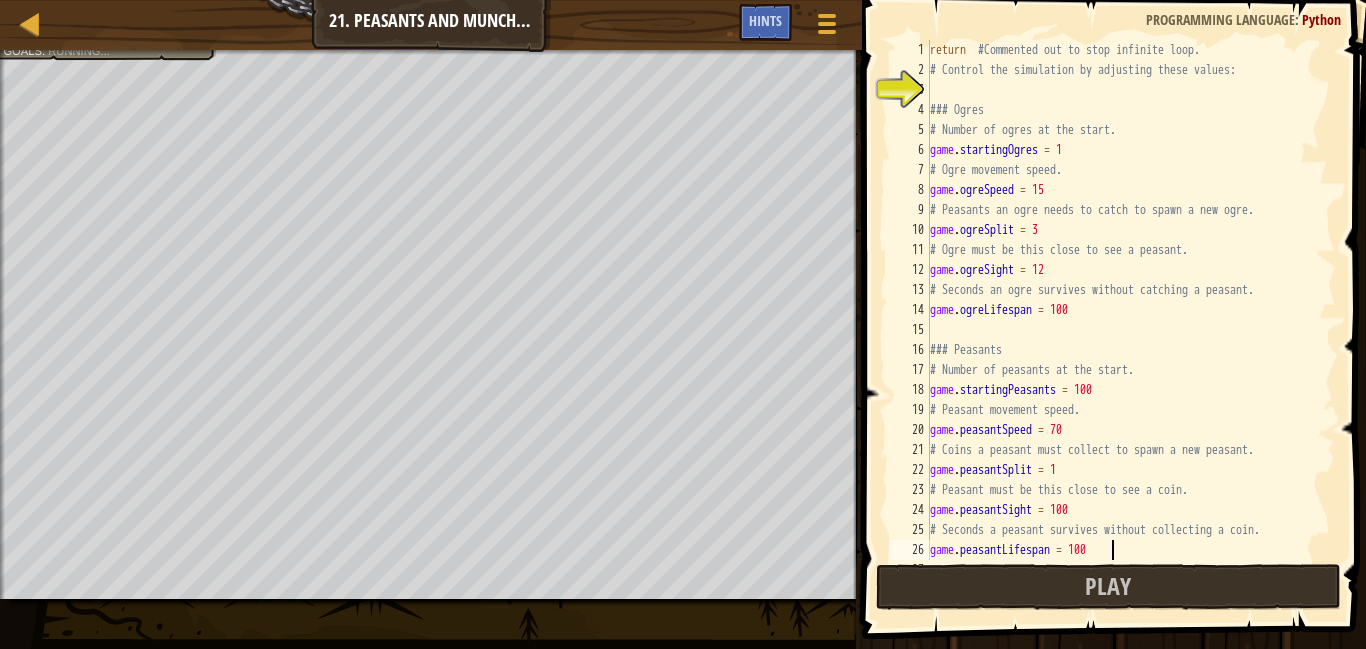 scroll, scrollTop: 0, scrollLeft: 0, axis: both 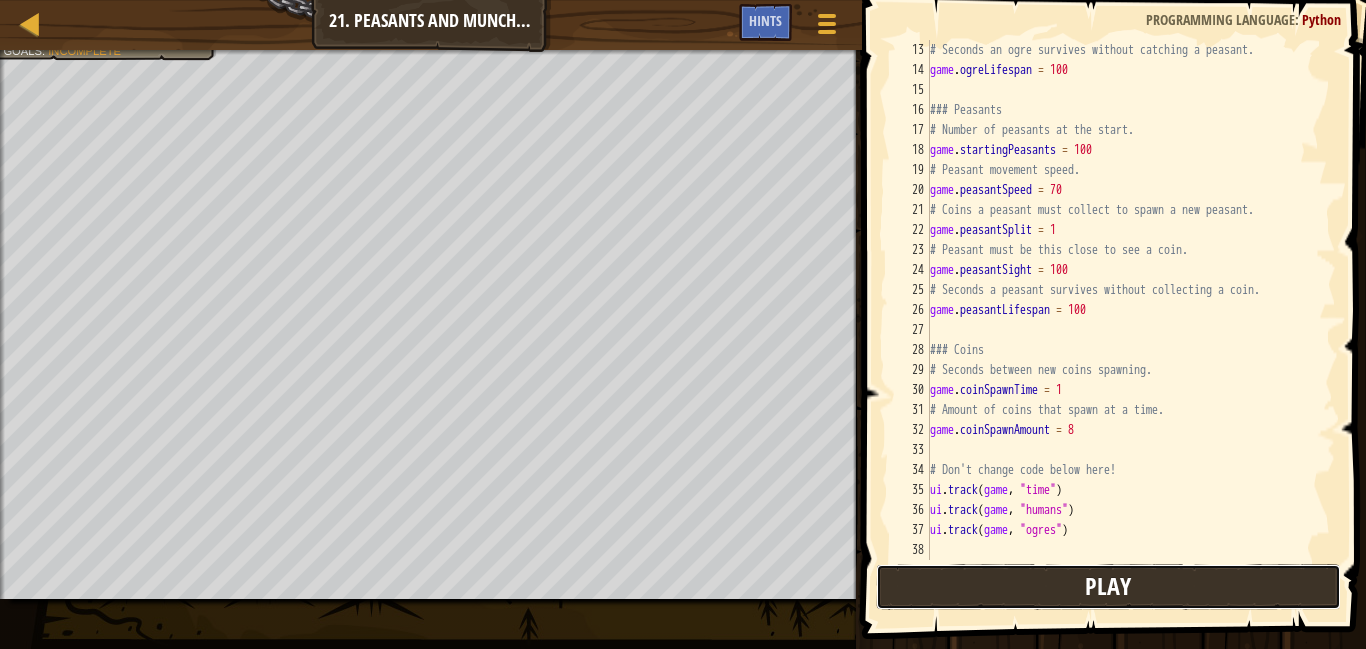 click on "Play" at bounding box center (1109, 587) 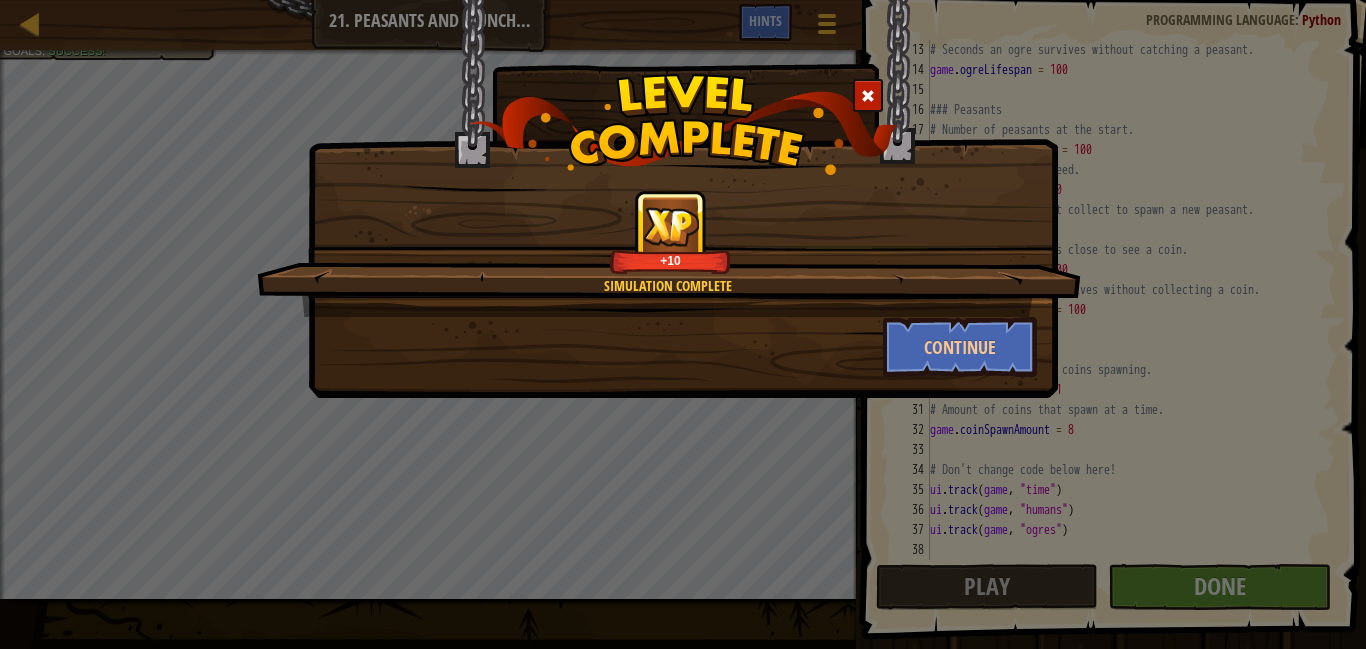 click on "Simulation Complete" at bounding box center (667, 286) 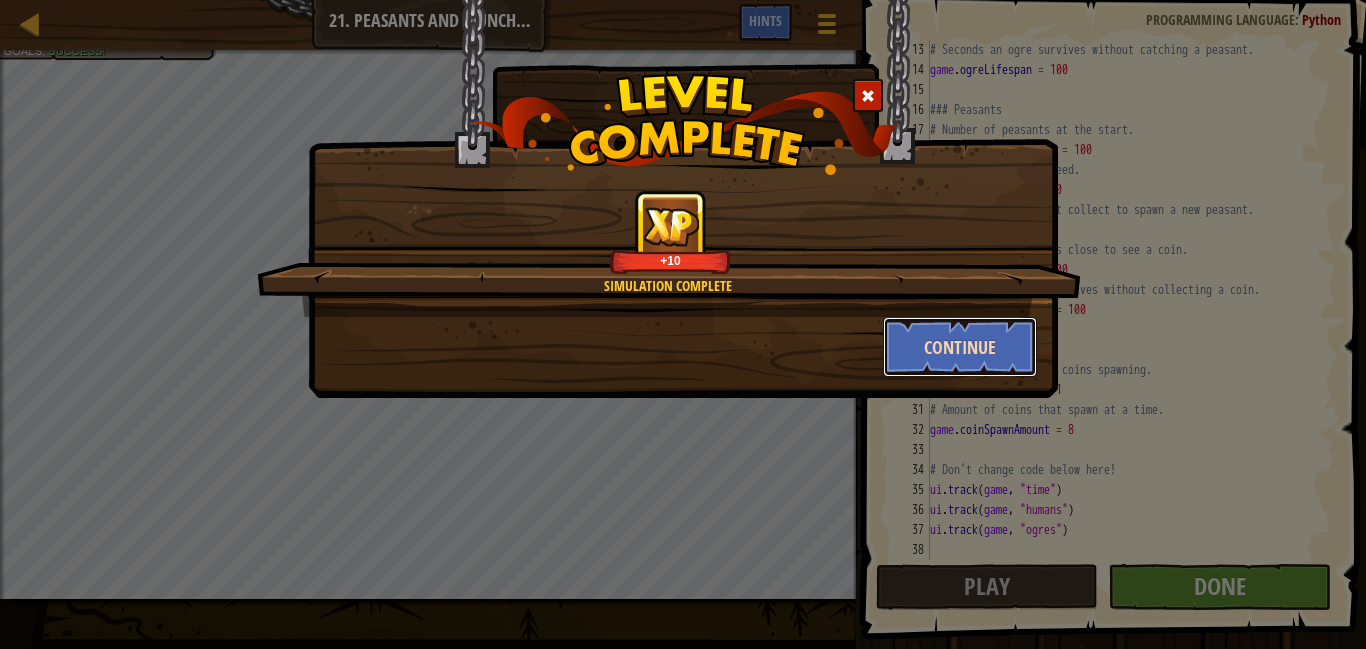 click on "Continue" at bounding box center [960, 347] 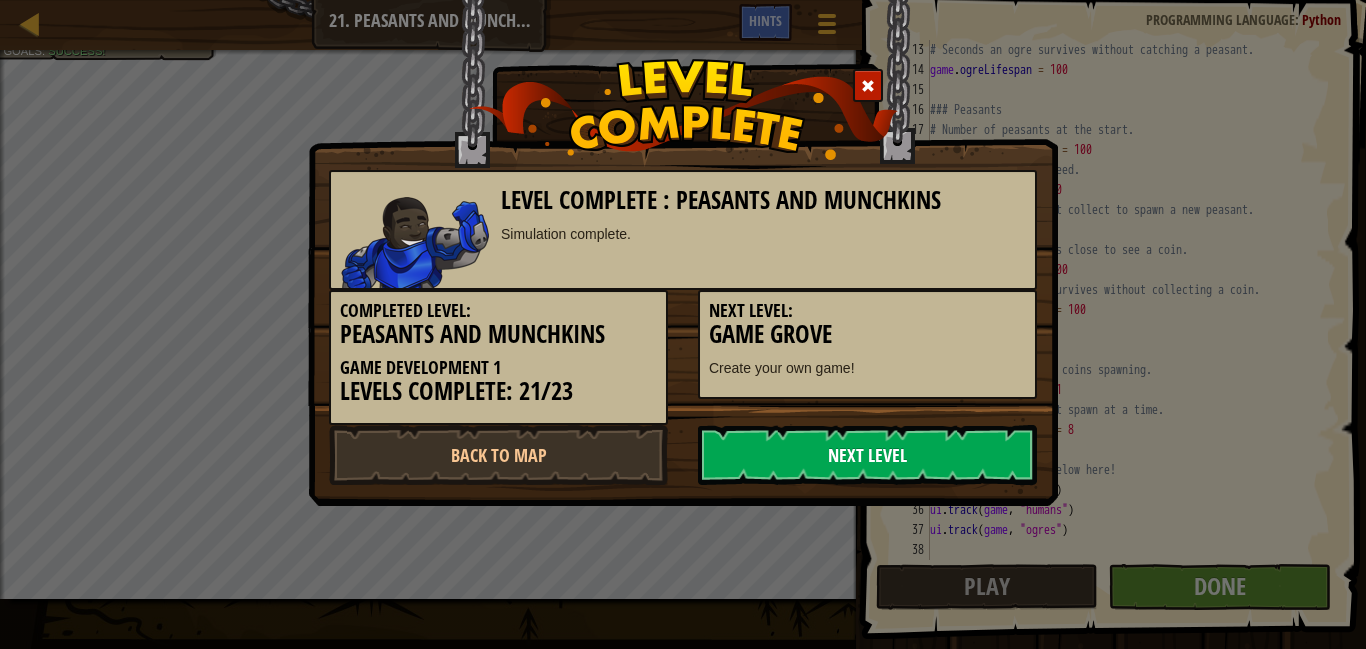 click on "Next Level" at bounding box center (867, 455) 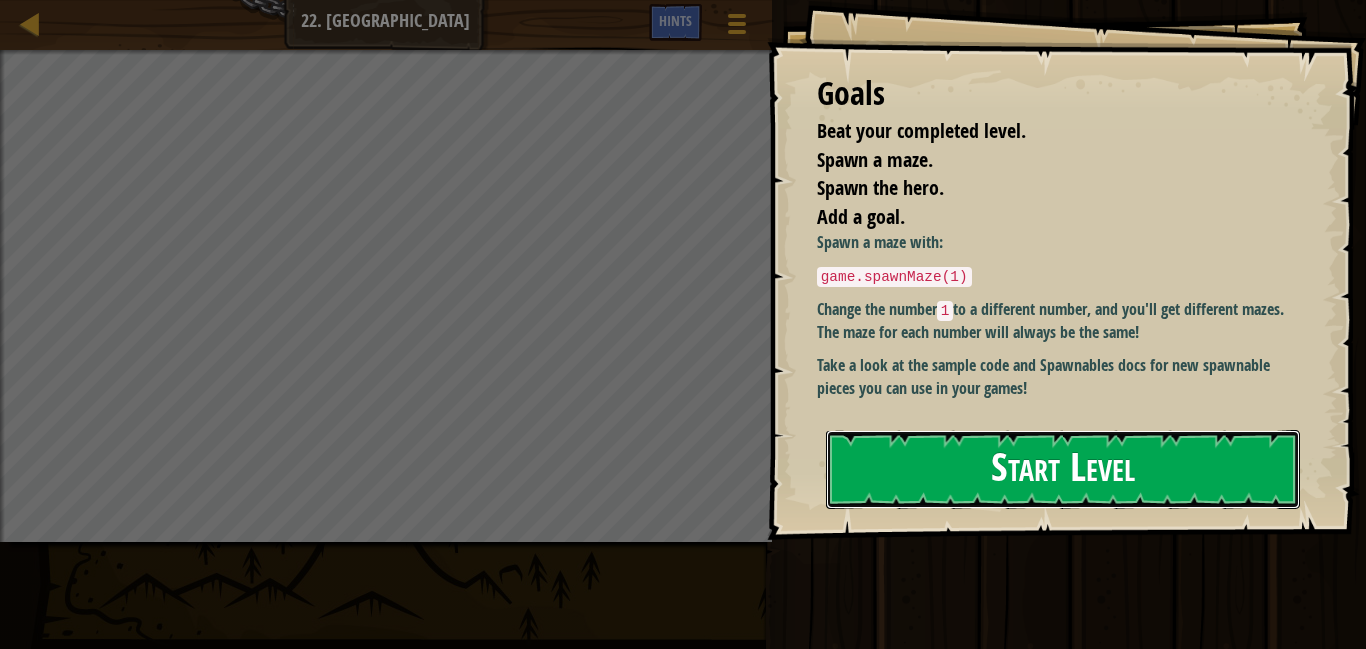 click on "Start Level" at bounding box center (1063, 469) 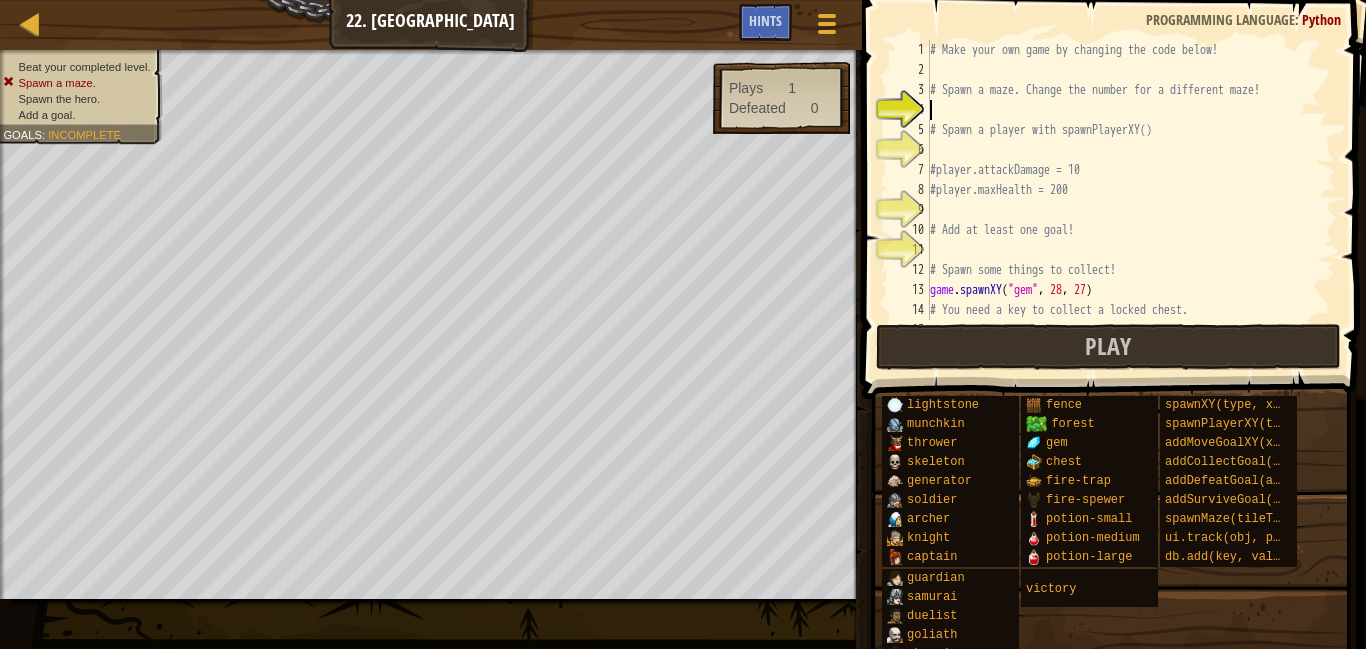 click on "# Make your own game by changing the code below! # Spawn a maze. Change the number for a different maze! # Spawn a player with spawnPlayerXY() #player.attackDamage = 10 #player.maxHealth = 200 # Add at least one goal! # Spawn some things to collect! game . spawnXY ( "gem" ,   28 ,   27 ) # You need a key to collect a locked chest. game . spawnXY ( "locked-chest" ,   44 ,   28 )" at bounding box center (1131, 200) 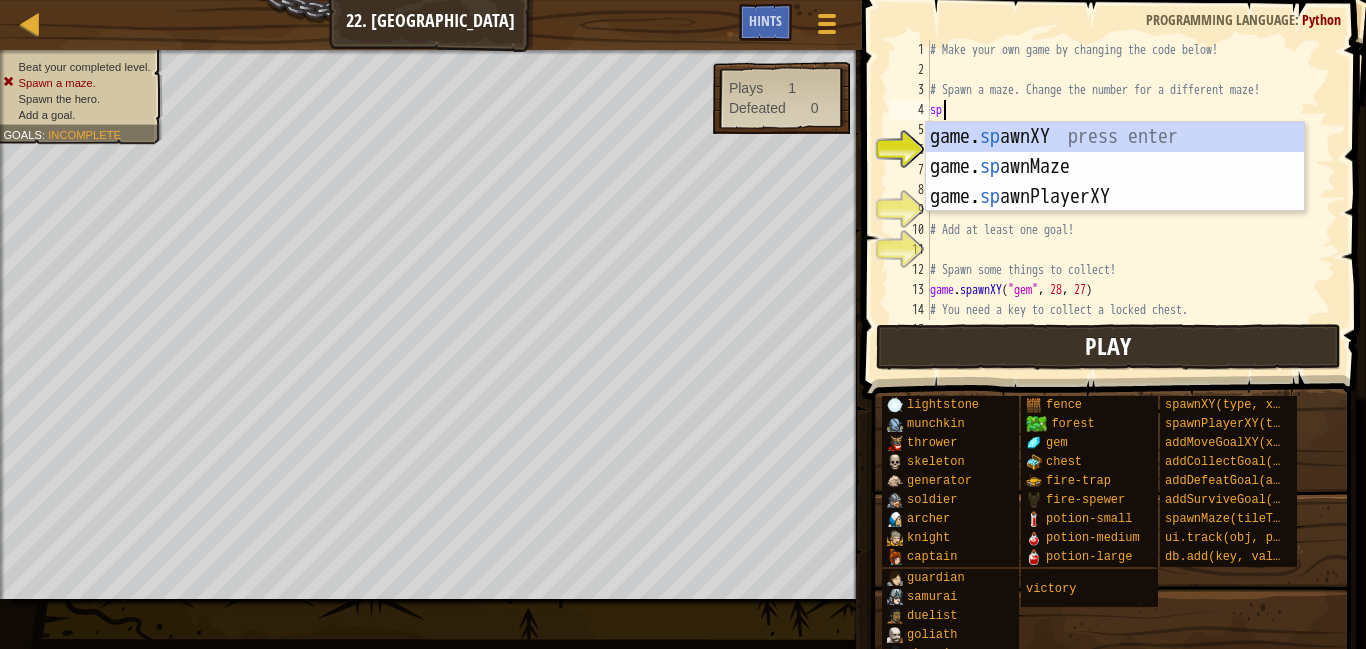 scroll, scrollTop: 9, scrollLeft: 1, axis: both 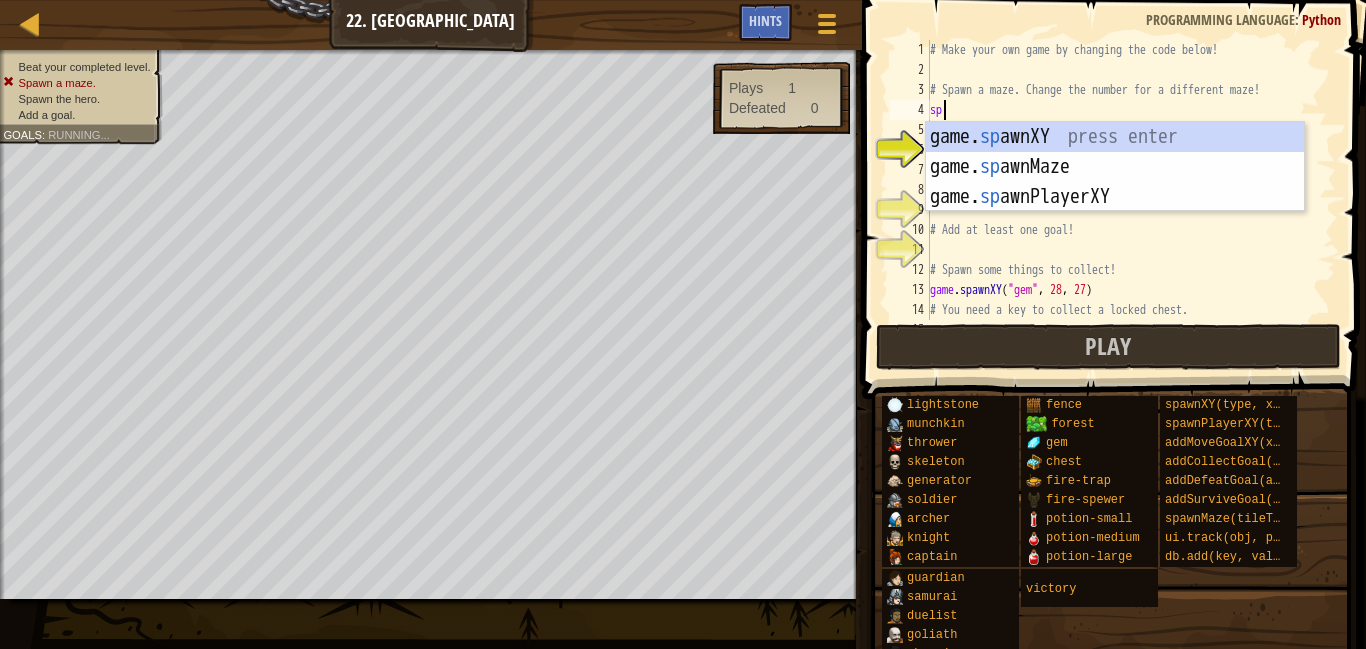 click on "game. sp awnXY press enter game. sp awnMaze press enter game. sp awnPlayerXY press enter" at bounding box center [1115, 197] 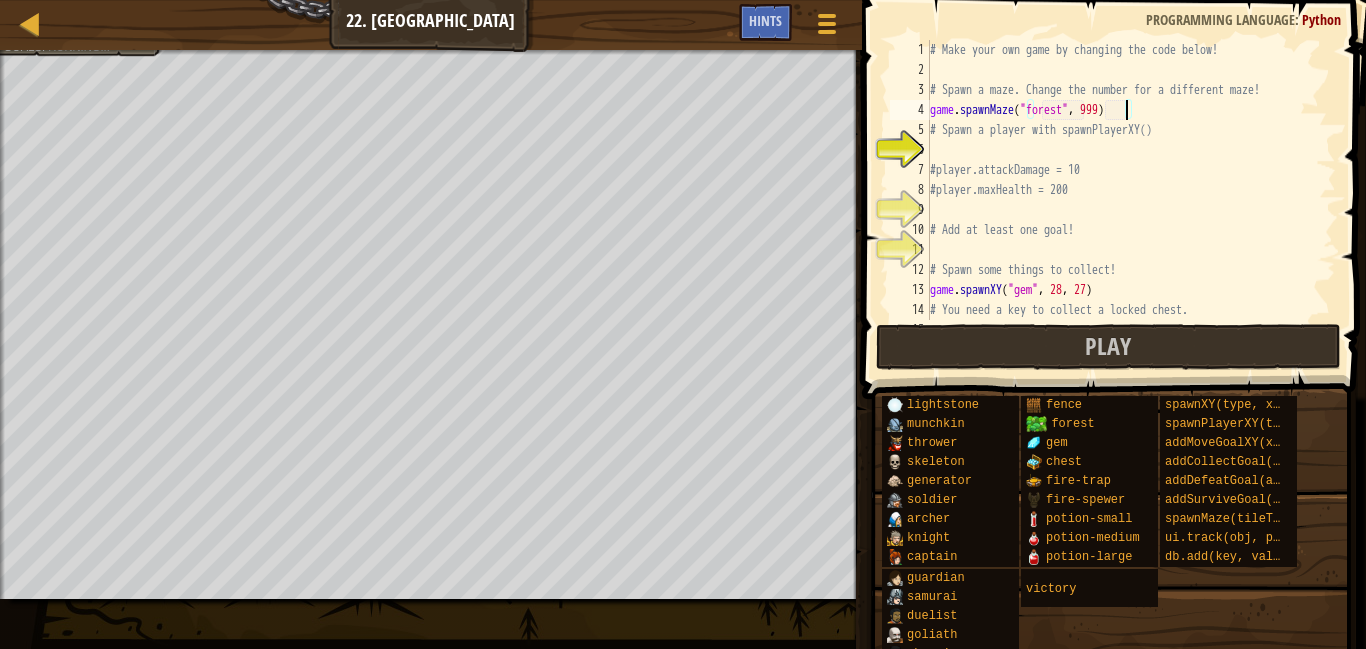 type on "game.spawnMaze("forest", 9990)" 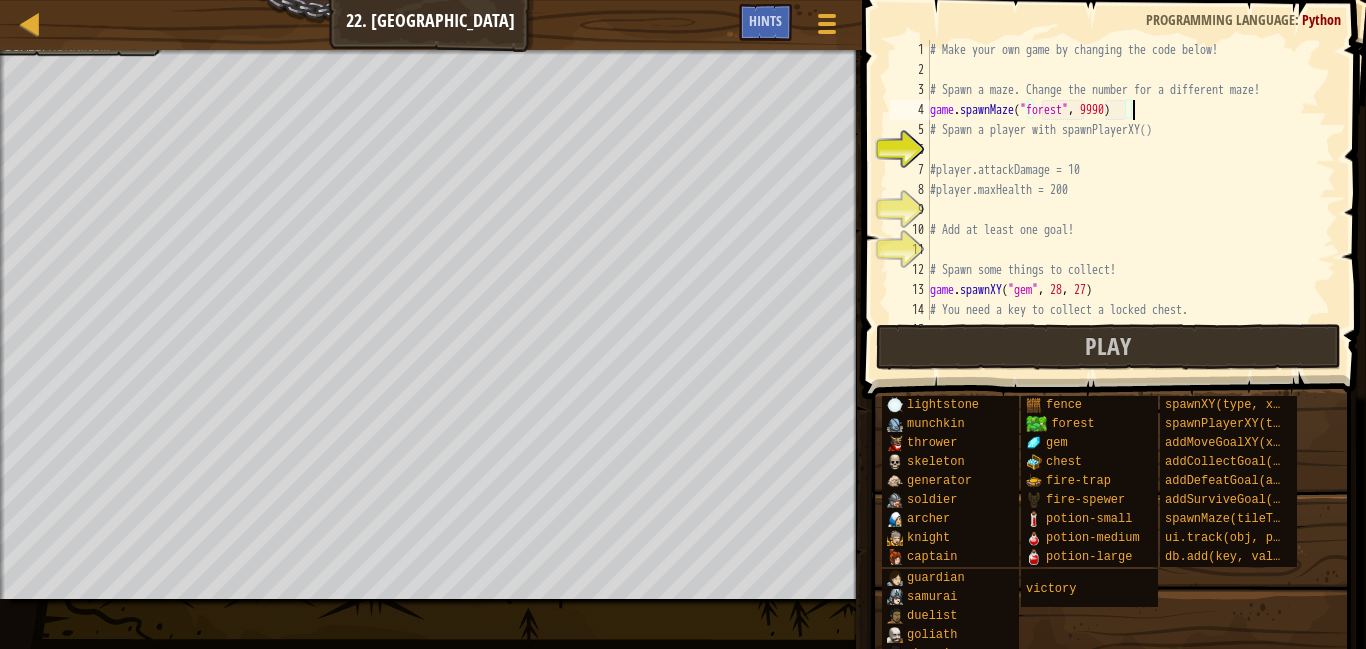 scroll, scrollTop: 9, scrollLeft: 29, axis: both 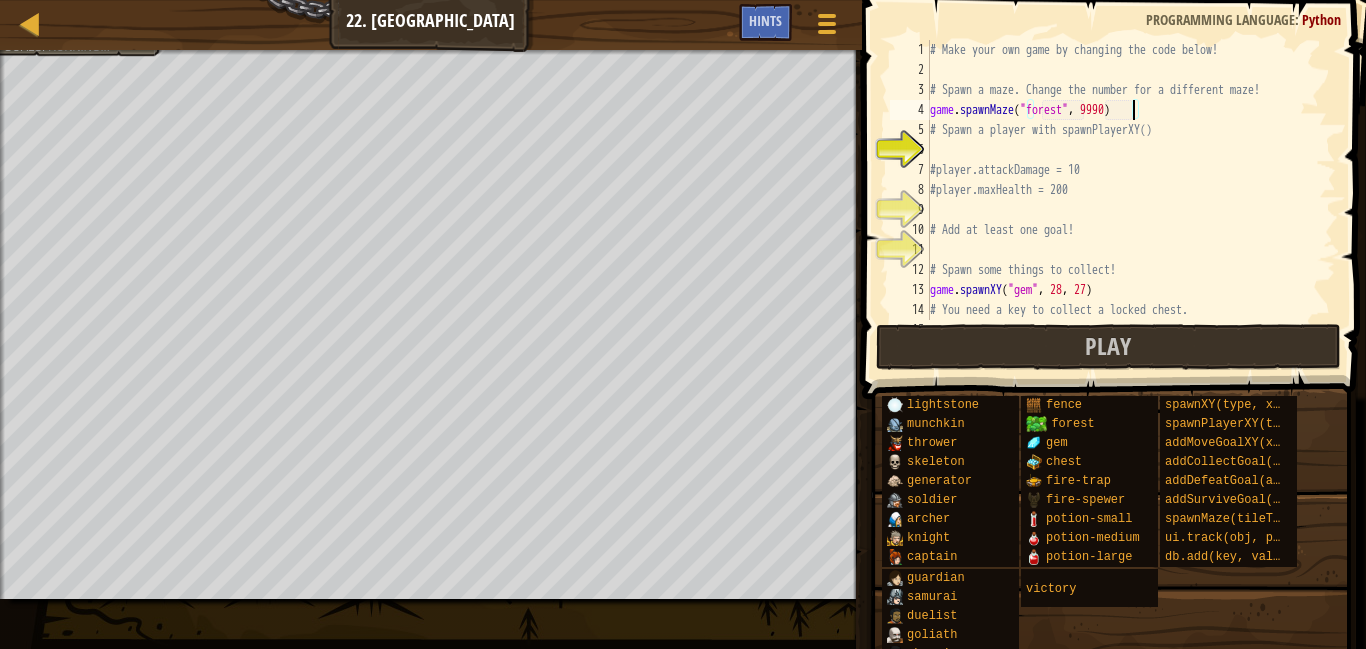 click on "# Make your own game by changing the code below! # Spawn a maze. Change the number for a different maze! game . spawnMaze ( "forest" ,   9990 ) # Spawn a player with spawnPlayerXY() #player.attackDamage = 10 #player.maxHealth = 200 # Add at least one goal! # Spawn some things to collect! game . spawnXY ( "gem" ,   28 ,   27 ) # You need a key to collect a locked chest. game . spawnXY ( "locked-chest" ,   44 ,   28 )" at bounding box center [1131, 200] 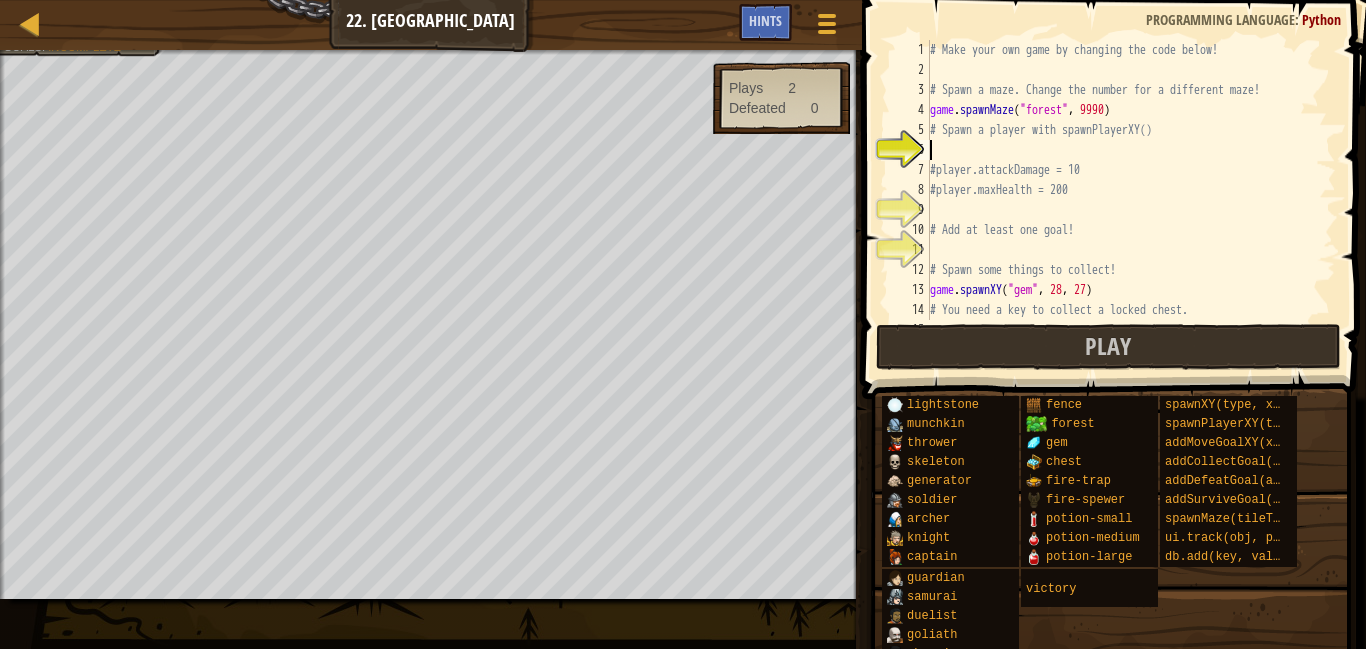 scroll, scrollTop: 9, scrollLeft: 0, axis: vertical 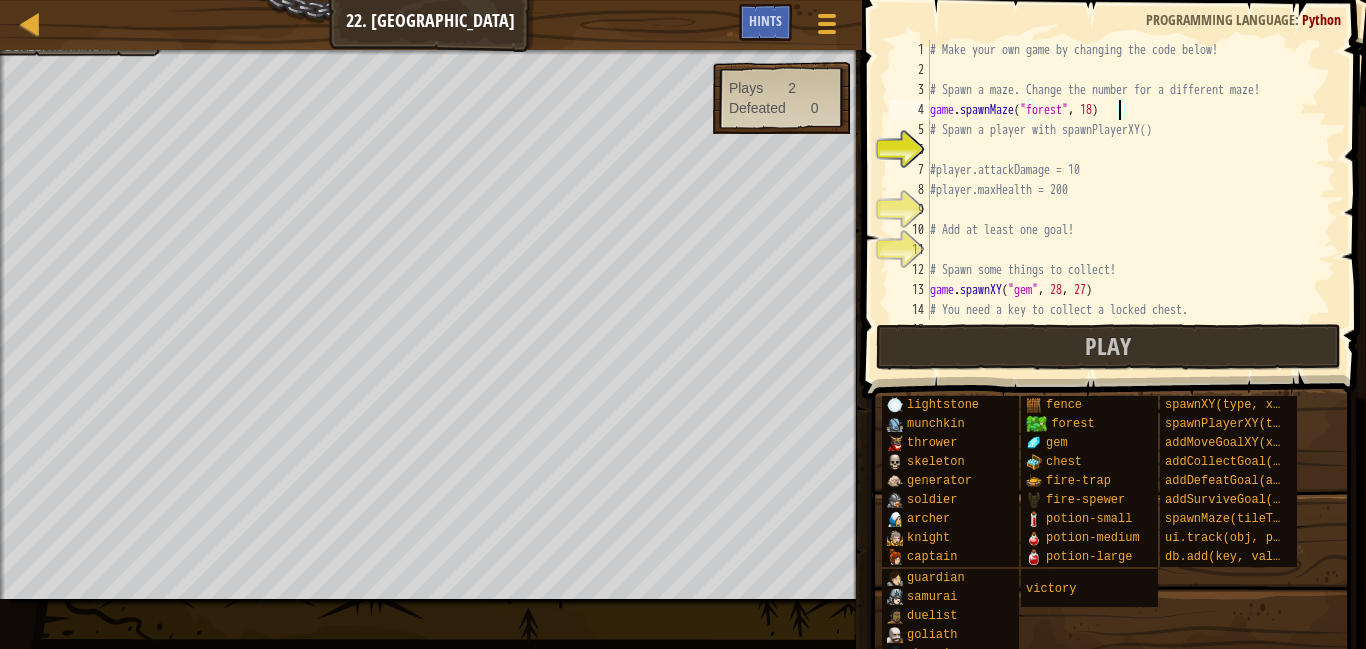 click on "# Make your own game by changing the code below! # Spawn a maze. Change the number for a different maze! game . spawnMaze ( "forest" ,   18 ) # Spawn a player with spawnPlayerXY() #player.attackDamage = 10 #player.maxHealth = 200 # Add at least one goal! # Spawn some things to collect! game . spawnXY ( "gem" ,   28 ,   27 ) # You need a key to collect a locked chest. game . spawnXY ( "locked-chest" ,   44 ,   28 )" at bounding box center [1131, 200] 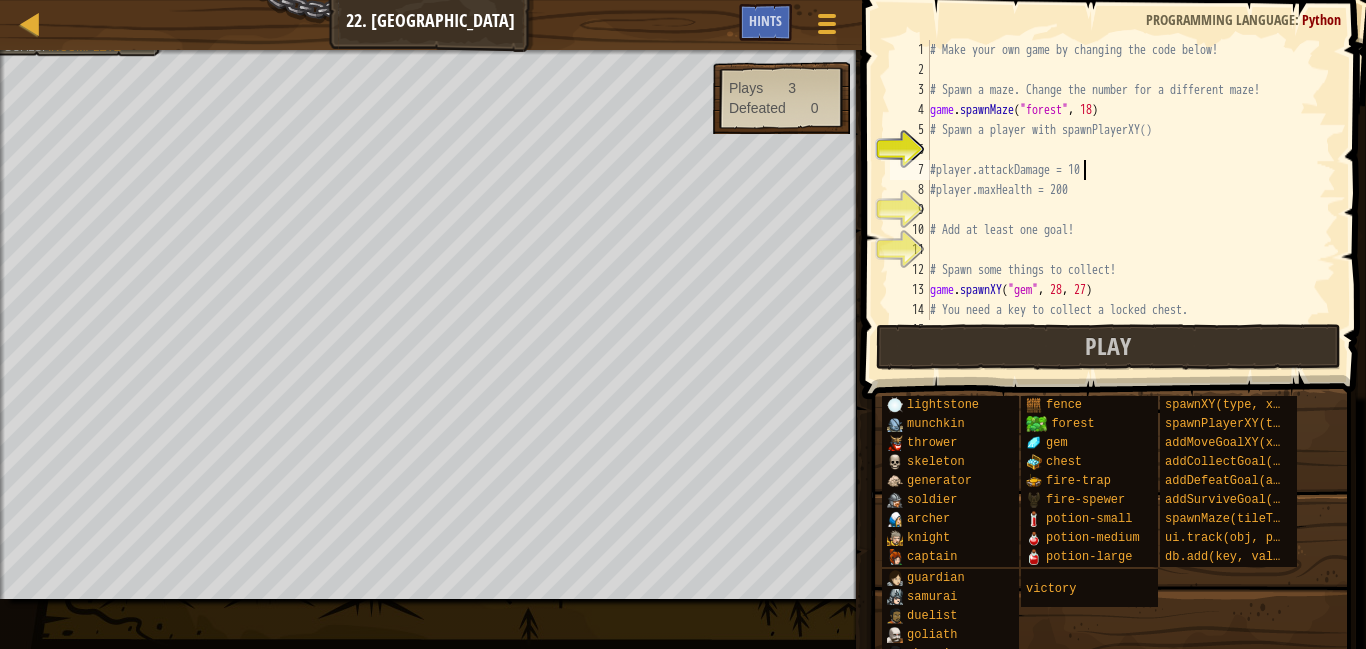 scroll, scrollTop: 9, scrollLeft: 24, axis: both 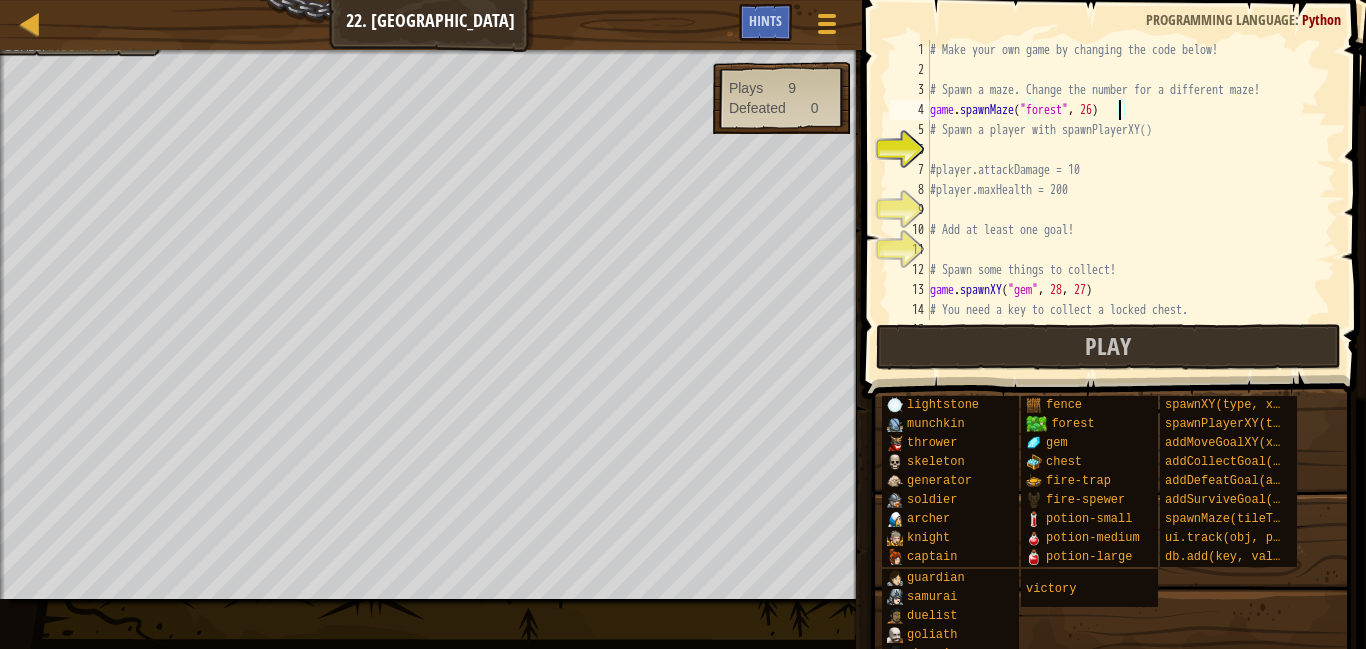click on "# Make your own game by changing the code below! # Spawn a maze. Change the number for a different maze! game . spawnMaze ( "forest" ,   26 ) # Spawn a player with spawnPlayerXY() #player.attackDamage = 10 #player.maxHealth = 200 # Add at least one goal! # Spawn some things to collect! game . spawnXY ( "gem" ,   28 ,   27 ) # You need a key to collect a locked chest. game . spawnXY ( "locked-chest" ,   44 ,   28 )" at bounding box center [1131, 200] 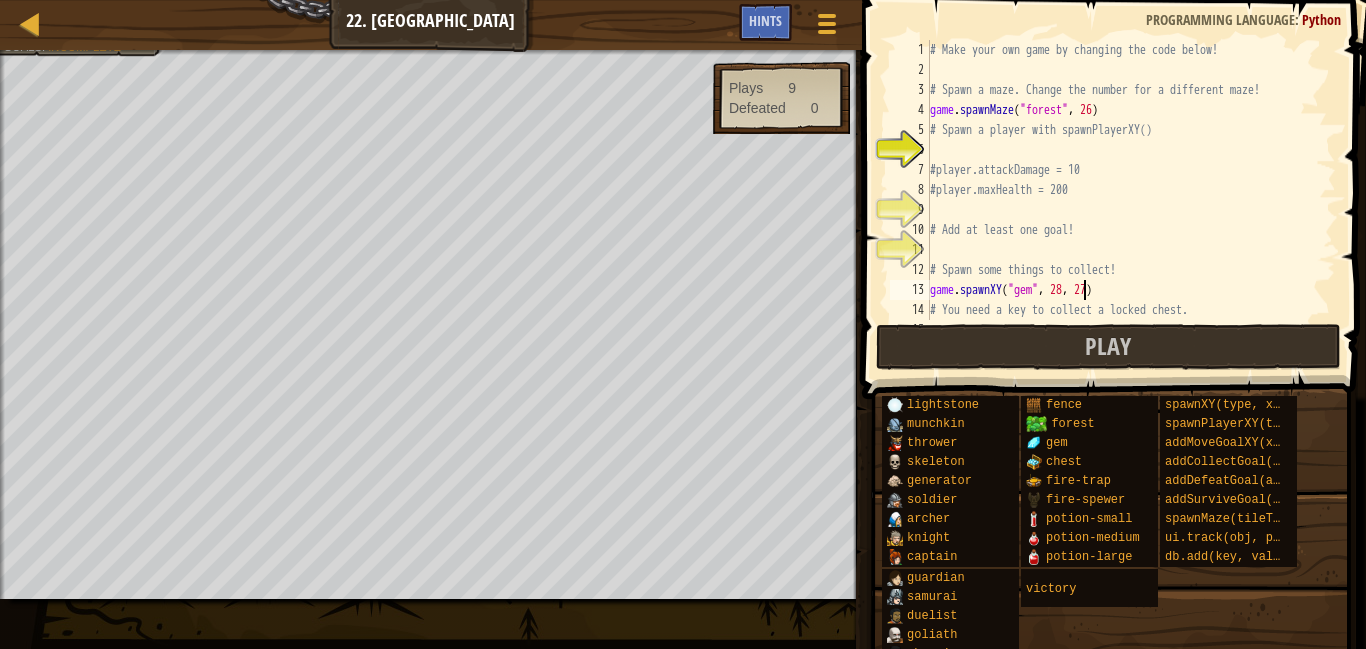 click on "# Make your own game by changing the code below! # Spawn a maze. Change the number for a different maze! game . spawnMaze ( "forest" ,   26 ) # Spawn a player with spawnPlayerXY() #player.attackDamage = 10 #player.maxHealth = 200 # Add at least one goal! # Spawn some things to collect! game . spawnXY ( "gem" ,   28 ,   27 ) # You need a key to collect a locked chest. game . spawnXY ( "locked-chest" ,   44 ,   28 )" at bounding box center (1131, 200) 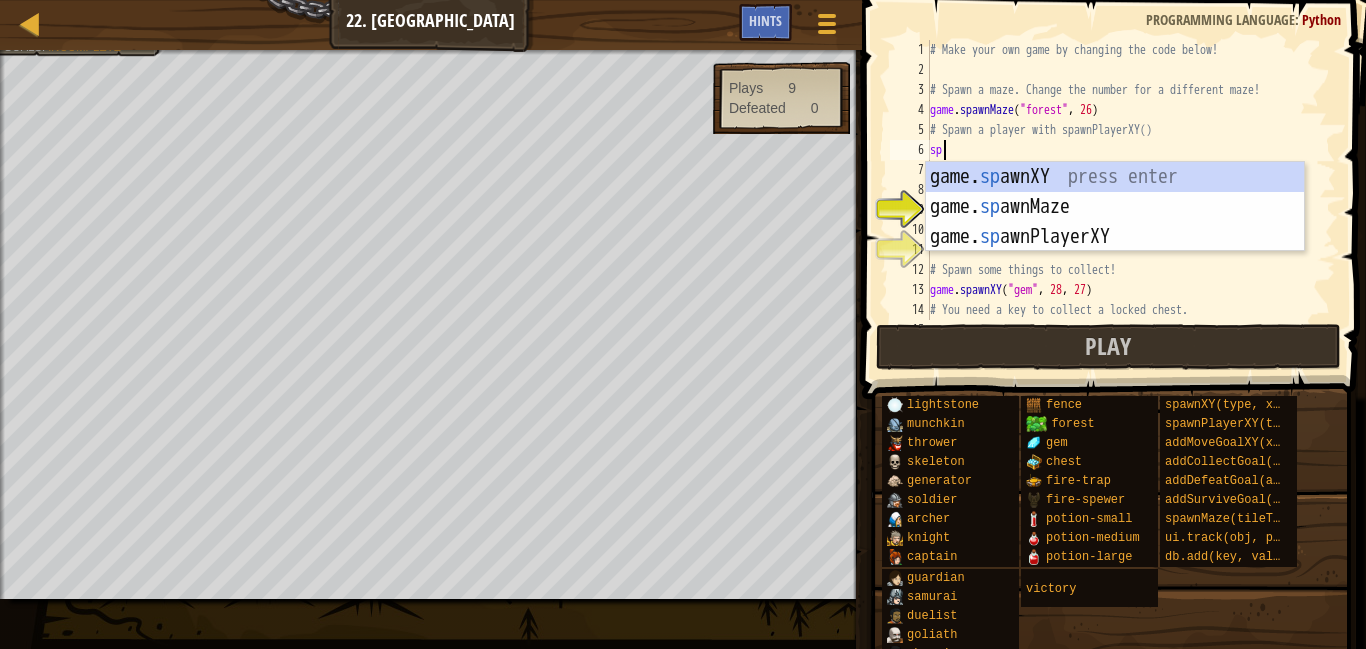 scroll, scrollTop: 9, scrollLeft: 1, axis: both 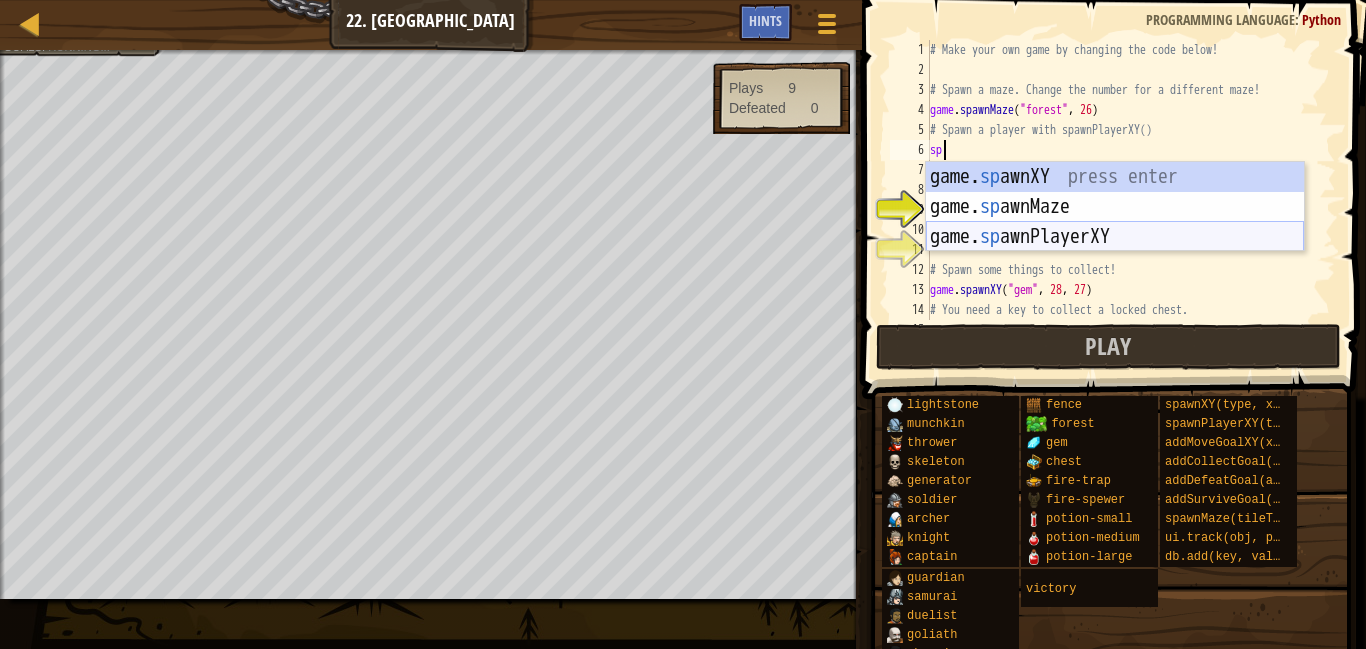 click on "game. sp awnXY press enter game. sp awnMaze press enter game. sp awnPlayerXY press enter" at bounding box center [1115, 237] 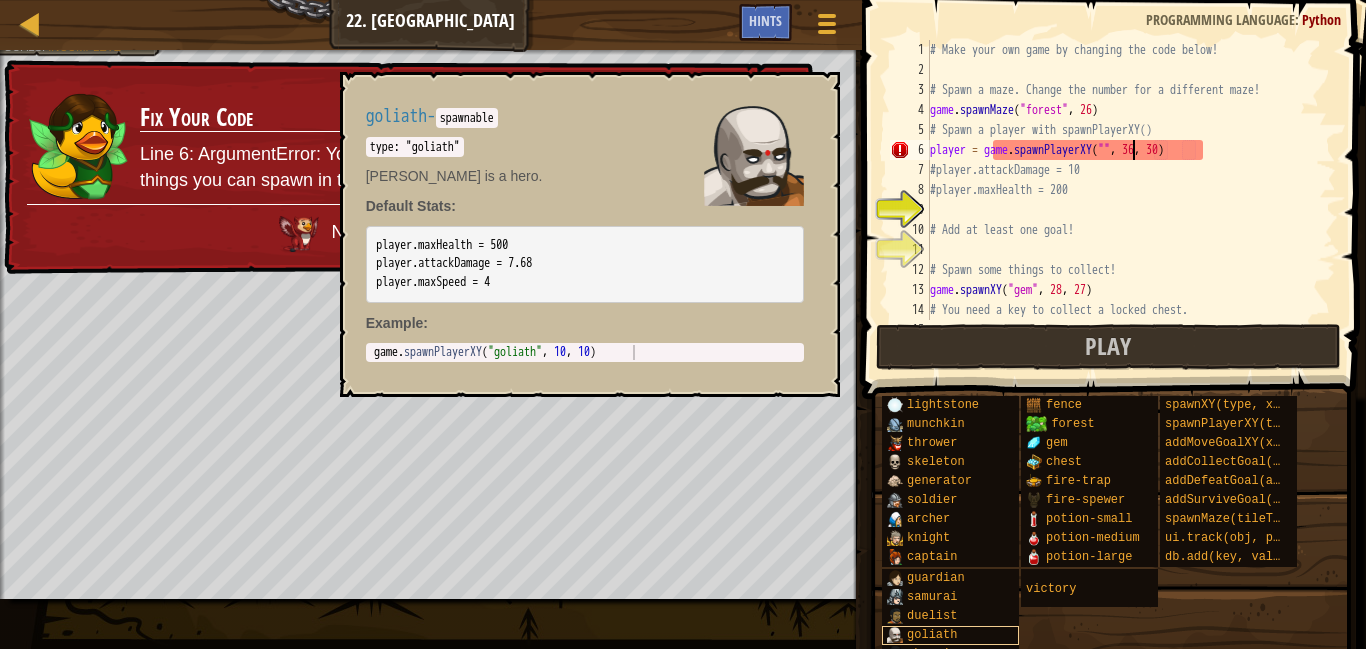 scroll, scrollTop: 16, scrollLeft: 0, axis: vertical 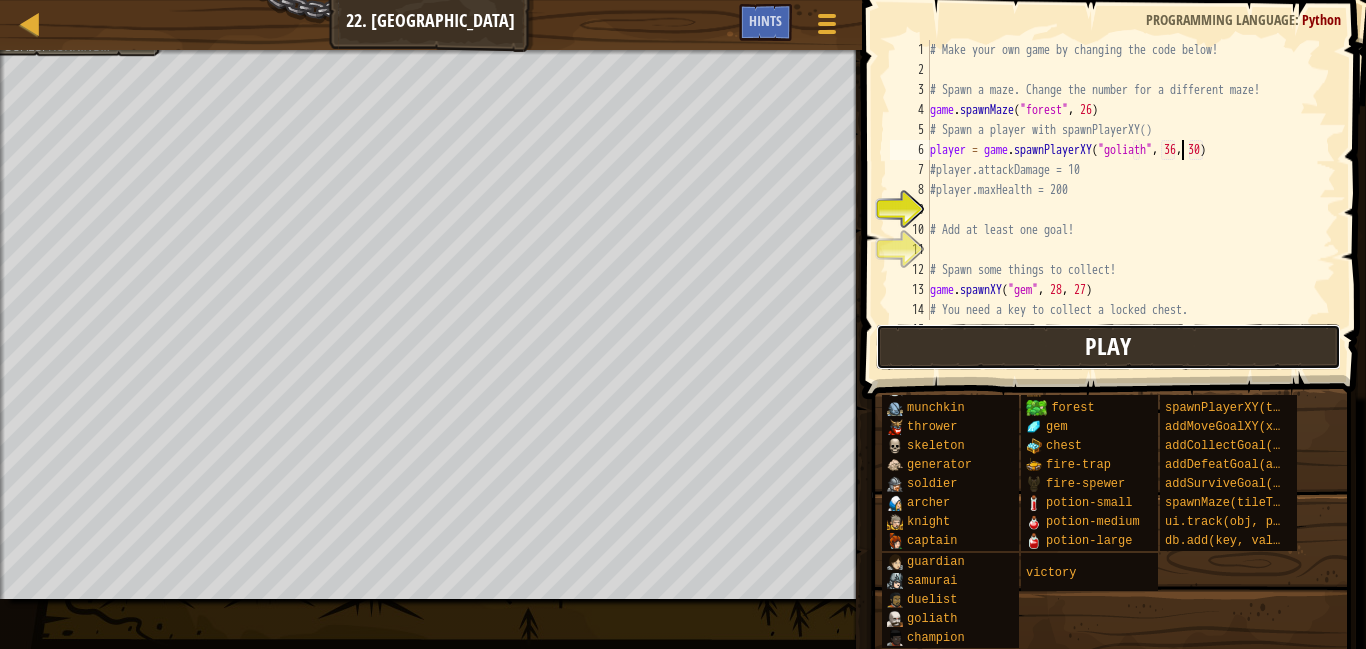 click on "Play" at bounding box center (1109, 347) 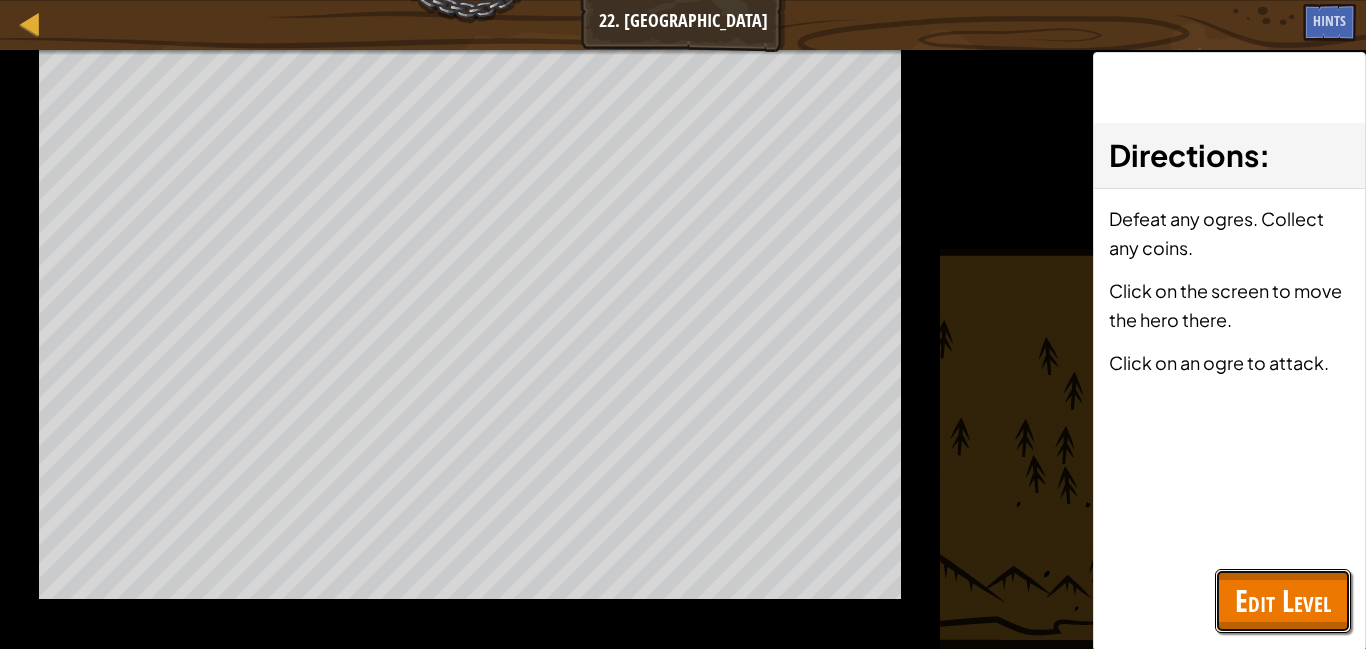 click on "Edit Level" at bounding box center [1283, 600] 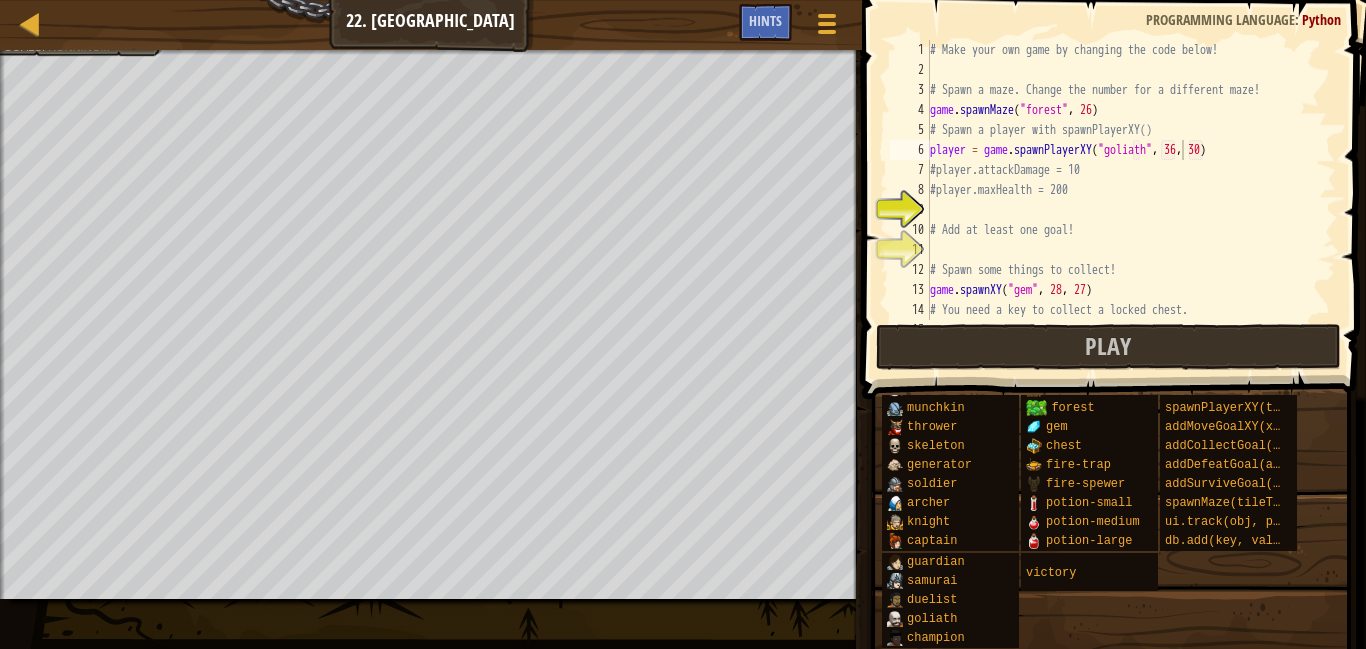 click on "# Make your own game by changing the code below! # Spawn a maze. Change the number for a different maze! game . spawnMaze ( "forest" ,   26 ) # Spawn a player with spawnPlayerXY() player   =   game . spawnPlayerXY ( "goliath" ,   36 ,   30 ) #player.attackDamage = 10 #player.maxHealth = 200 # Add at least one goal! # Spawn some things to collect! game . spawnXY ( "gem" ,   28 ,   27 ) # You need a key to collect a locked chest. game . spawnXY ( "locked-chest" ,   44 ,   28 )" at bounding box center (1131, 200) 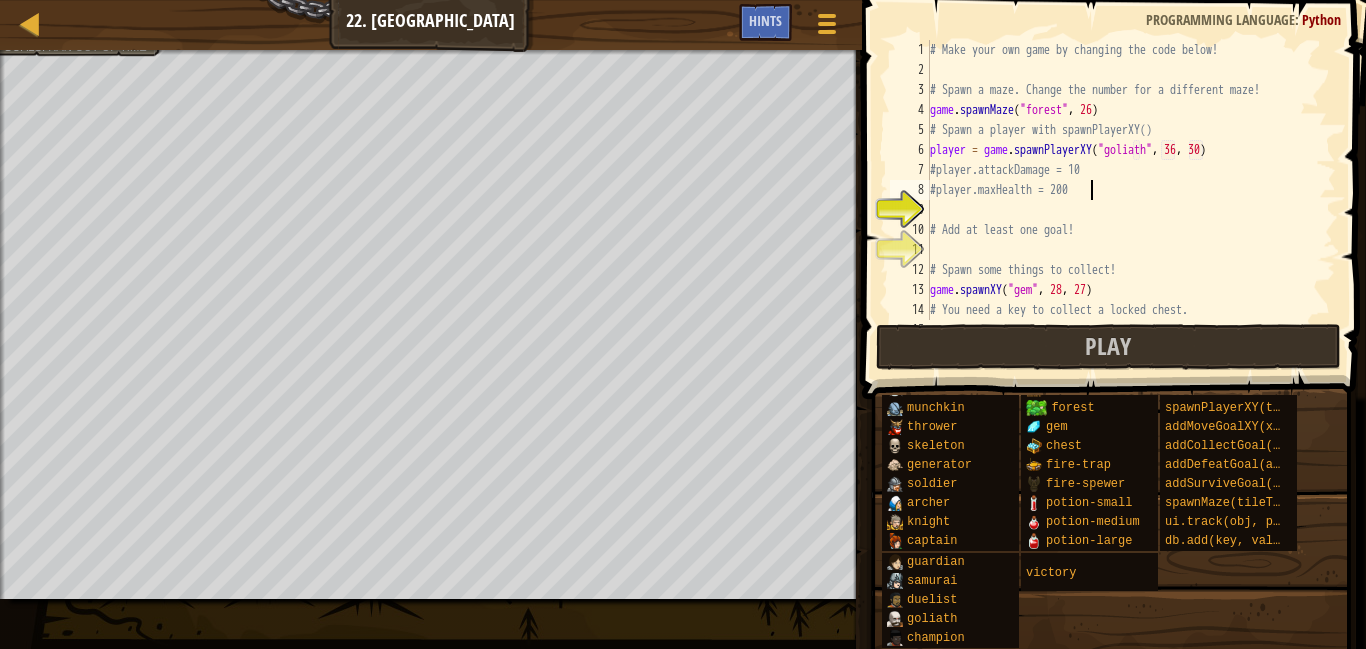 click on "# Make your own game by changing the code below! # Spawn a maze. Change the number for a different maze! game . spawnMaze ( "forest" ,   26 ) # Spawn a player with spawnPlayerXY() player   =   game . spawnPlayerXY ( "goliath" ,   36 ,   30 ) #player.attackDamage = 10 #player.maxHealth = 200 # Add at least one goal! # Spawn some things to collect! game . spawnXY ( "gem" ,   28 ,   27 ) # You need a key to collect a locked chest. game . spawnXY ( "locked-chest" ,   44 ,   28 )" at bounding box center (1131, 200) 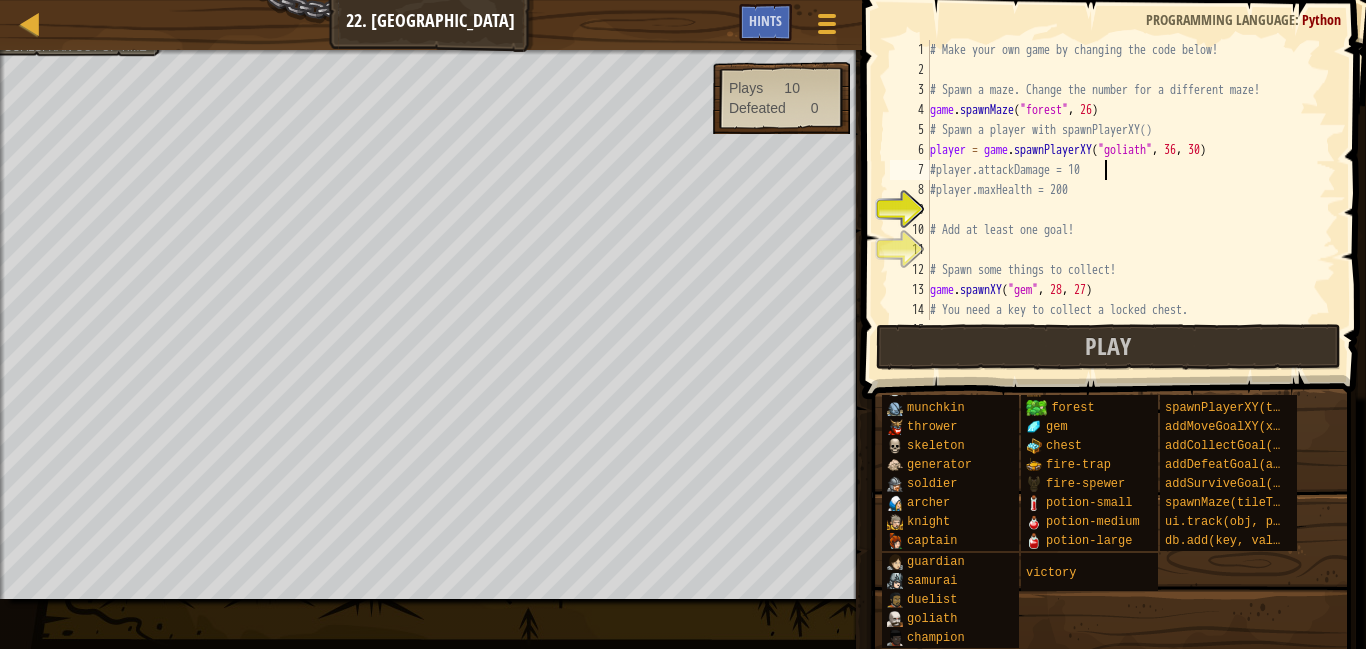 click on "# Make your own game by changing the code below! # Spawn a maze. Change the number for a different maze! game . spawnMaze ( "forest" ,   26 ) # Spawn a player with spawnPlayerXY() player   =   game . spawnPlayerXY ( "goliath" ,   36 ,   30 ) #player.attackDamage = 10 #player.maxHealth = 200 # Add at least one goal! # Spawn some things to collect! game . spawnXY ( "gem" ,   28 ,   27 ) # You need a key to collect a locked chest. game . spawnXY ( "locked-chest" ,   44 ,   28 )" at bounding box center (1131, 200) 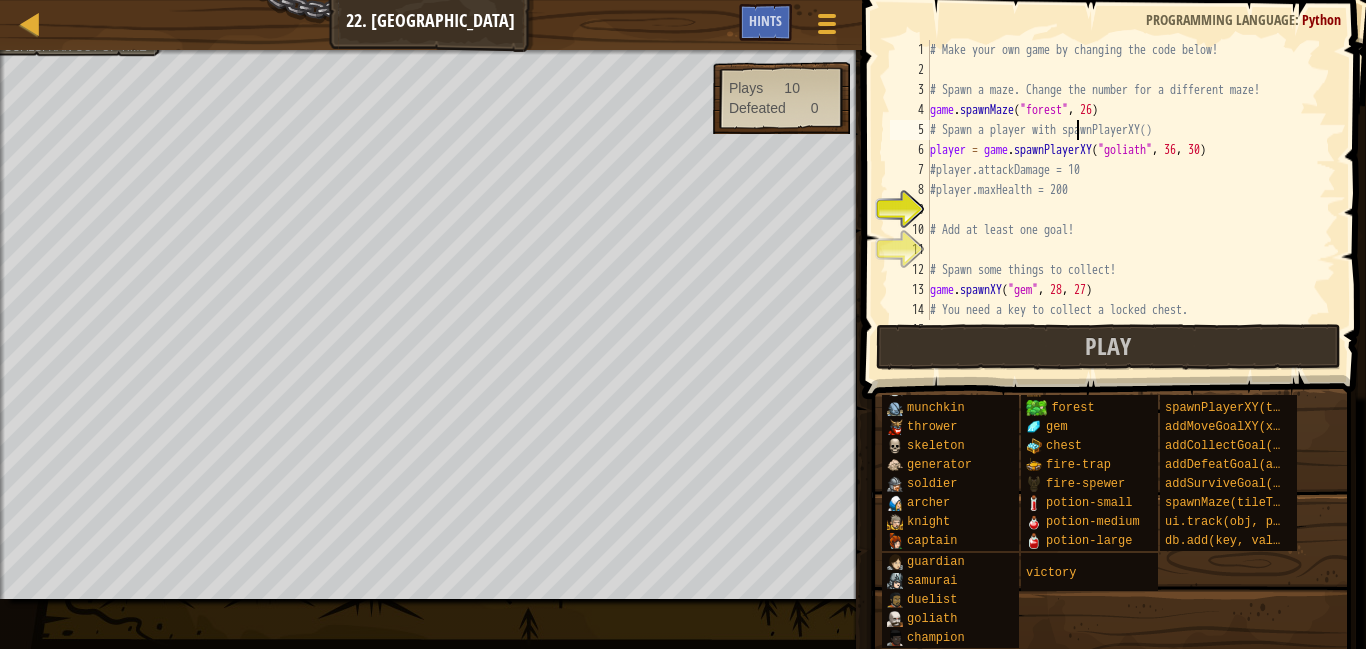 scroll, scrollTop: 9, scrollLeft: 22, axis: both 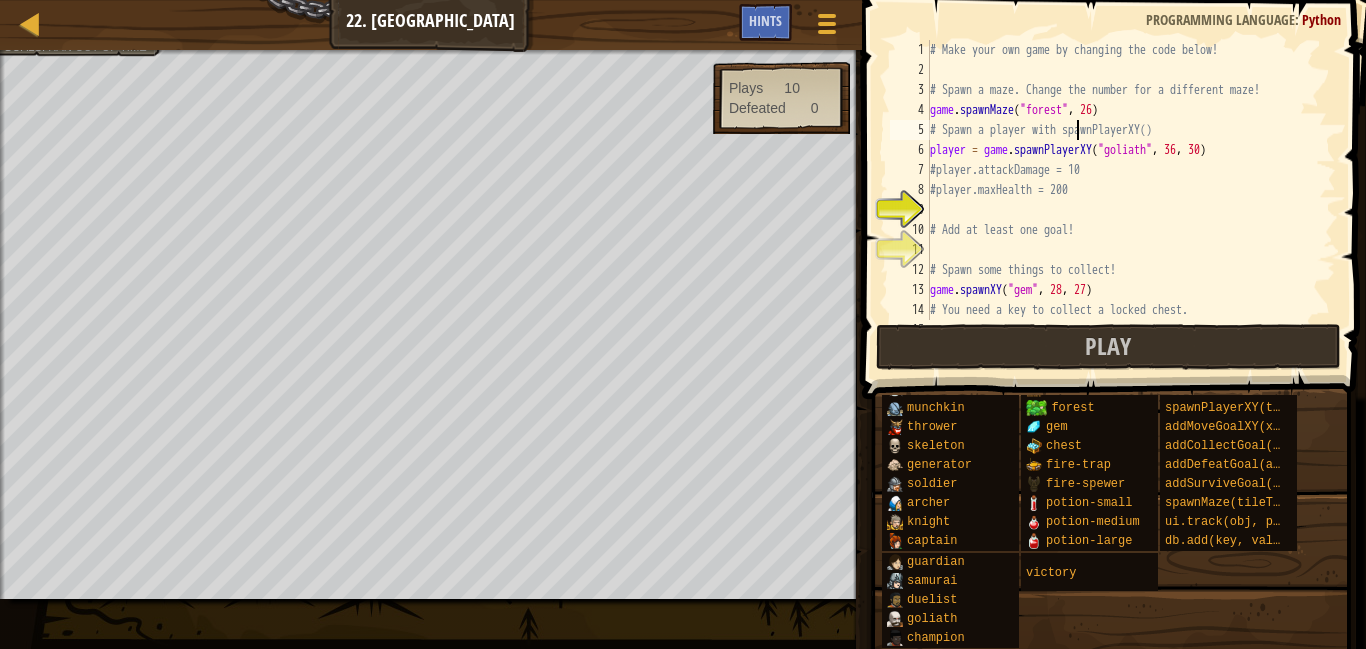 click on "# Make your own game by changing the code below! # Spawn a maze. Change the number for a different maze! game . spawnMaze ( "forest" ,   26 ) # Spawn a player with spawnPlayerXY() player   =   game . spawnPlayerXY ( "goliath" ,   36 ,   30 ) #player.attackDamage = 10 #player.maxHealth = 200 # Add at least one goal! # Spawn some things to collect! game . spawnXY ( "gem" ,   28 ,   27 ) # You need a key to collect a locked chest. game . spawnXY ( "locked-chest" ,   44 ,   28 )" at bounding box center [1131, 200] 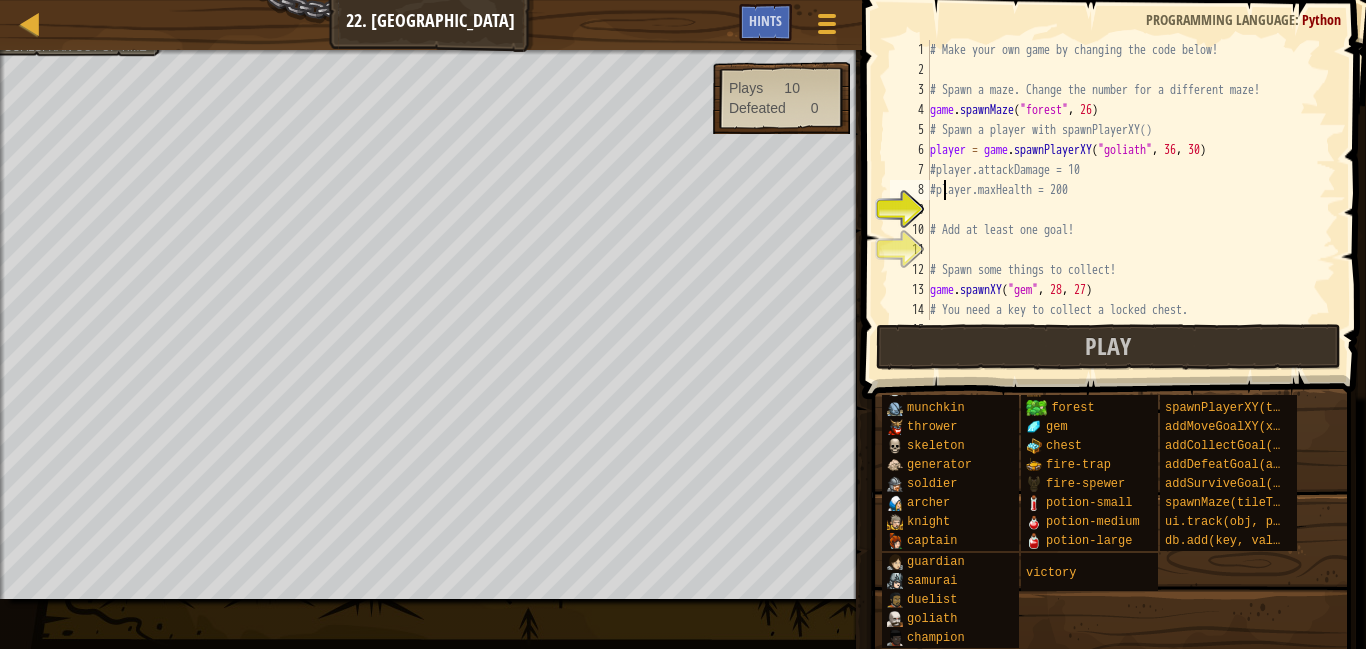 type on "#player.maxHealth = 200" 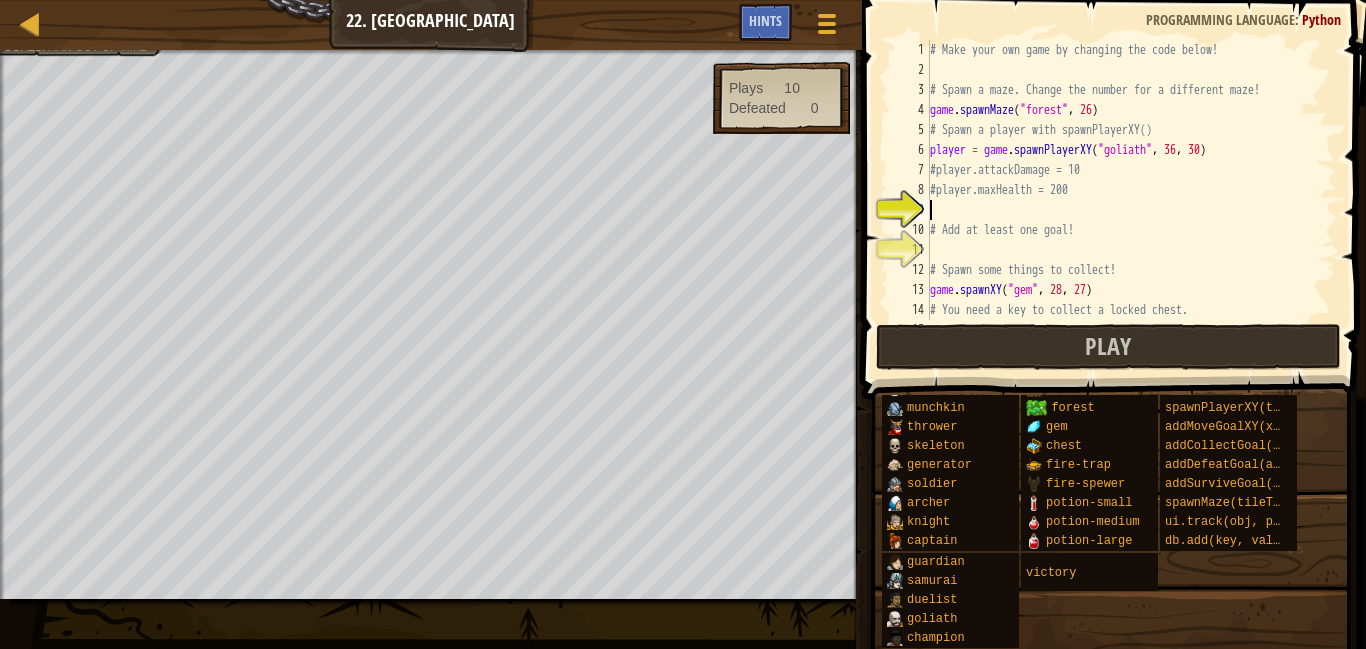 scroll, scrollTop: 9, scrollLeft: 0, axis: vertical 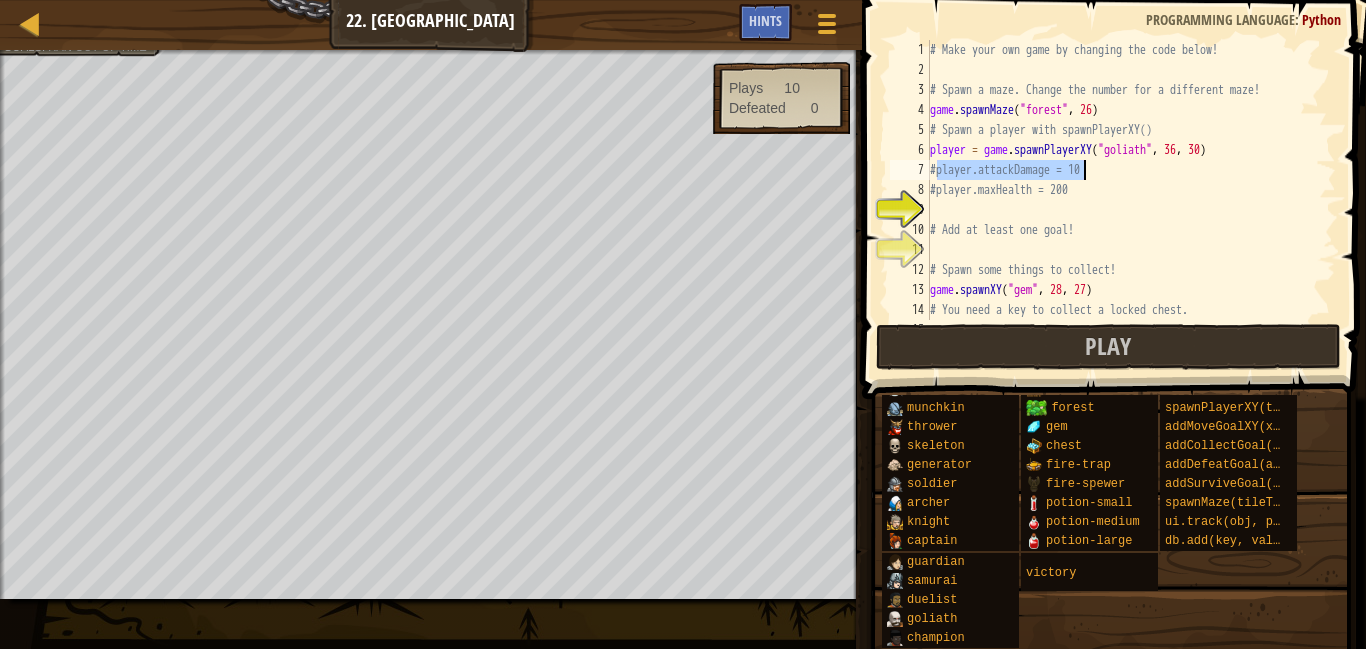 drag, startPoint x: 936, startPoint y: 168, endPoint x: 1119, endPoint y: 171, distance: 183.02458 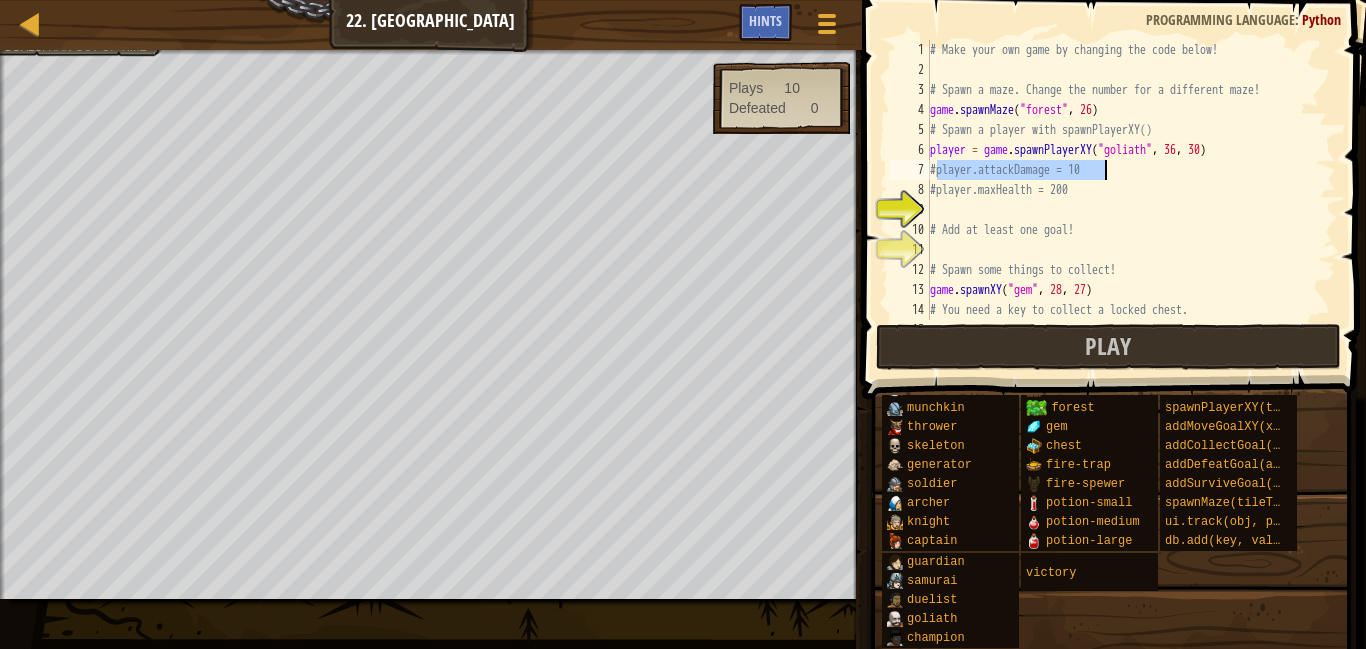 type on "#player.attackDamage = 10" 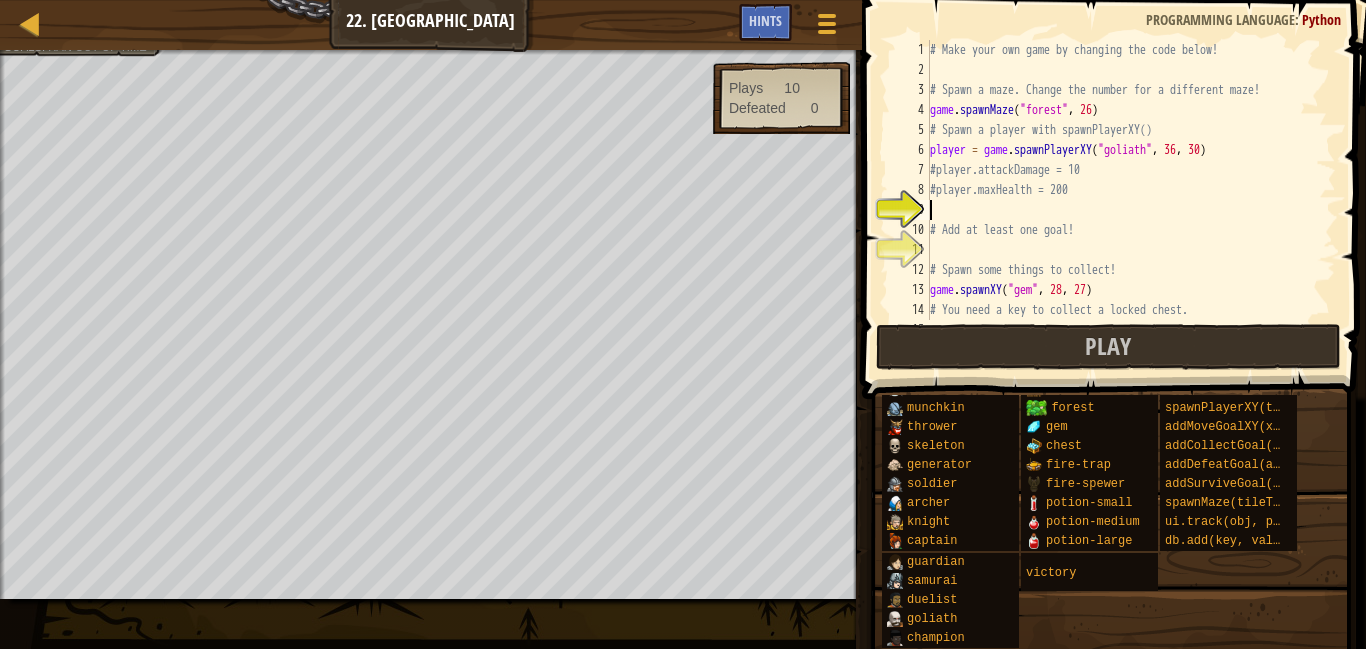 paste on "player.attackDamage = 10" 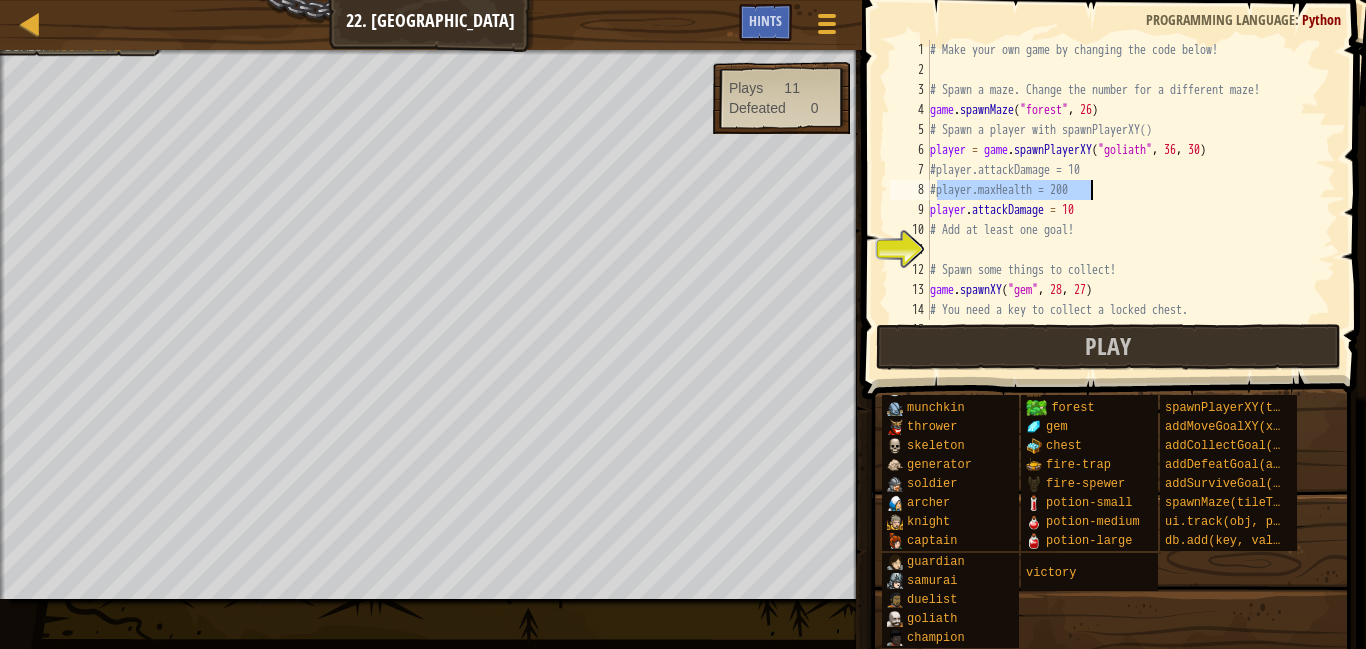 drag, startPoint x: 934, startPoint y: 190, endPoint x: 1124, endPoint y: 186, distance: 190.0421 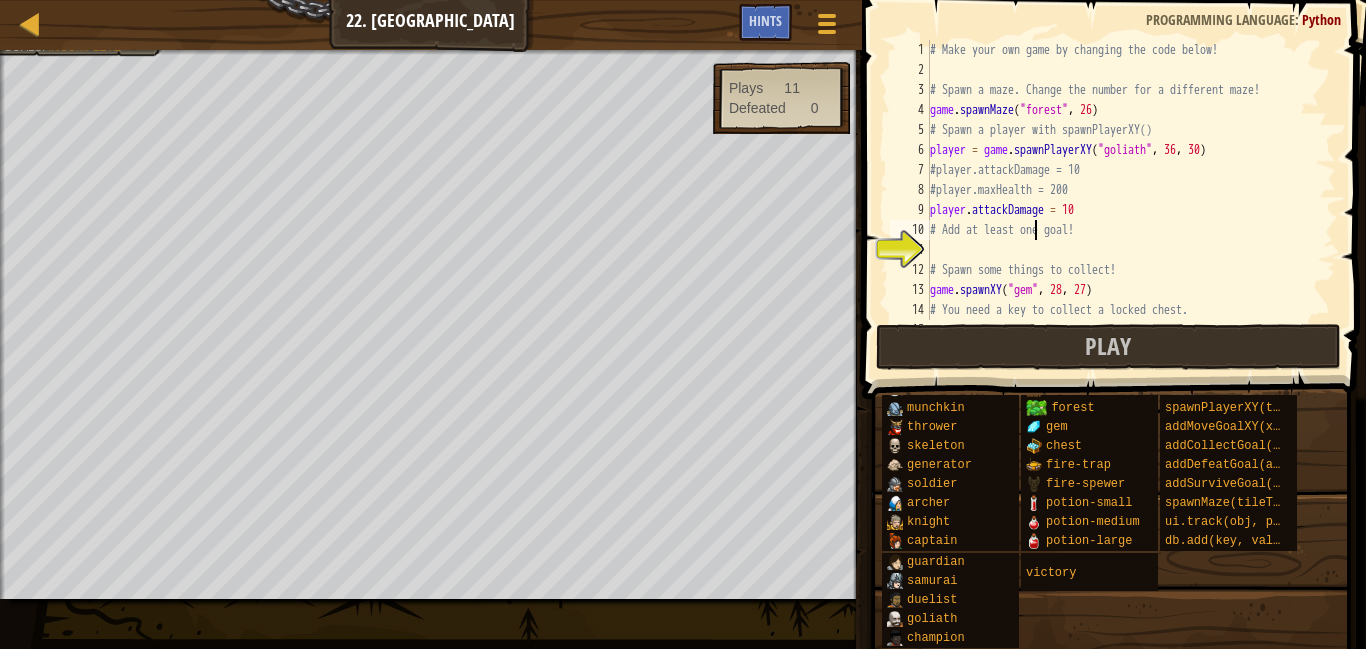 click on "# Make your own game by changing the code below! # Spawn a maze. Change the number for a different maze! game . spawnMaze ( "forest" ,   26 ) # Spawn a player with spawnPlayerXY() player   =   game . spawnPlayerXY ( "goliath" ,   36 ,   30 ) #player.attackDamage = 10 #player.maxHealth = 200 player . attackDamage   =   10 # Add at least one goal! # Spawn some things to collect! game . spawnXY ( "gem" ,   28 ,   27 ) # You need a key to collect a locked chest. game . spawnXY ( "locked-chest" ,   44 ,   28 )" at bounding box center (1131, 200) 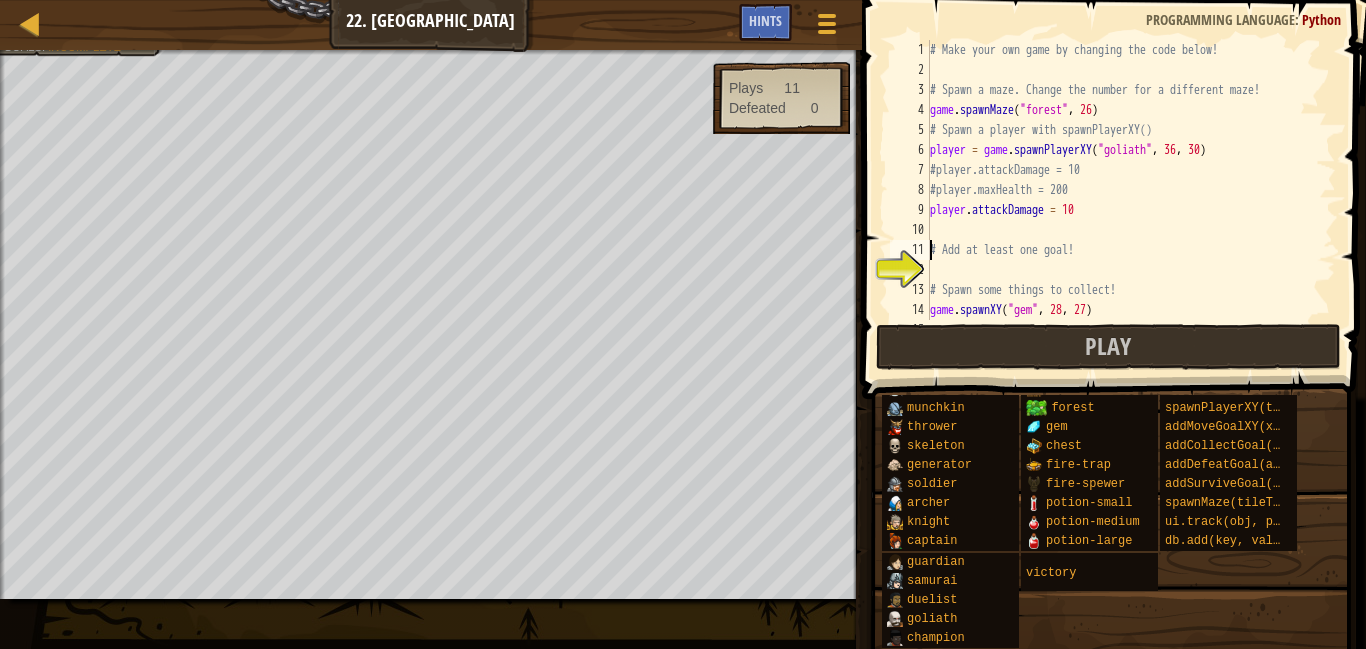 click on "# Make your own game by changing the code below! # Spawn a maze. Change the number for a different maze! game . spawnMaze ( "forest" ,   26 ) # Spawn a player with spawnPlayerXY() player   =   game . spawnPlayerXY ( "goliath" ,   36 ,   30 ) #player.attackDamage = 10 #player.maxHealth = 200 player . attackDamage   =   10 # Add at least one goal! # Spawn some things to collect! game . spawnXY ( "gem" ,   28 ,   27 ) # You need a key to collect a locked chest." at bounding box center [1131, 200] 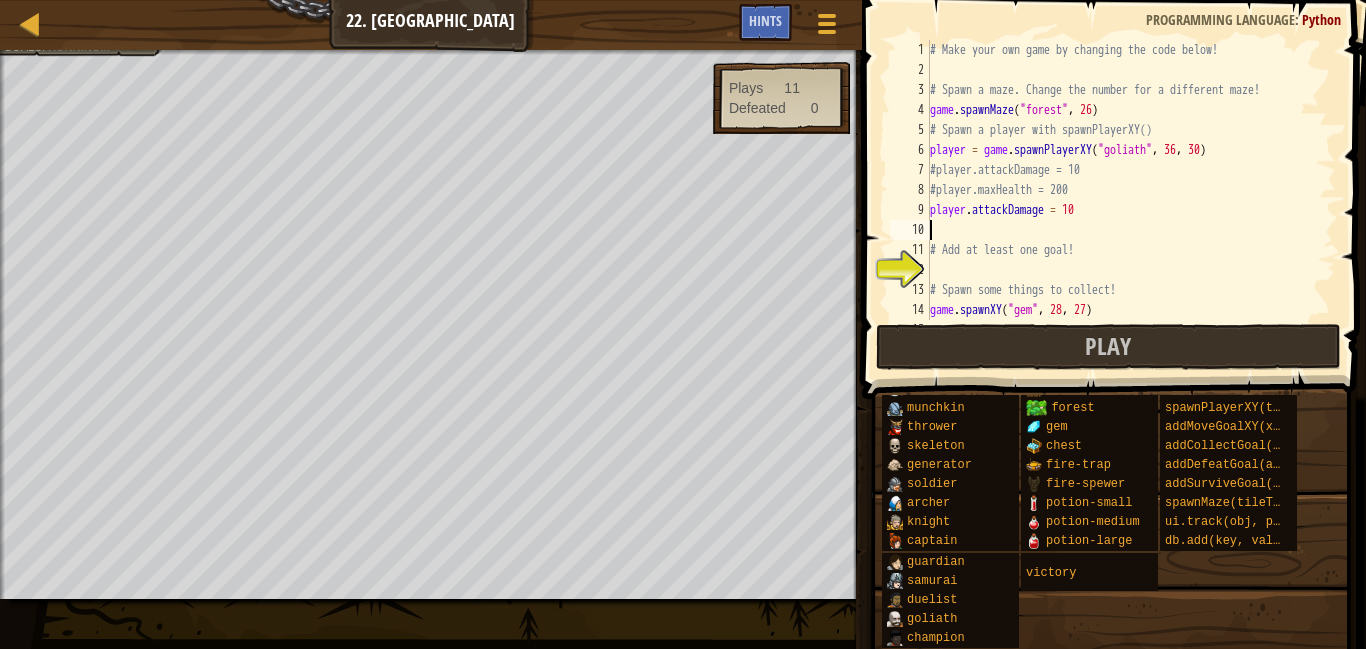 paste on "player.maxHealth = 200" 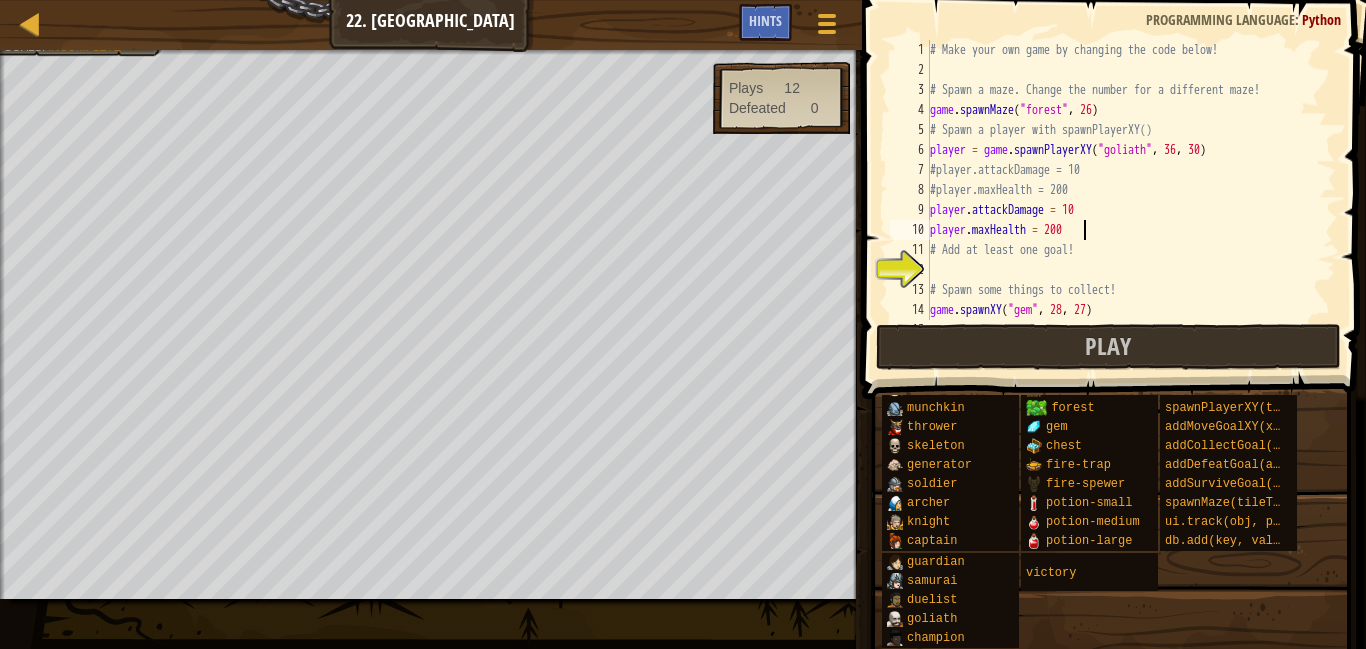 click on "# Make your own game by changing the code below! # Spawn a maze. Change the number for a different maze! game . spawnMaze ( "forest" ,   26 ) # Spawn a player with spawnPlayerXY() player   =   game . spawnPlayerXY ( "goliath" ,   36 ,   30 ) #player.attackDamage = 10 #player.maxHealth = 200 player . attackDamage   =   10 player . maxHealth   =   200 # Add at least one goal! # Spawn some things to collect! game . spawnXY ( "gem" ,   28 ,   27 ) # You need a key to collect a locked chest." at bounding box center (1131, 200) 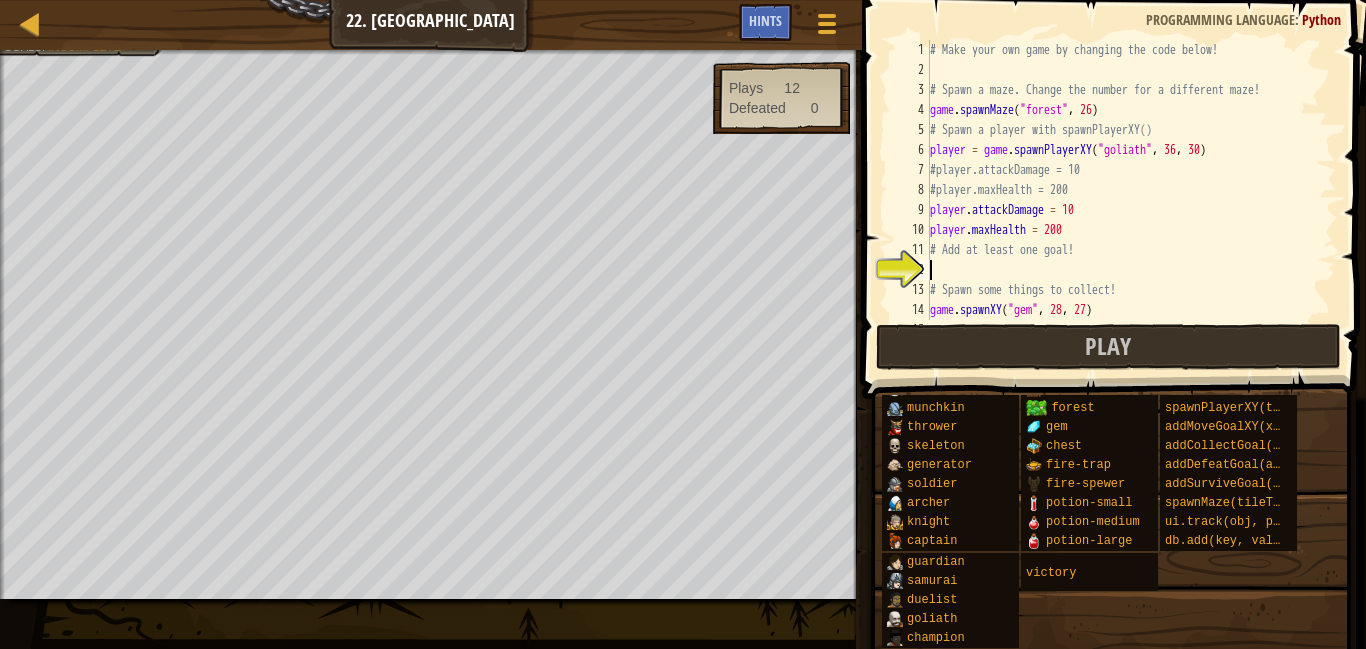 type on "g" 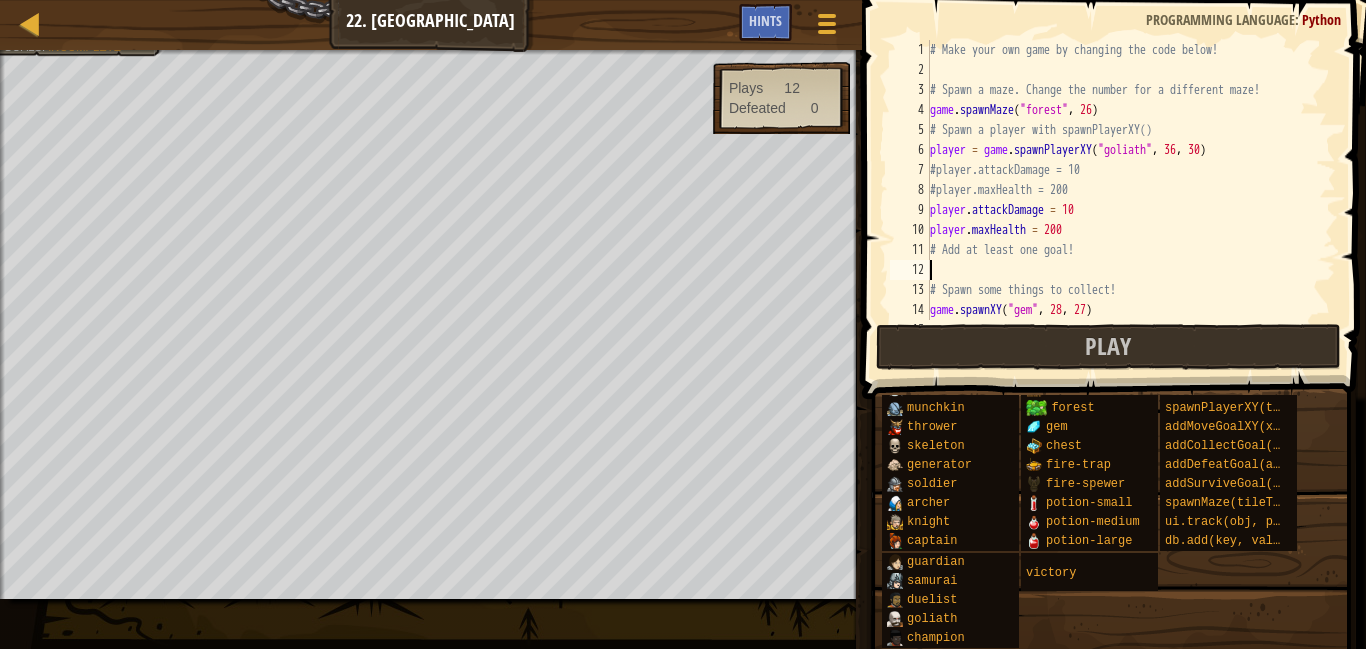 type on "co" 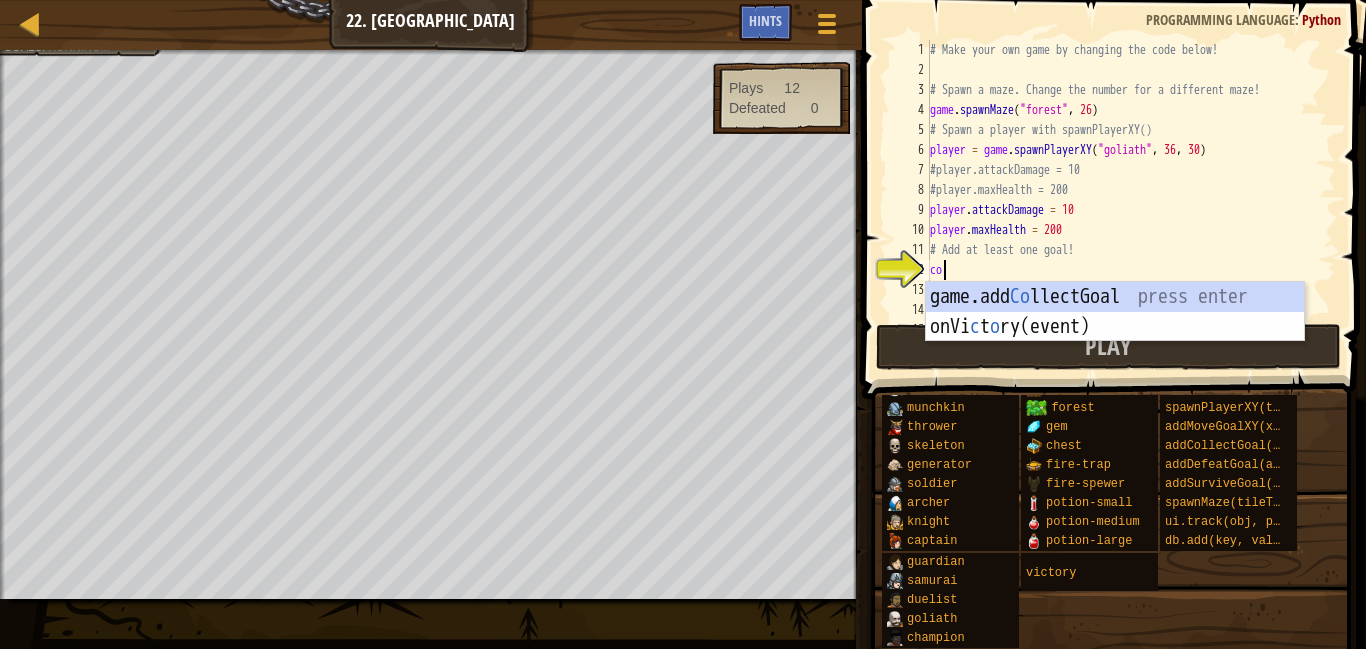 scroll, scrollTop: 9, scrollLeft: 1, axis: both 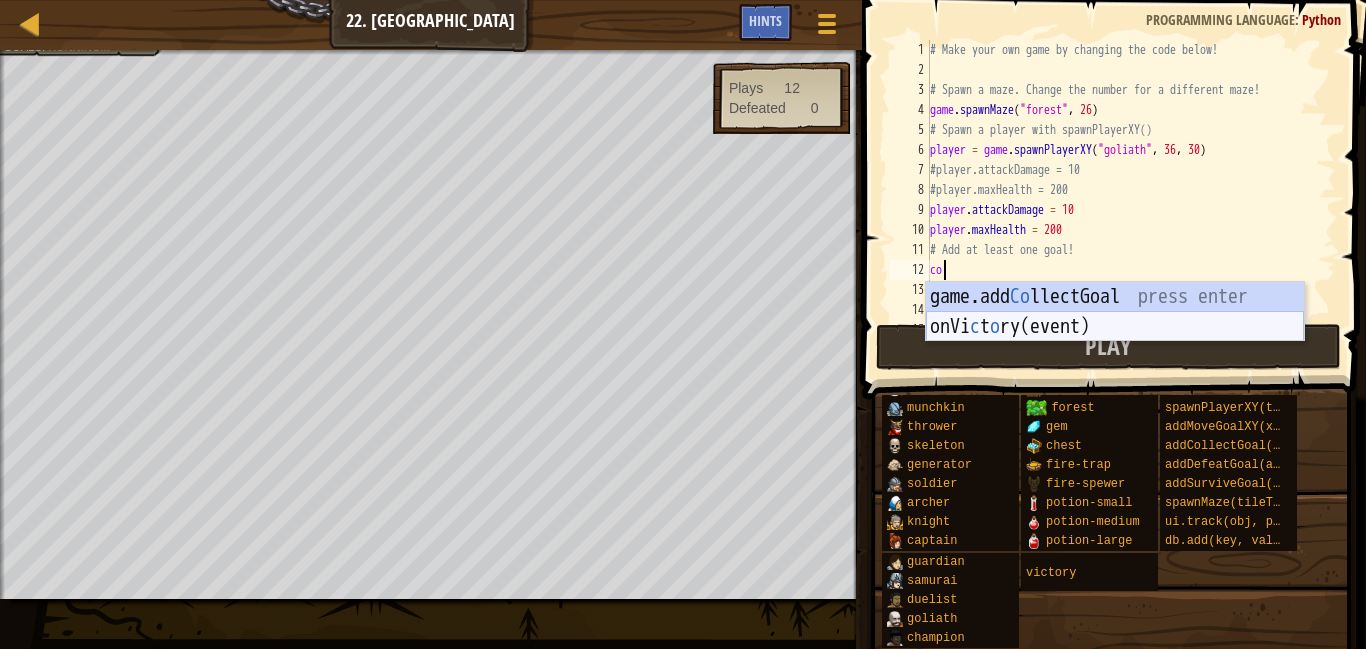 click on "game.add Co llectGoal press enter onVi c t o ry(event) press enter" at bounding box center (1115, 342) 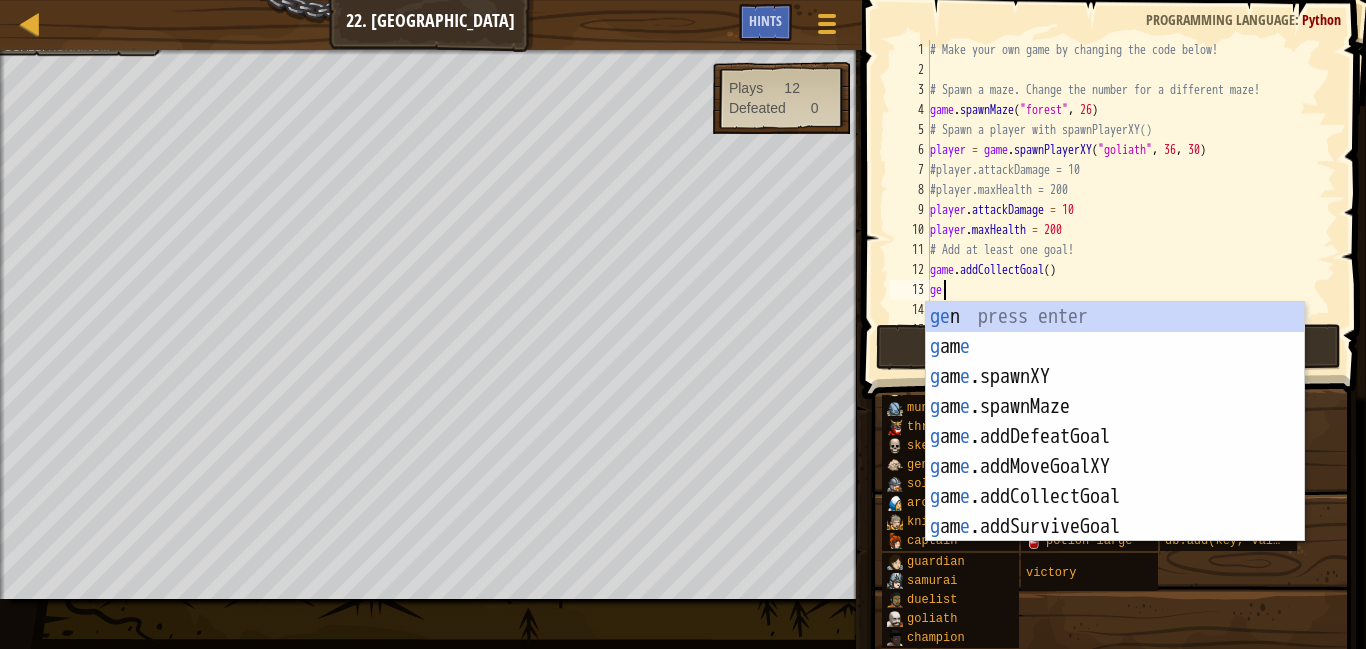 scroll, scrollTop: 9, scrollLeft: 1, axis: both 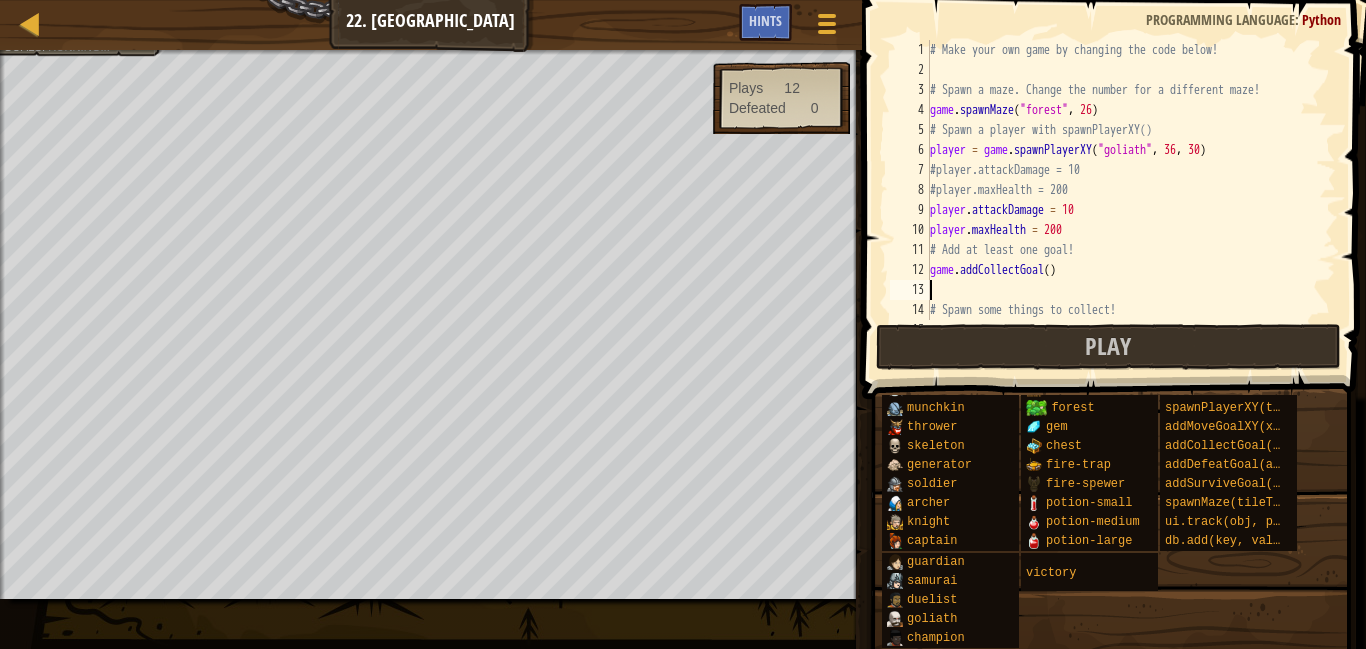 click on "# Make your own game by changing the code below! # Spawn a maze. Change the number for a different maze! game . spawnMaze ( "forest" ,   26 ) # Spawn a player with spawnPlayerXY() player   =   game . spawnPlayerXY ( "goliath" ,   36 ,   30 ) #player.attackDamage = 10 #player.maxHealth = 200 player . attackDamage   =   10 player . maxHealth   =   200 # Add at least one goal! game . addCollectGoal ( ) # Spawn some things to collect! game . spawnXY ( "gem" ,   28 ,   27 )" at bounding box center [1131, 200] 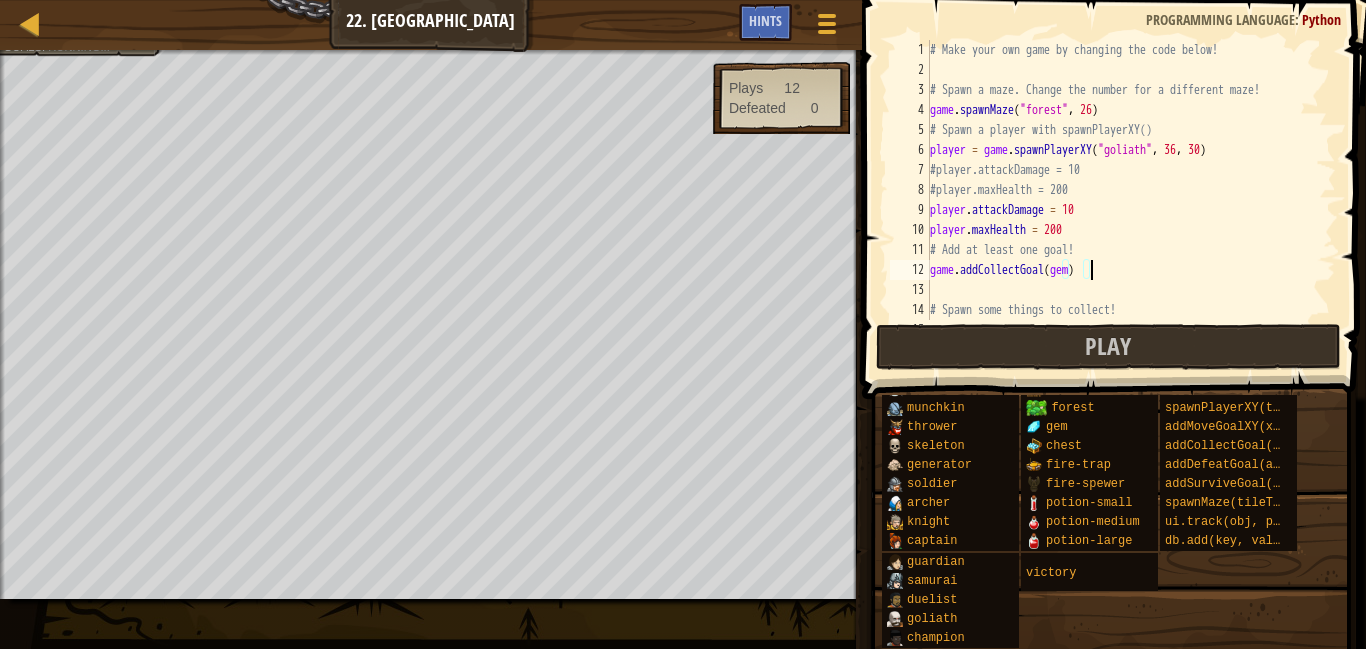 scroll, scrollTop: 9, scrollLeft: 22, axis: both 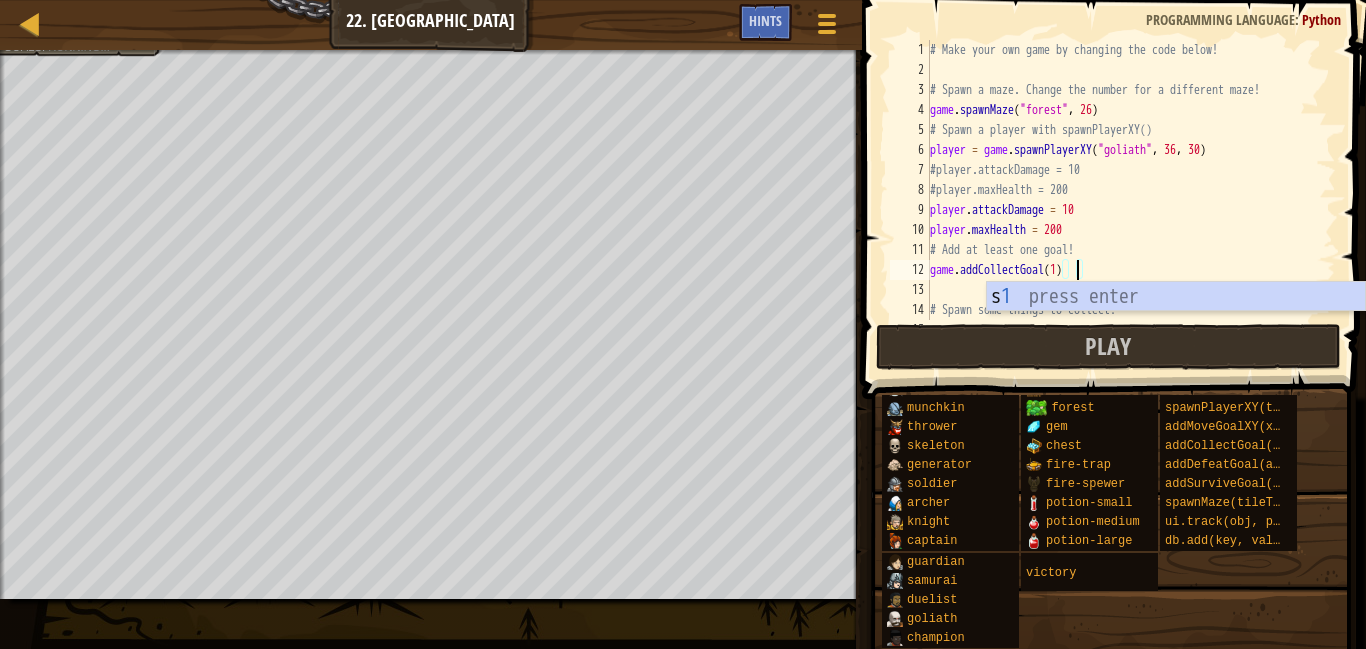 click on "# Make your own game by changing the code below! # Spawn a maze. Change the number for a different maze! game . spawnMaze ( "forest" ,   26 ) # Spawn a player with spawnPlayerXY() player   =   game . spawnPlayerXY ( "goliath" ,   36 ,   30 ) #player.attackDamage = 10 #player.maxHealth = 200 player . attackDamage   =   10 player . maxHealth   =   200 # Add at least one goal! game . addCollectGoal ( 1 ) # Spawn some things to collect! game . spawnXY ( "gem" ,   28 ,   27 )" at bounding box center (1131, 200) 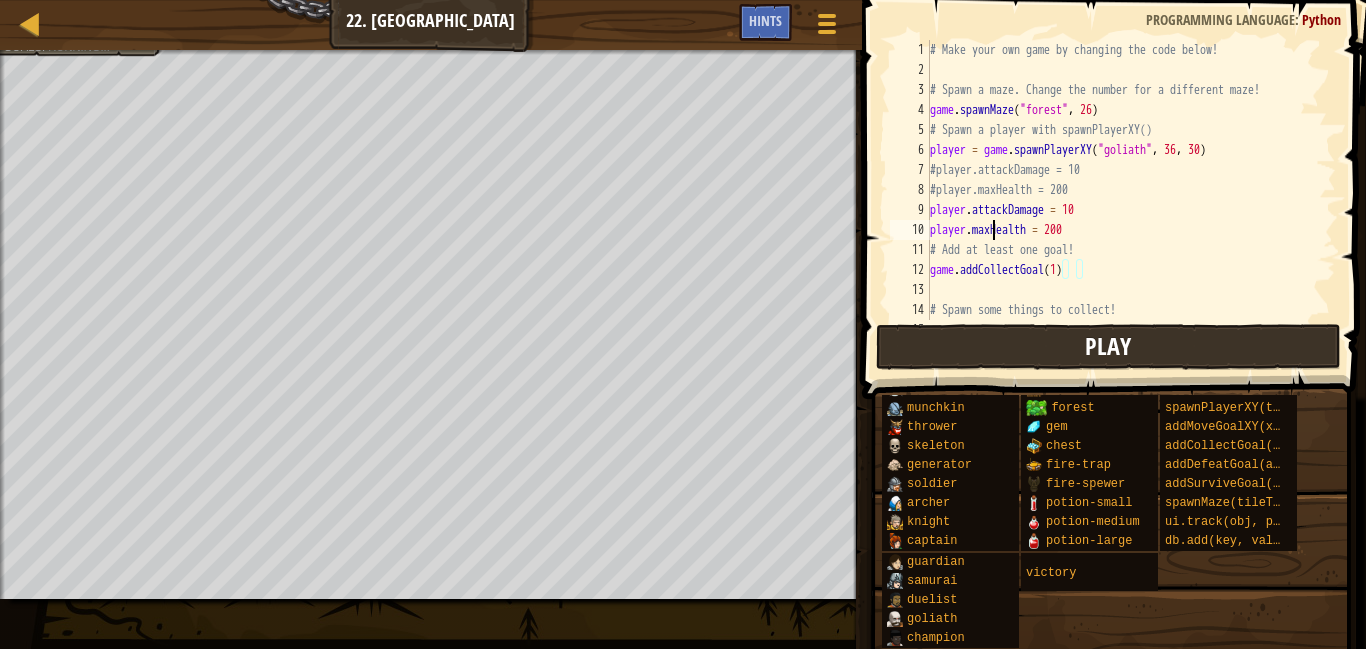 scroll, scrollTop: 9, scrollLeft: 21, axis: both 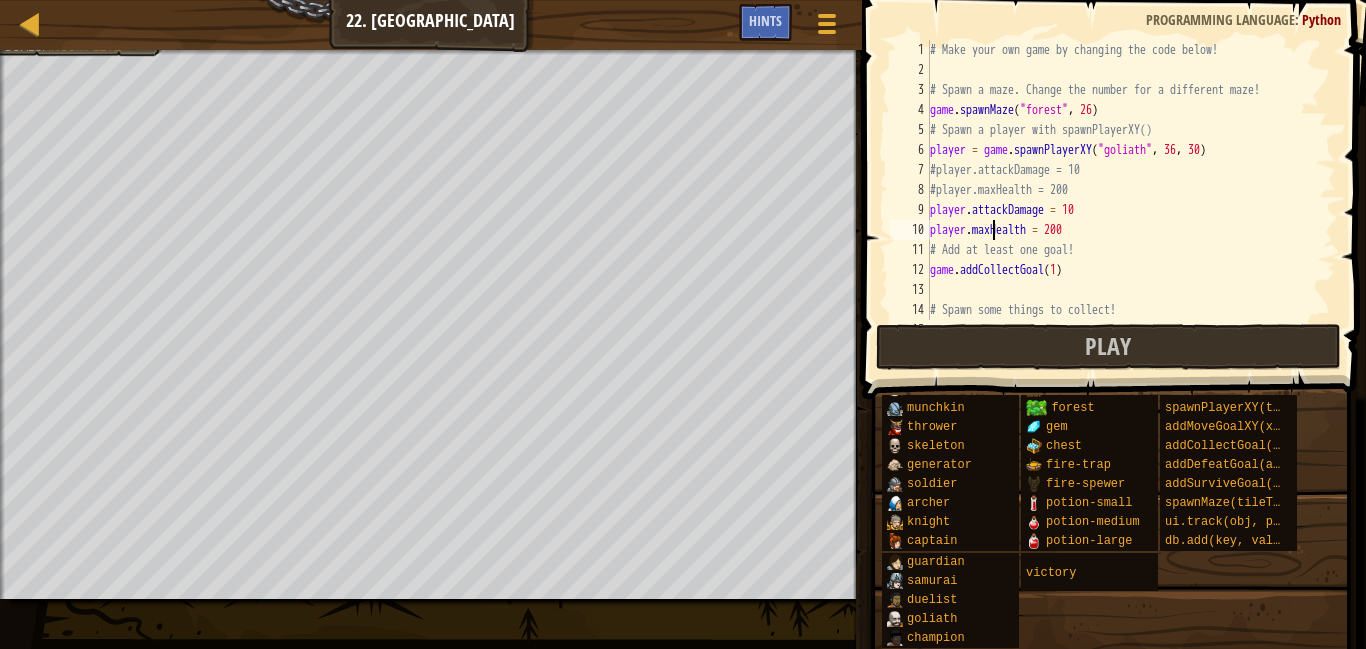 click on "# Make your own game by changing the code below! # Spawn a maze. Change the number for a different maze! game . spawnMaze ( "forest" ,   26 ) # Spawn a player with spawnPlayerXY() player   =   game . spawnPlayerXY ( "goliath" ,   36 ,   30 ) #player.attackDamage = 10 #player.maxHealth = 200 player . attackDamage   =   10 player . maxHealth   =   200 # Add at least one goal! game . addCollectGoal ( 1 ) # Spawn some things to collect! game . spawnXY ( "gem" ,   28 ,   27 )" at bounding box center (1131, 200) 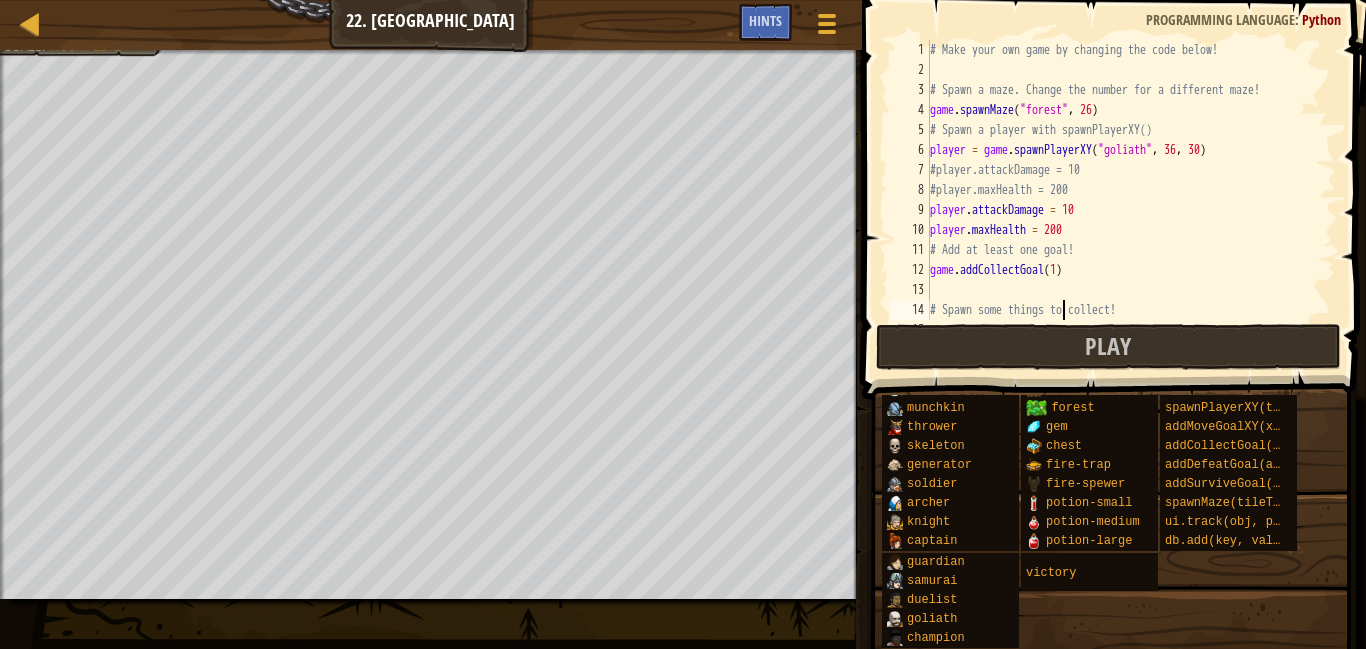 type on "# Spawn some things to collect!" 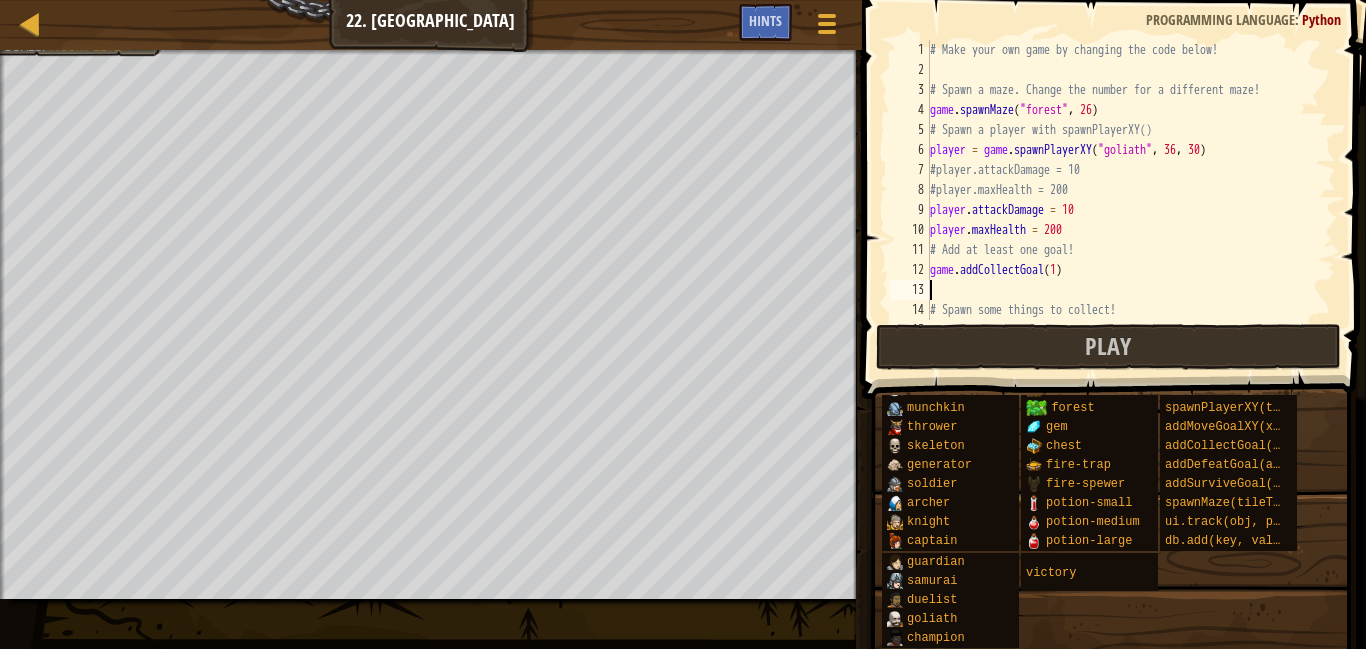 scroll, scrollTop: 9, scrollLeft: 0, axis: vertical 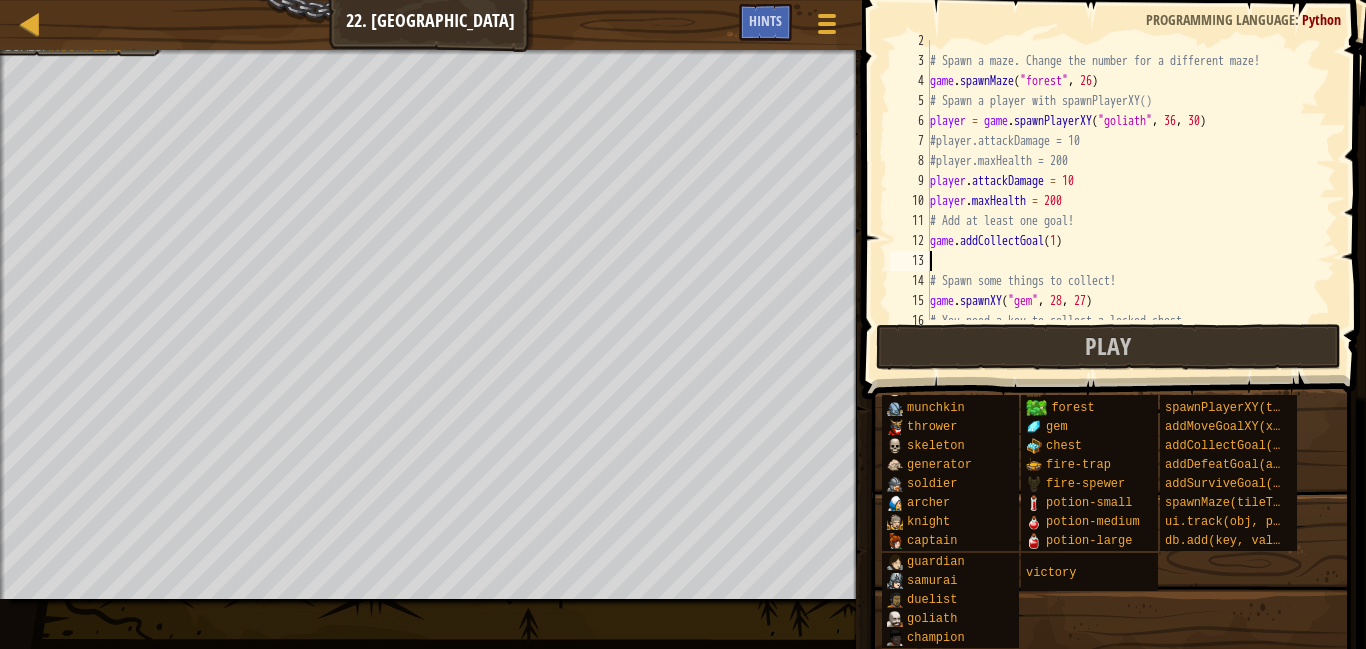 click on "# Spawn a maze. Change the number for a different maze! game . spawnMaze ( "forest" ,   26 ) # Spawn a player with spawnPlayerXY() player   =   game . spawnPlayerXY ( "goliath" ,   36 ,   30 ) #player.attackDamage = 10 #player.maxHealth = 200 player . attackDamage   =   10 player . maxHealth   =   200 # Add at least one goal! game . addCollectGoal ( 1 ) # Spawn some things to collect! game . spawnXY ( "gem" ,   28 ,   27 ) # You need a key to collect a locked chest." at bounding box center (1131, 191) 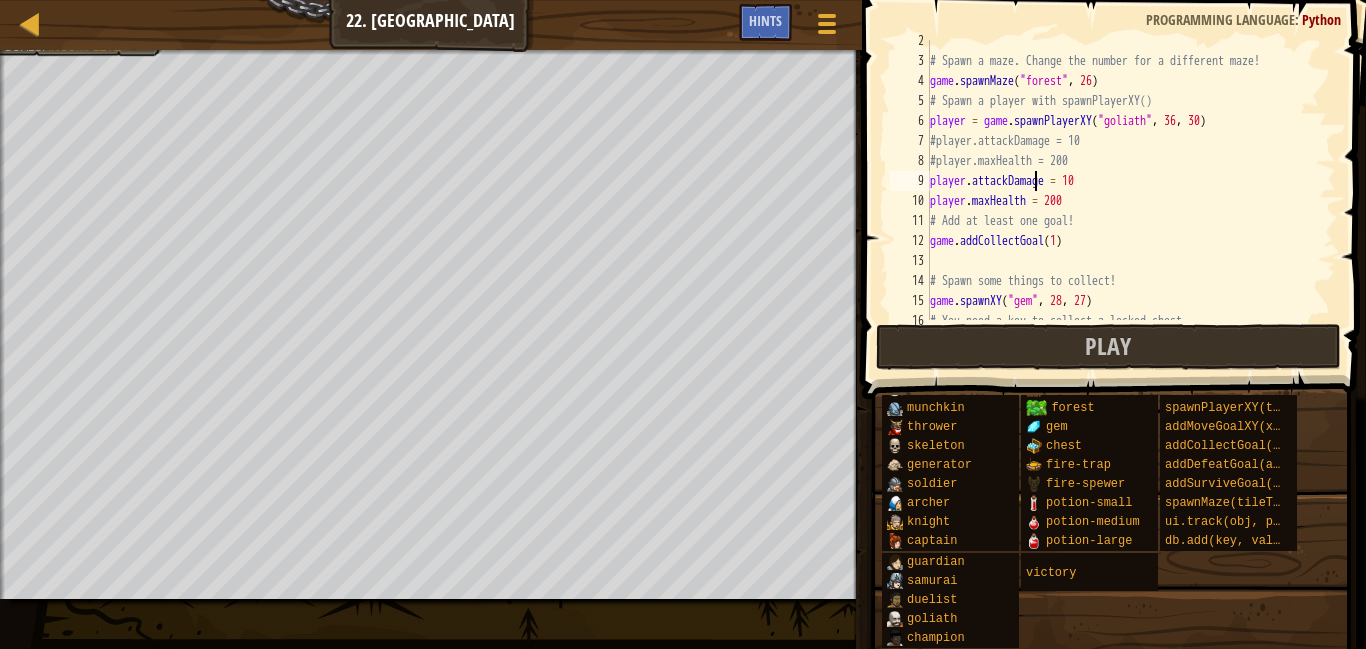 click on "# Spawn a maze. Change the number for a different maze! game . spawnMaze ( "forest" ,   26 ) # Spawn a player with spawnPlayerXY() player   =   game . spawnPlayerXY ( "goliath" ,   36 ,   30 ) #player.attackDamage = 10 #player.maxHealth = 200 player . attackDamage   =   10 player . maxHealth   =   200 # Add at least one goal! game . addCollectGoal ( 1 ) # Spawn some things to collect! game . spawnXY ( "gem" ,   28 ,   27 ) # You need a key to collect a locked chest." at bounding box center (1131, 191) 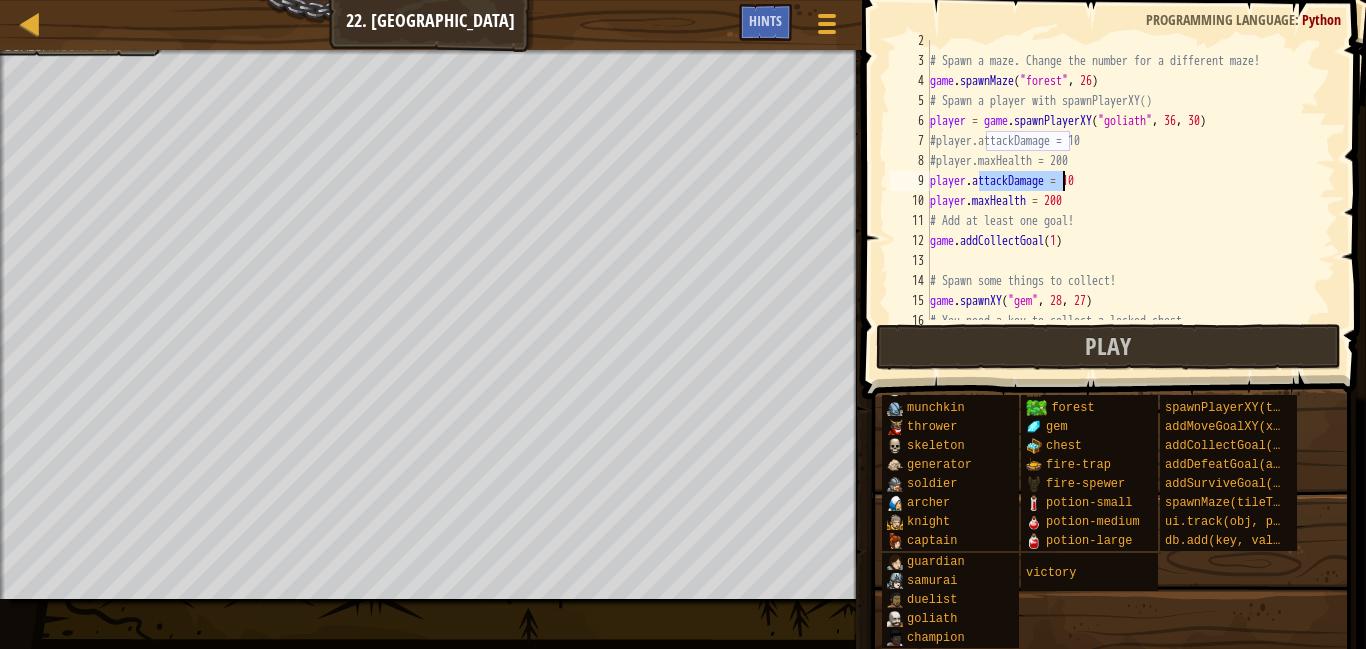 click on "# Spawn a maze. Change the number for a different maze! game . spawnMaze ( "forest" ,   26 ) # Spawn a player with spawnPlayerXY() player   =   game . spawnPlayerXY ( "goliath" ,   36 ,   30 ) #player.attackDamage = 10 #player.maxHealth = 200 player . attackDamage   =   10 player . maxHealth   =   200 # Add at least one goal! game . addCollectGoal ( 1 ) # Spawn some things to collect! game . spawnXY ( "gem" ,   28 ,   27 ) # You need a key to collect a locked chest." at bounding box center (1131, 180) 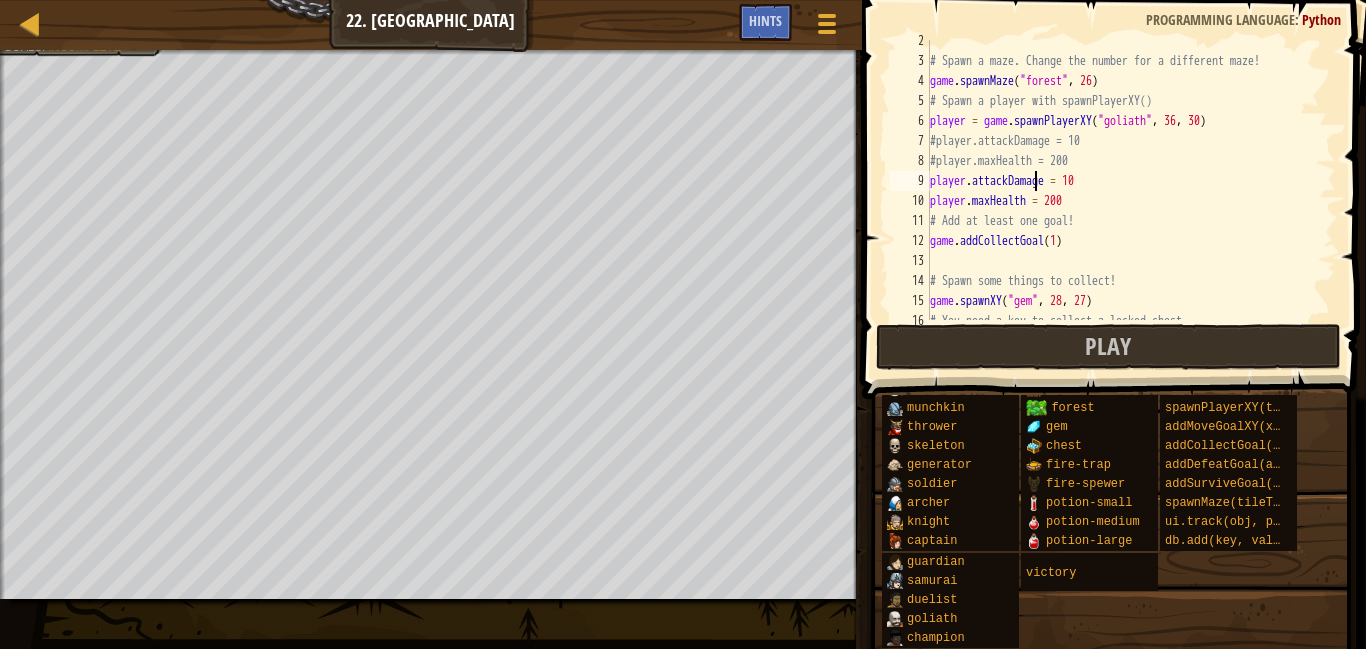 click on "# Spawn a maze. Change the number for a different maze! game . spawnMaze ( "forest" ,   26 ) # Spawn a player with spawnPlayerXY() player   =   game . spawnPlayerXY ( "goliath" ,   36 ,   30 ) #player.attackDamage = 10 #player.maxHealth = 200 player . attackDamage   =   10 player . maxHealth   =   200 # Add at least one goal! game . addCollectGoal ( 1 ) # Spawn some things to collect! game . spawnXY ( "gem" ,   28 ,   27 ) # You need a key to collect a locked chest." at bounding box center (1131, 191) 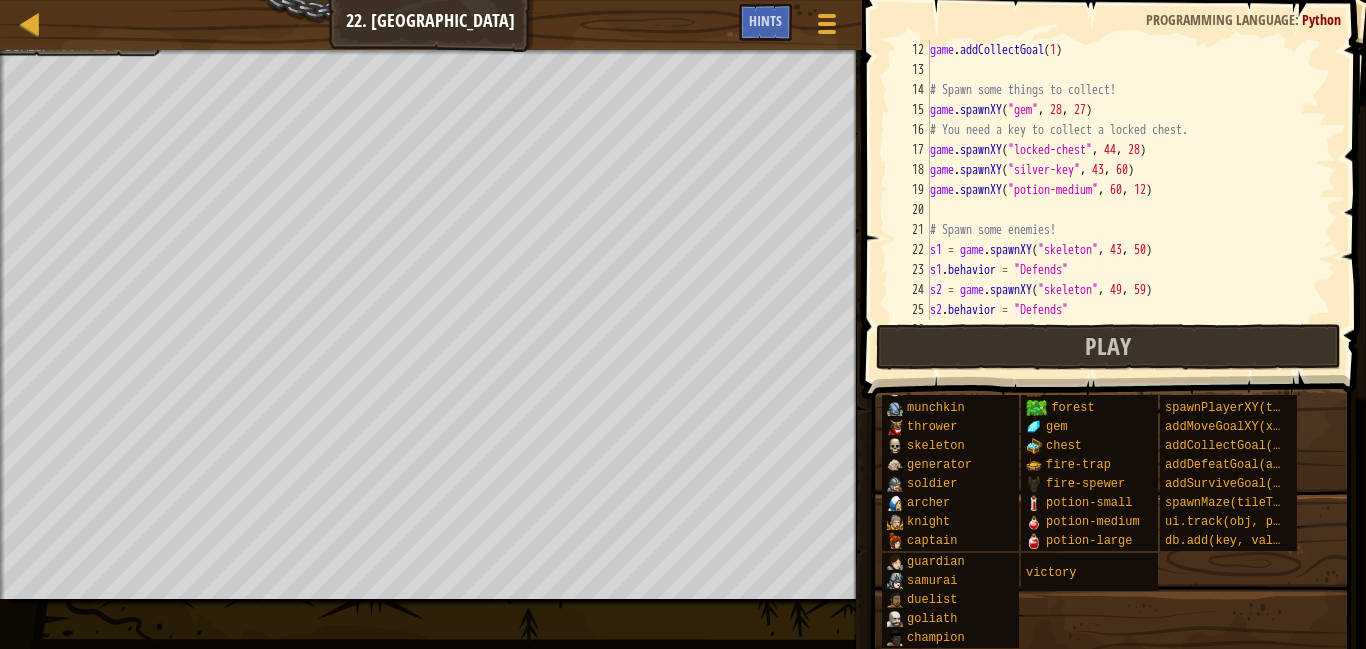 scroll, scrollTop: 220, scrollLeft: 0, axis: vertical 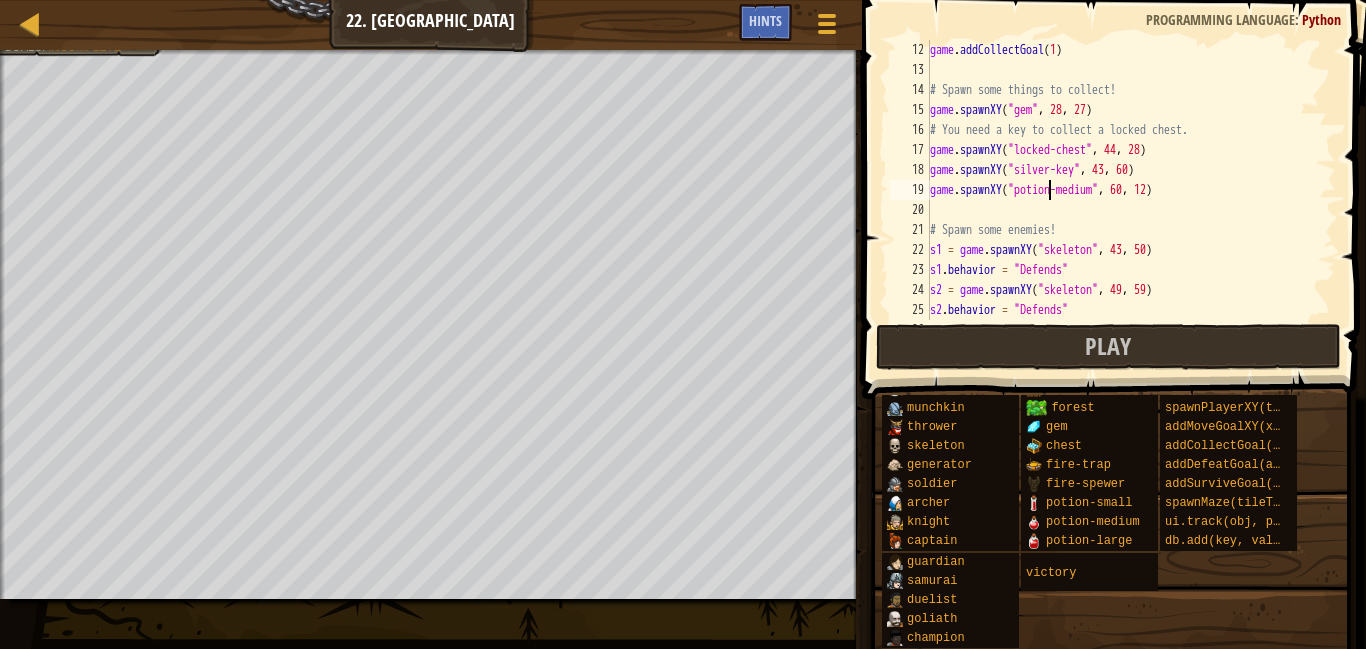 click on "game . addCollectGoal ( 1 ) # Spawn some things to collect! game . spawnXY ( "gem" ,   28 ,   27 ) # You need a key to collect a locked chest. game . spawnXY ( "locked-chest" ,   44 ,   28 ) game . spawnXY ( "silver-key" ,   43 ,   60 ) game . spawnXY ( "potion-medium" ,   60 ,   12 ) # Spawn some enemies! s1   =   game . spawnXY ( "skeleton" ,   43 ,   50 ) s1 . behavior   =   "Defends" s2   =   game . spawnXY ( "skeleton" ,   49 ,   59 ) s2 . behavior   =   "Defends" game . spawnXY ( "lightstone" ,   60 ,   44 )" at bounding box center (1131, 200) 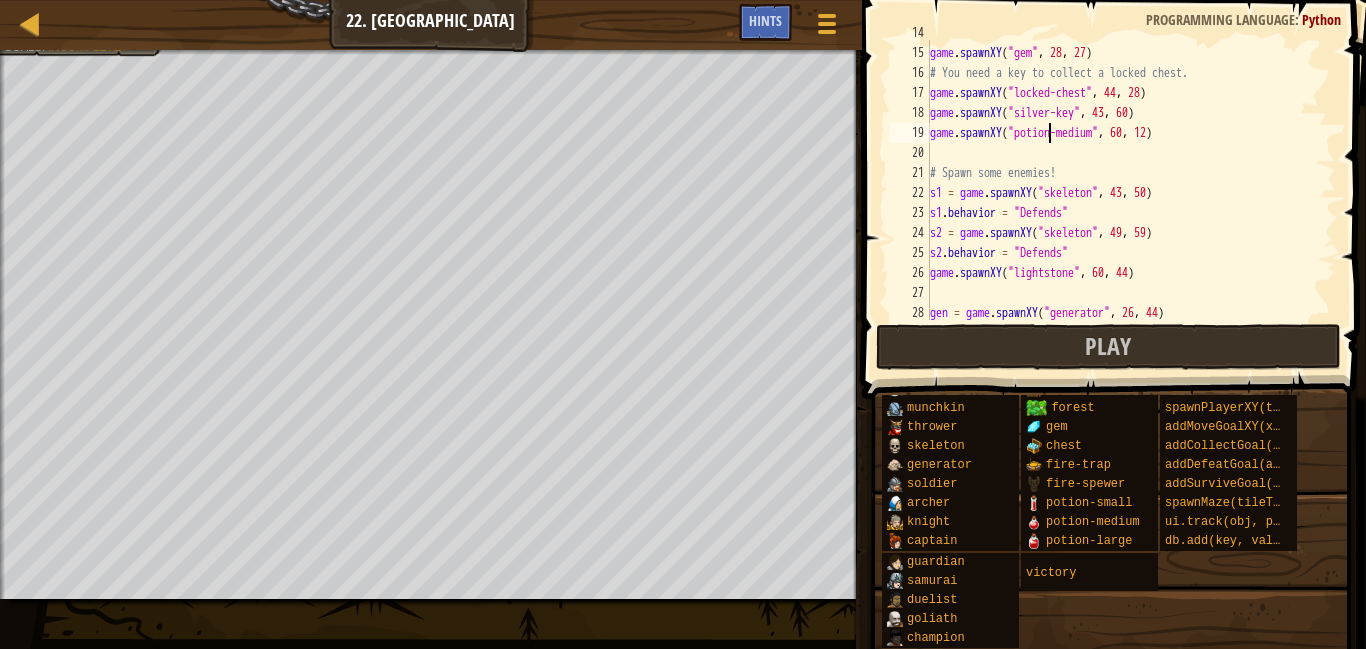 scroll, scrollTop: 282, scrollLeft: 0, axis: vertical 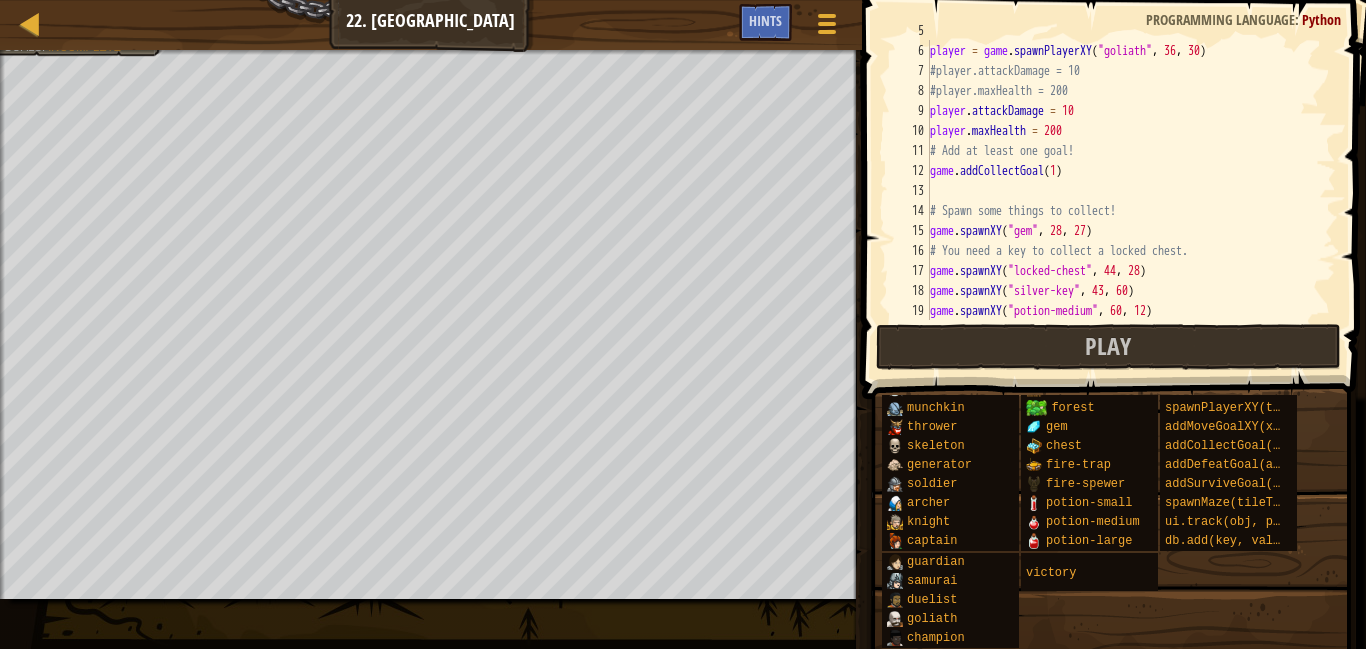 click on "# Spawn a player with spawnPlayerXY() player   =   game . spawnPlayerXY ( "goliath" ,   36 ,   30 ) #player.attackDamage = 10 #player.maxHealth = 200 player . attackDamage   =   10 player . maxHealth   =   200 # Add at least one goal! game . addCollectGoal ( 1 ) # Spawn some things to collect! game . spawnXY ( "gem" ,   28 ,   27 ) # You need a key to collect a locked chest. game . spawnXY ( "locked-chest" ,   44 ,   28 ) game . spawnXY ( "silver-key" ,   43 ,   60 ) game . spawnXY ( "potion-medium" ,   60 ,   12 )" at bounding box center [1131, 181] 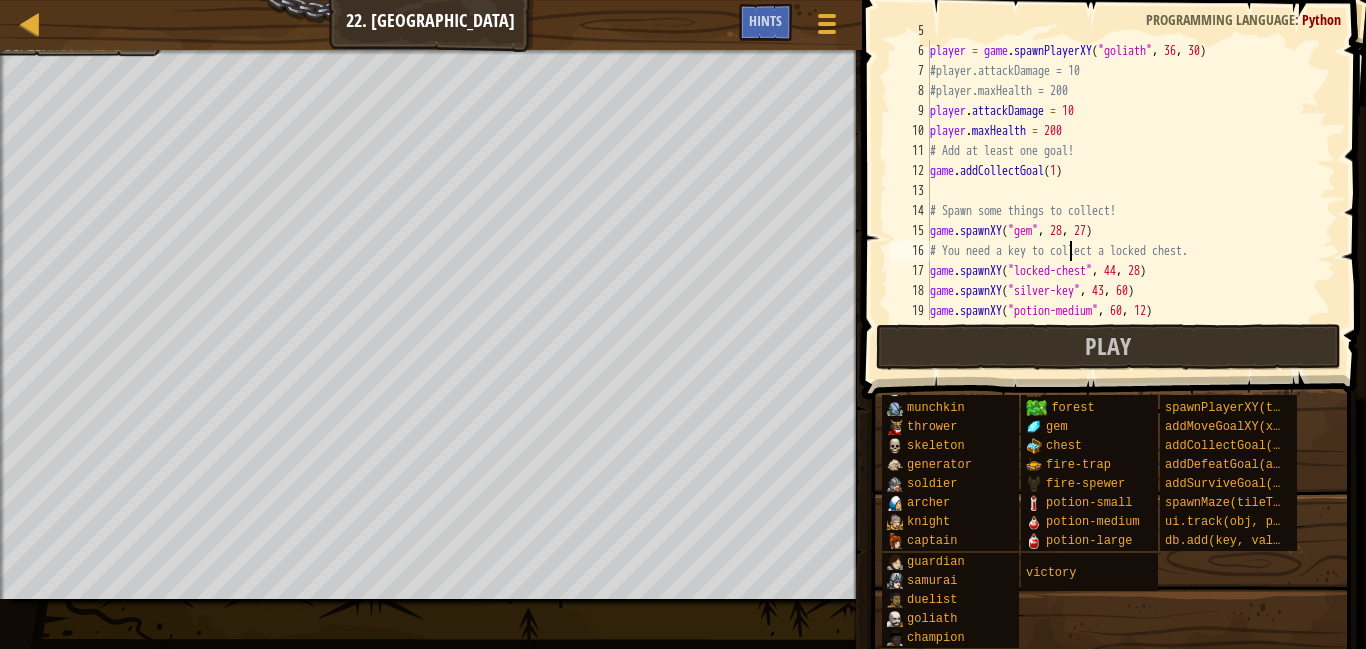 click on "# Spawn a player with spawnPlayerXY() player   =   game . spawnPlayerXY ( "goliath" ,   36 ,   30 ) #player.attackDamage = 10 #player.maxHealth = 200 player . attackDamage   =   10 player . maxHealth   =   200 # Add at least one goal! game . addCollectGoal ( 1 ) # Spawn some things to collect! game . spawnXY ( "gem" ,   28 ,   27 ) # You need a key to collect a locked chest. game . spawnXY ( "locked-chest" ,   44 ,   28 ) game . spawnXY ( "silver-key" ,   43 ,   60 ) game . spawnXY ( "potion-medium" ,   60 ,   12 )" at bounding box center [1131, 181] 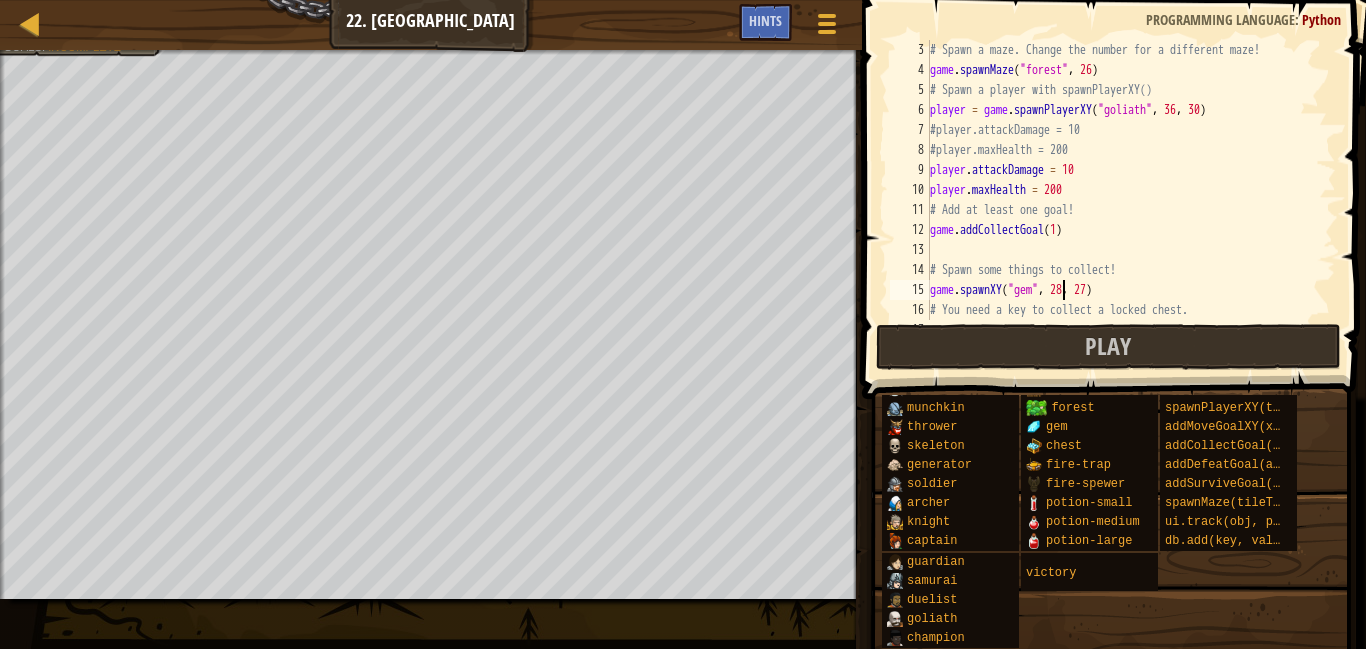 scroll, scrollTop: 40, scrollLeft: 0, axis: vertical 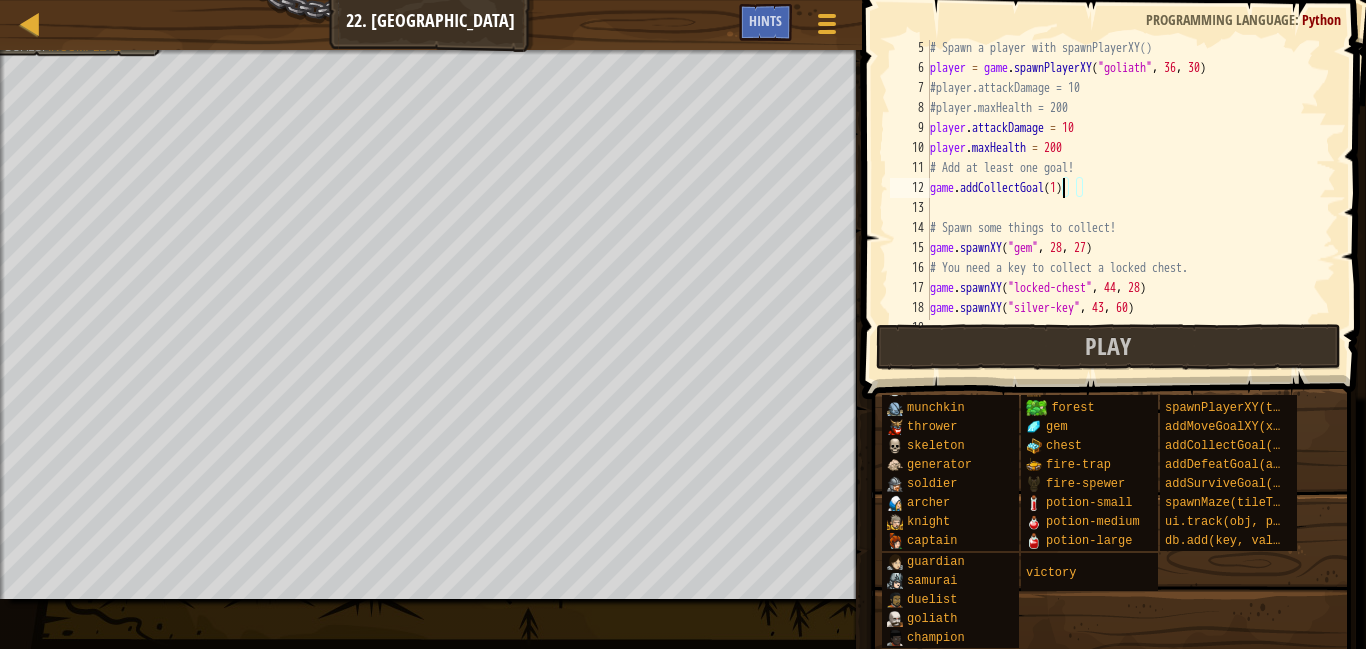click on "# Spawn a player with spawnPlayerXY() player   =   game . spawnPlayerXY ( "goliath" ,   36 ,   30 ) #player.attackDamage = 10 #player.maxHealth = 200 player . attackDamage   =   10 player . maxHealth   =   200 # Add at least one goal! game . addCollectGoal ( 1 ) # Spawn some things to collect! game . spawnXY ( "gem" ,   28 ,   27 ) # You need a key to collect a locked chest. game . spawnXY ( "locked-chest" ,   44 ,   28 ) game . spawnXY ( "silver-key" ,   43 ,   60 ) game . spawnXY ( "potion-medium" ,   60 ,   12 )" at bounding box center [1131, 198] 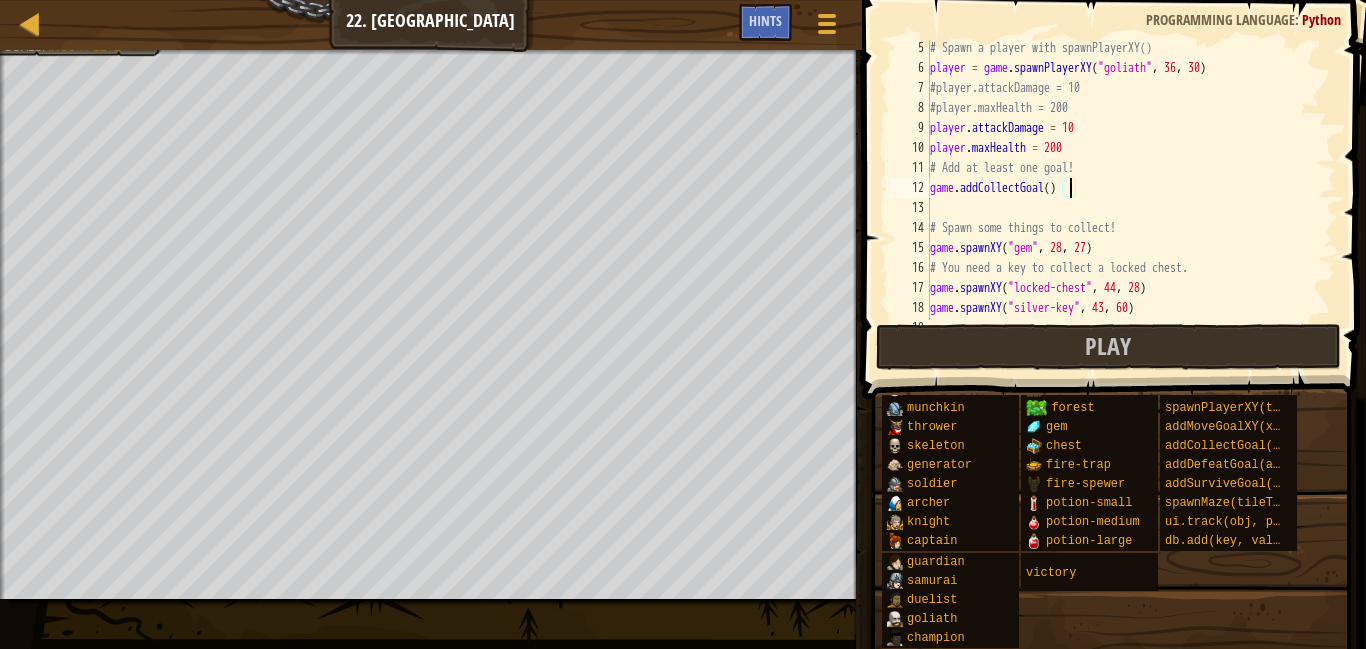 click on "# Spawn a player with spawnPlayerXY() player   =   game . spawnPlayerXY ( "goliath" ,   36 ,   30 ) #player.attackDamage = 10 #player.maxHealth = 200 player . attackDamage   =   10 player . maxHealth   =   200 # Add at least one goal! game . addCollectGoal ( ) # Spawn some things to collect! game . spawnXY ( "gem" ,   28 ,   27 ) # You need a key to collect a locked chest. game . spawnXY ( "locked-chest" ,   44 ,   28 ) game . spawnXY ( "silver-key" ,   43 ,   60 ) game . spawnXY ( "potion-medium" ,   60 ,   12 )" at bounding box center [1131, 198] 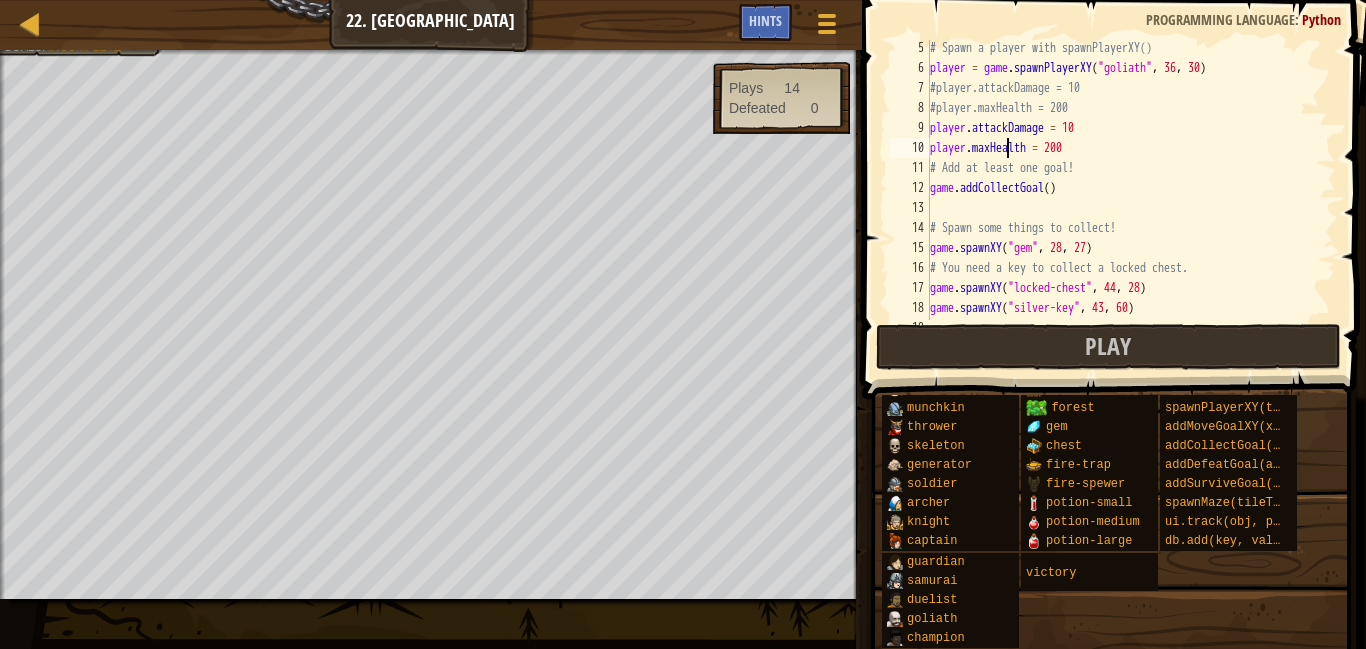 click on "# Spawn a player with spawnPlayerXY() player   =   game . spawnPlayerXY ( "goliath" ,   36 ,   30 ) #player.attackDamage = 10 #player.maxHealth = 200 player . attackDamage   =   10 player . maxHealth   =   200 # Add at least one goal! game . addCollectGoal ( ) # Spawn some things to collect! game . spawnXY ( "gem" ,   28 ,   27 ) # You need a key to collect a locked chest. game . spawnXY ( "locked-chest" ,   44 ,   28 ) game . spawnXY ( "silver-key" ,   43 ,   60 ) game . spawnXY ( "potion-medium" ,   60 ,   12 )" at bounding box center (1131, 198) 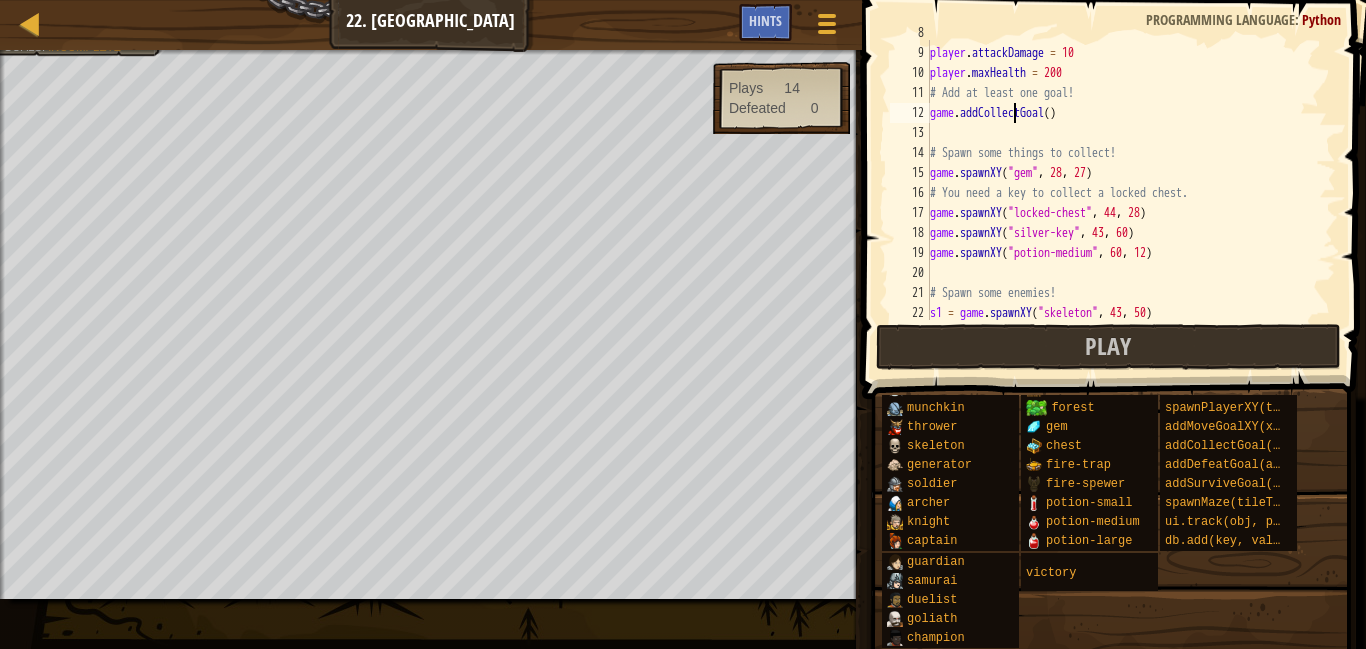 scroll, scrollTop: 157, scrollLeft: 0, axis: vertical 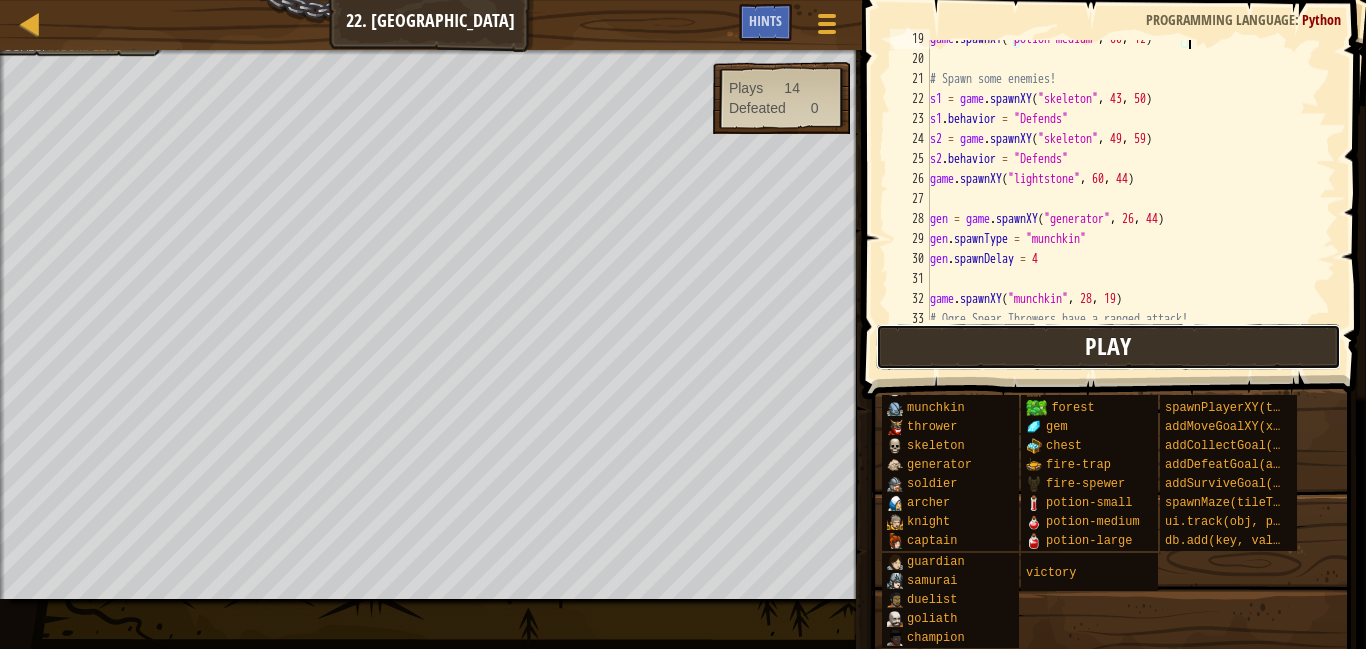 click on "Play" at bounding box center [1109, 347] 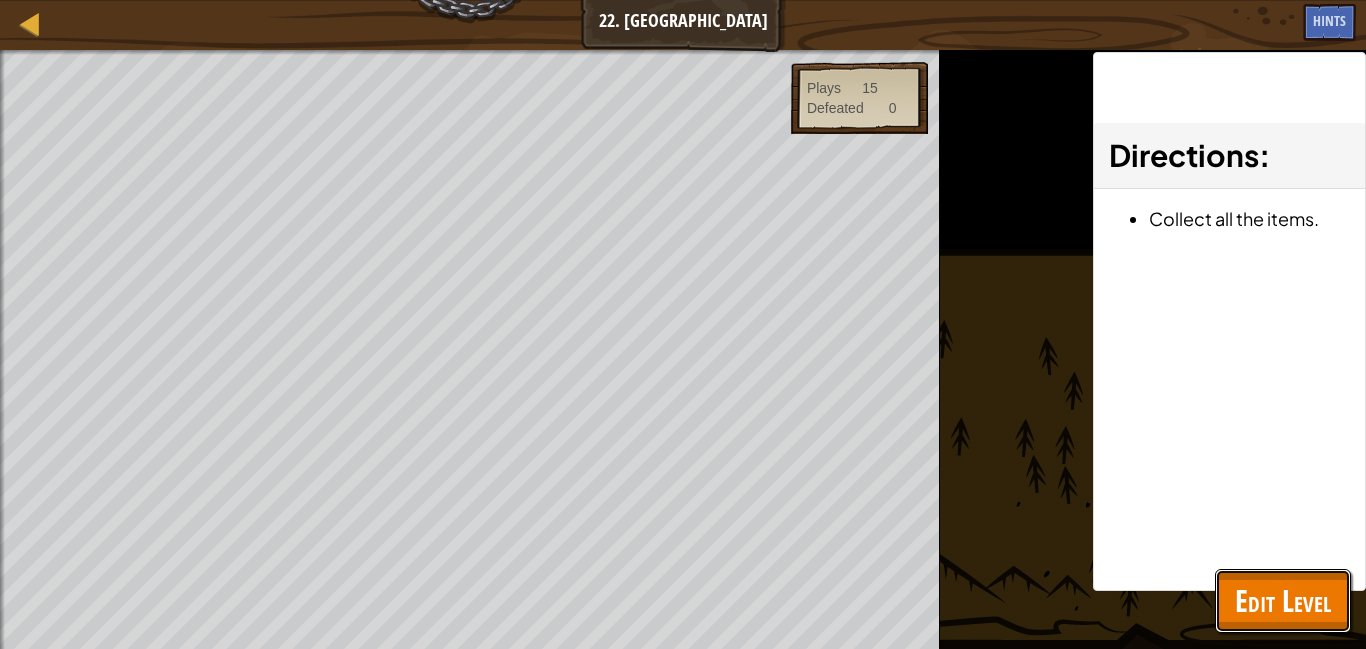 click on "Edit Level" at bounding box center (1283, 600) 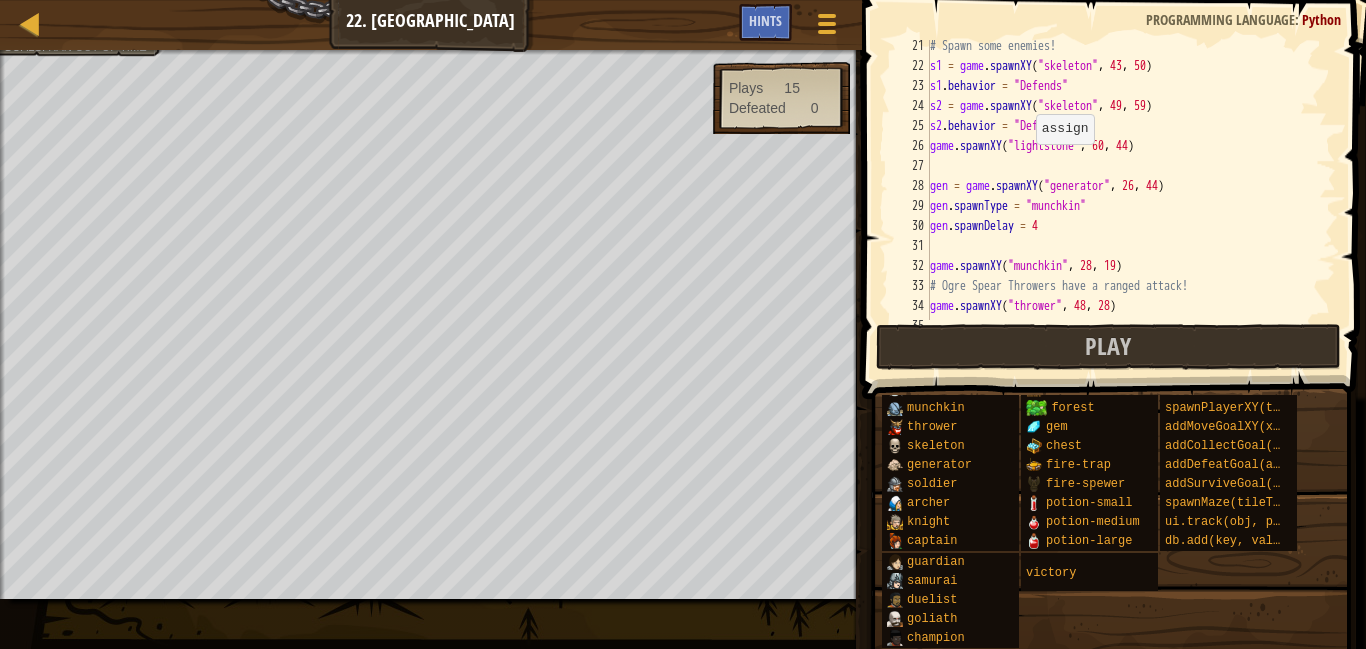 scroll, scrollTop: 427, scrollLeft: 0, axis: vertical 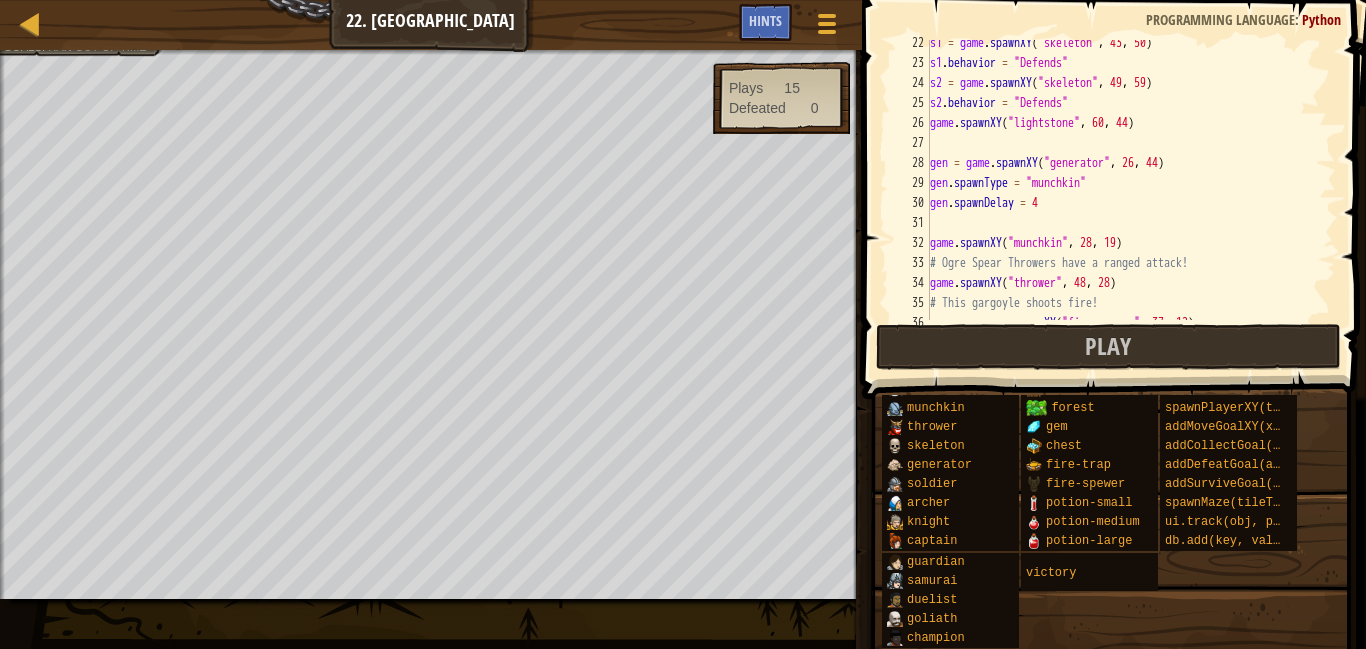 click on "s1   =   game . spawnXY ( "skeleton" ,   43 ,   50 ) s1 . behavior   =   "Defends" s2   =   game . spawnXY ( "skeleton" ,   49 ,   59 ) s2 . behavior   =   "Defends" game . spawnXY ( "lightstone" ,   60 ,   44 ) gen   =   game . spawnXY ( "generator" ,   26 ,   44 ) gen . spawnType   =   "munchkin" gen . spawnDelay   =   4 game . spawnXY ( "munchkin" ,   28 ,   19 ) # Ogre Spear Throwers have a ranged attack! game . spawnXY ( "thrower" ,   48 ,   28 ) # This gargoyle shoots fire! spewer   =   game . spawnXY ( "fire-spewer" ,   37 ,   12 )" at bounding box center (1131, 193) 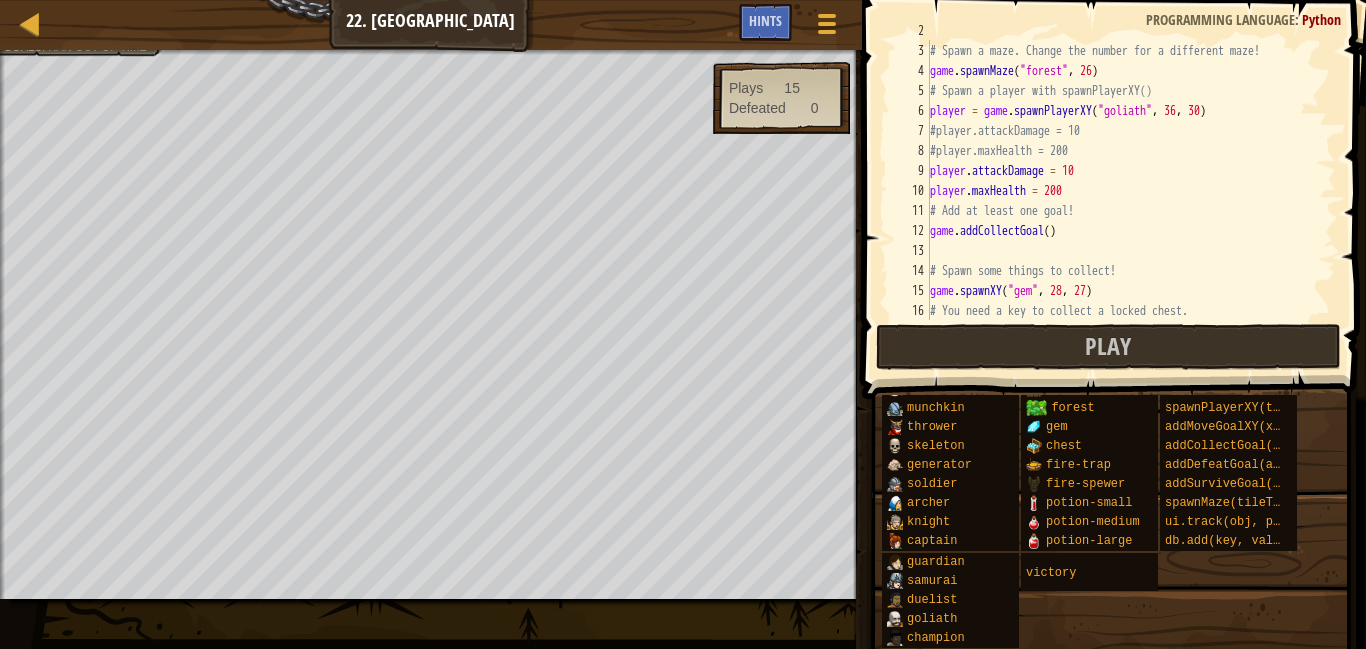 scroll, scrollTop: 39, scrollLeft: 0, axis: vertical 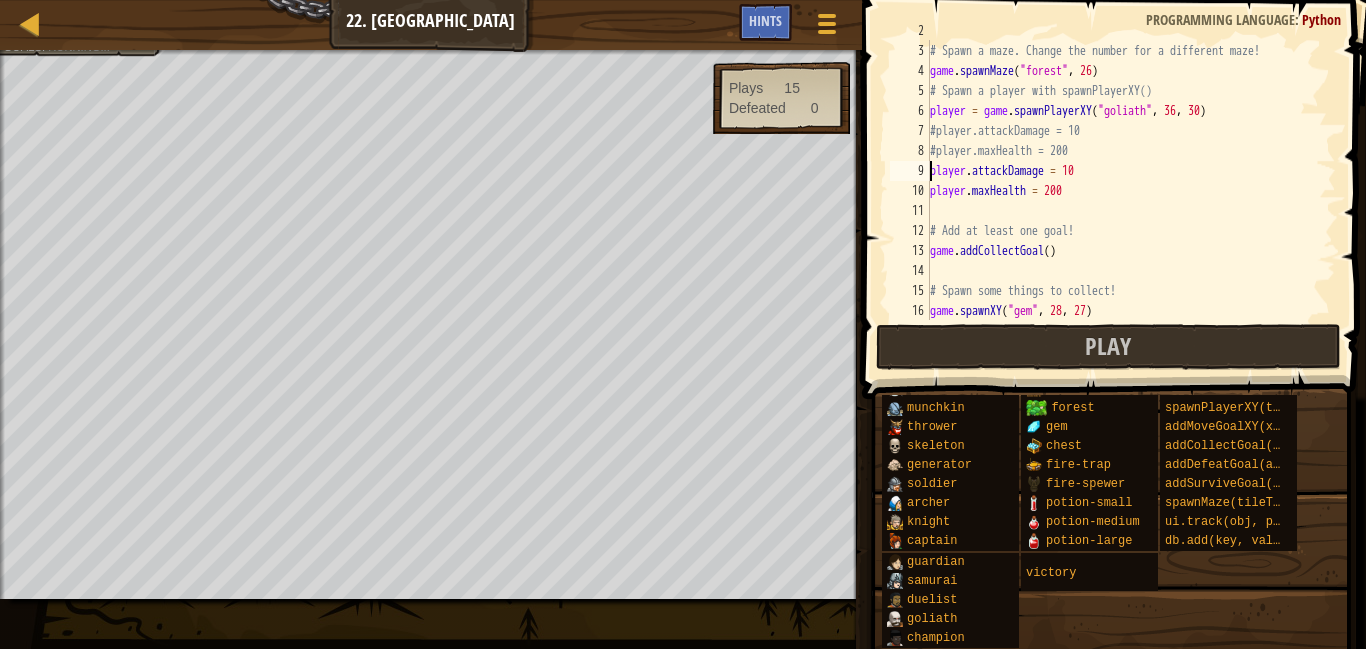 type on "player.maxHealth = 200" 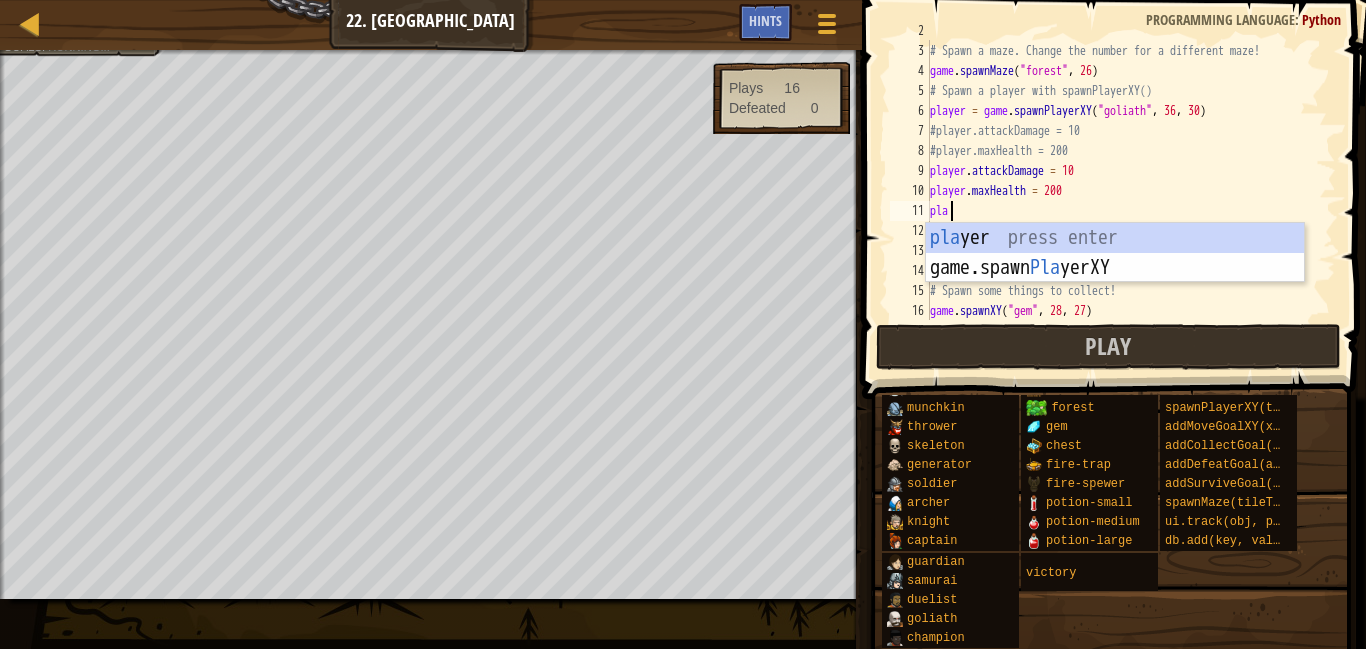 scroll, scrollTop: 9, scrollLeft: 2, axis: both 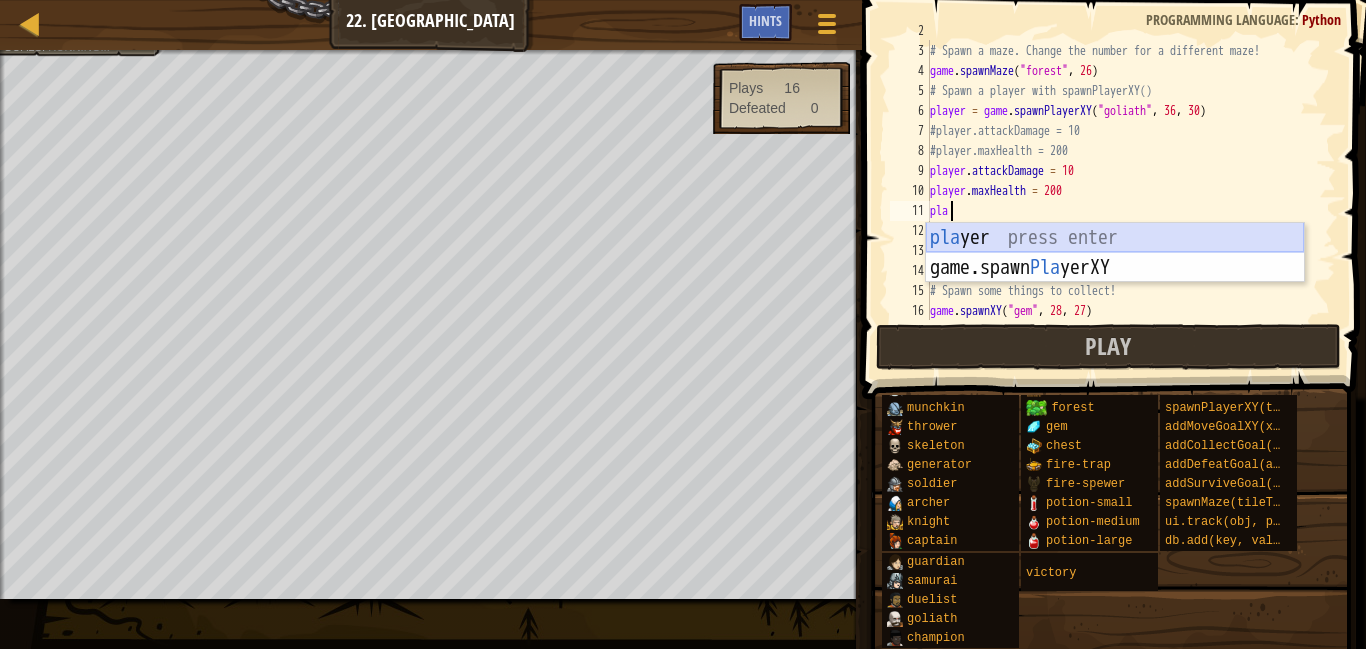 click on "pla yer press enter game.spawn Pla yerXY press enter" at bounding box center (1115, 283) 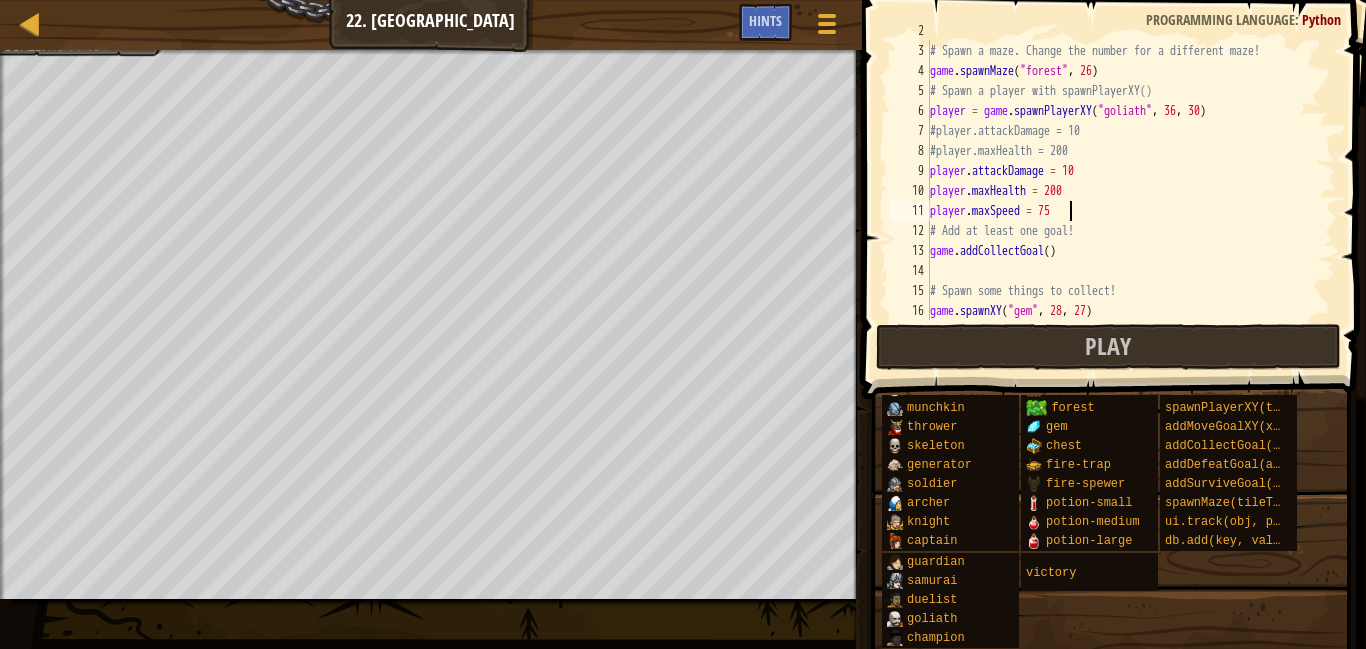 scroll, scrollTop: 9, scrollLeft: 19, axis: both 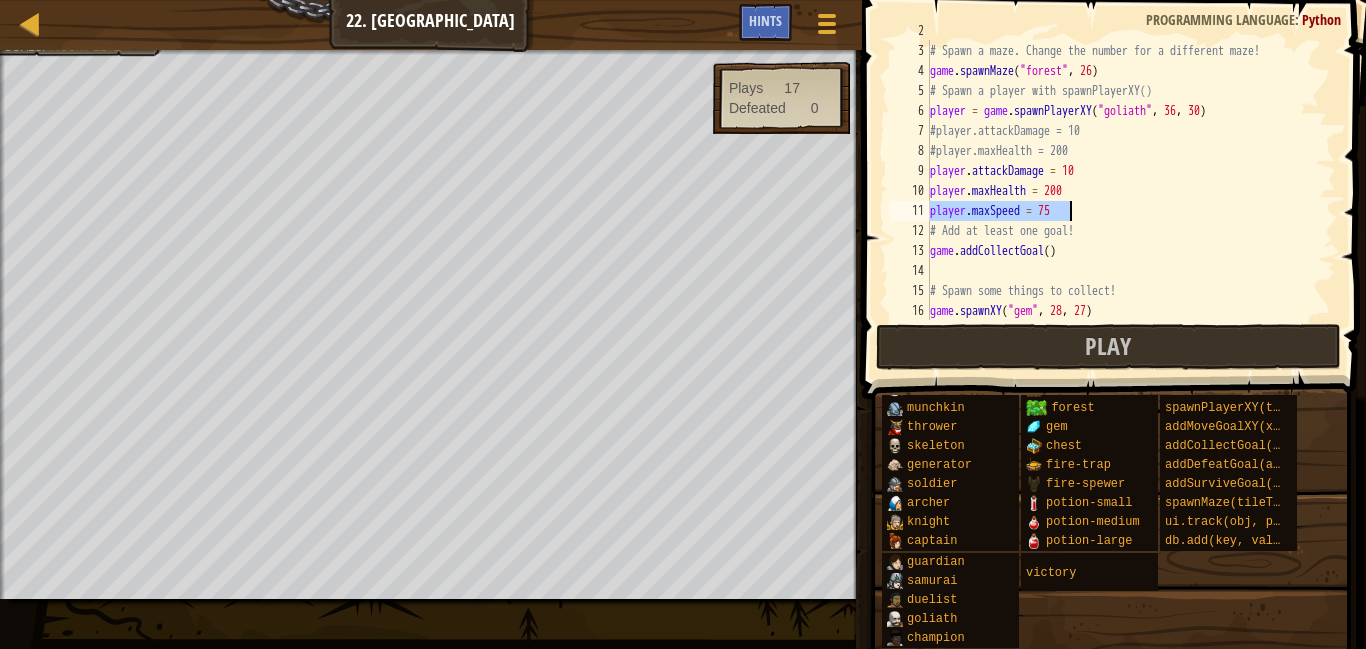 drag, startPoint x: 932, startPoint y: 214, endPoint x: 1103, endPoint y: 209, distance: 171.07309 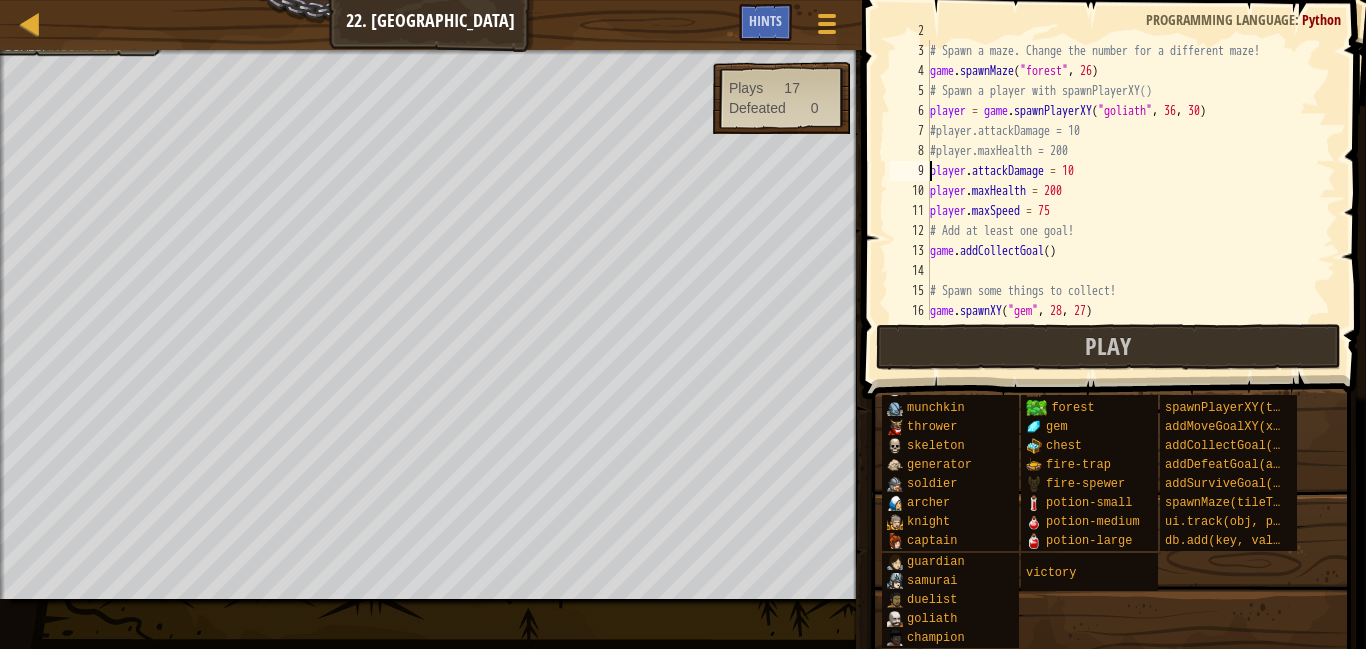 type on "player.attackDamage = 10" 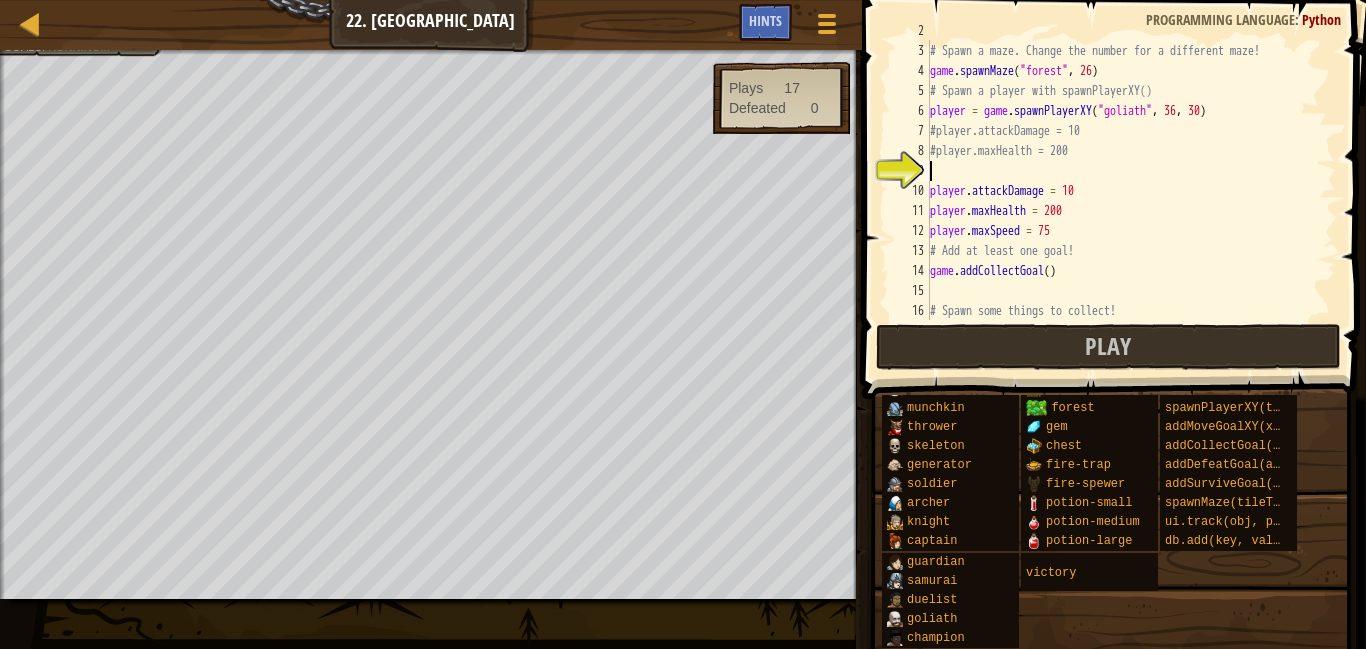 scroll, scrollTop: 9, scrollLeft: 0, axis: vertical 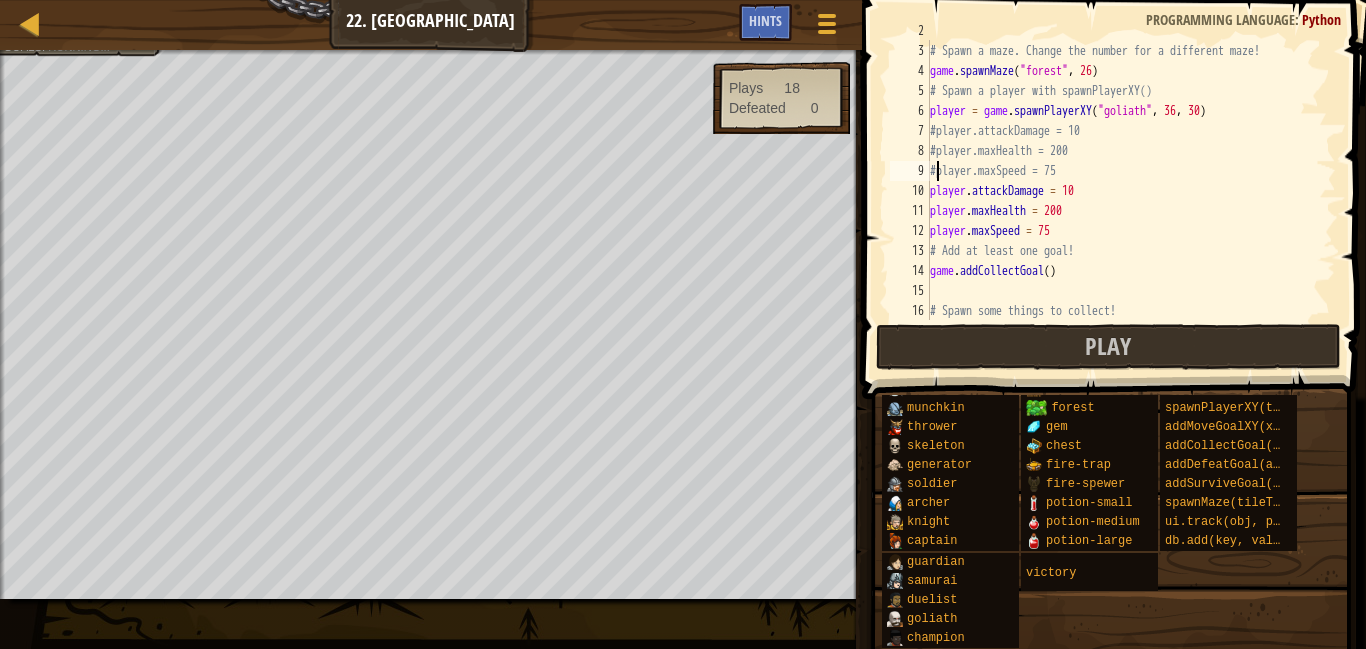 click at bounding box center (1116, 171) 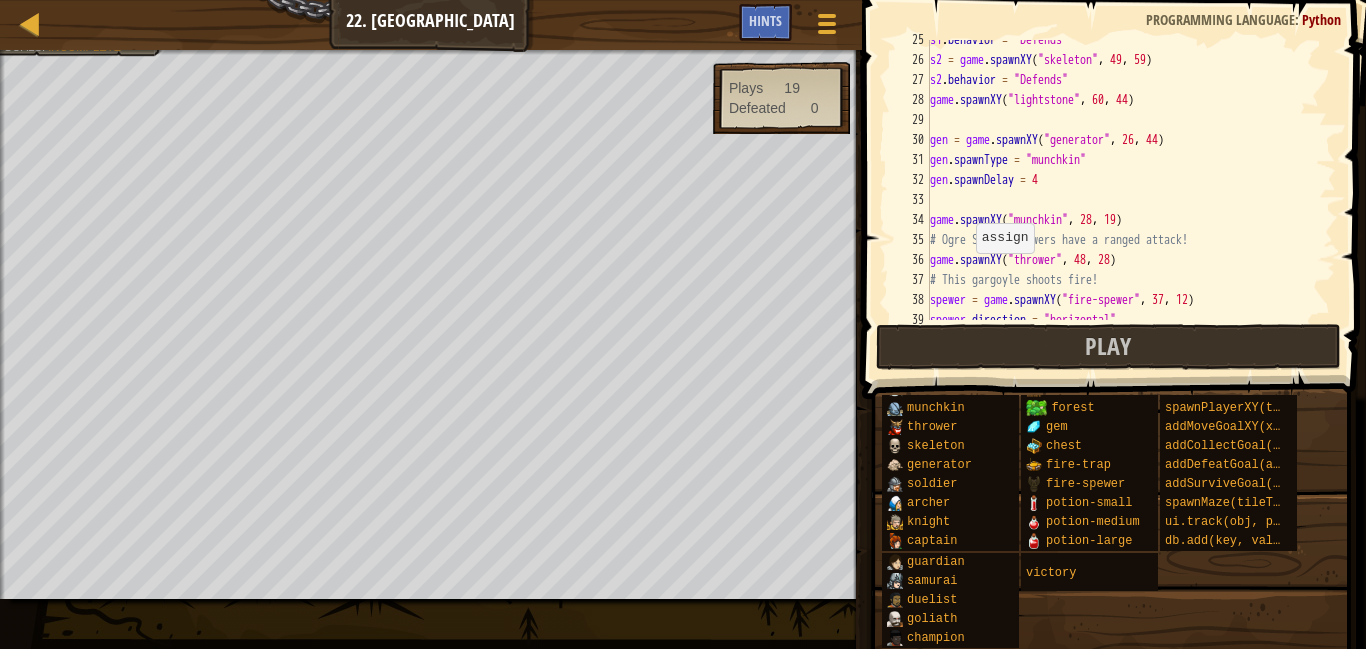 scroll, scrollTop: 490, scrollLeft: 0, axis: vertical 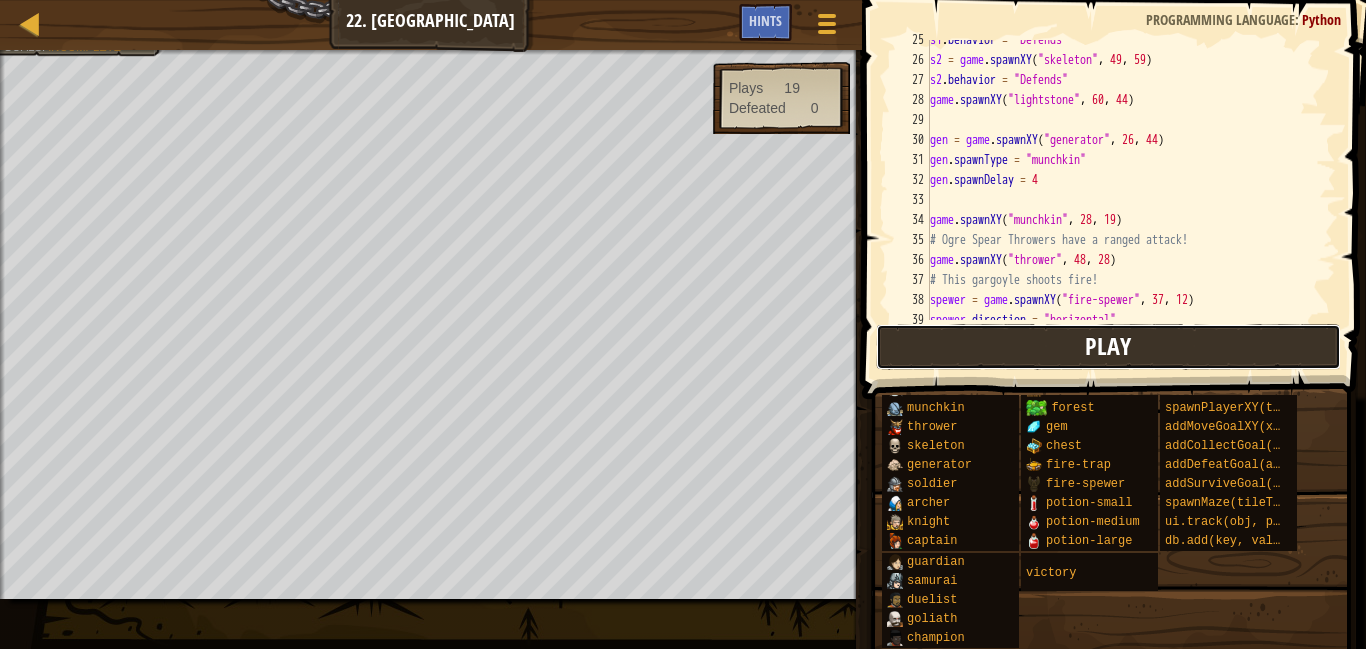 click on "Play" at bounding box center [1108, 346] 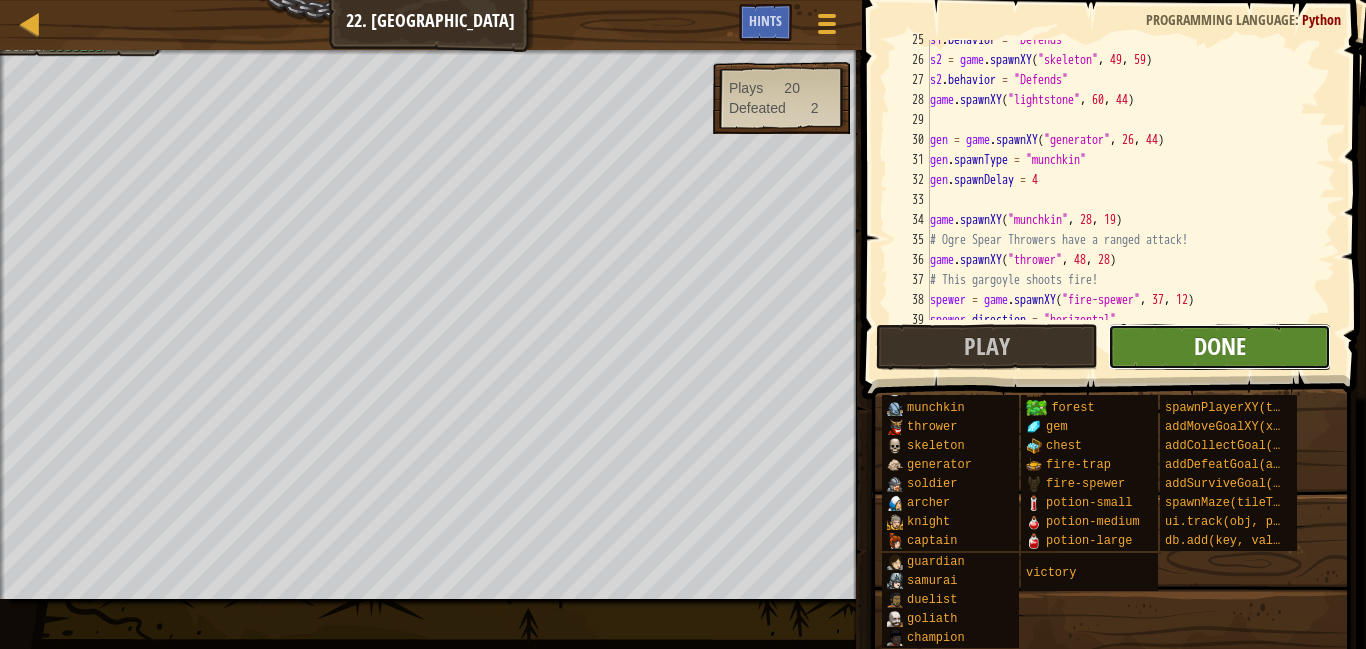 click on "Done" at bounding box center (1220, 346) 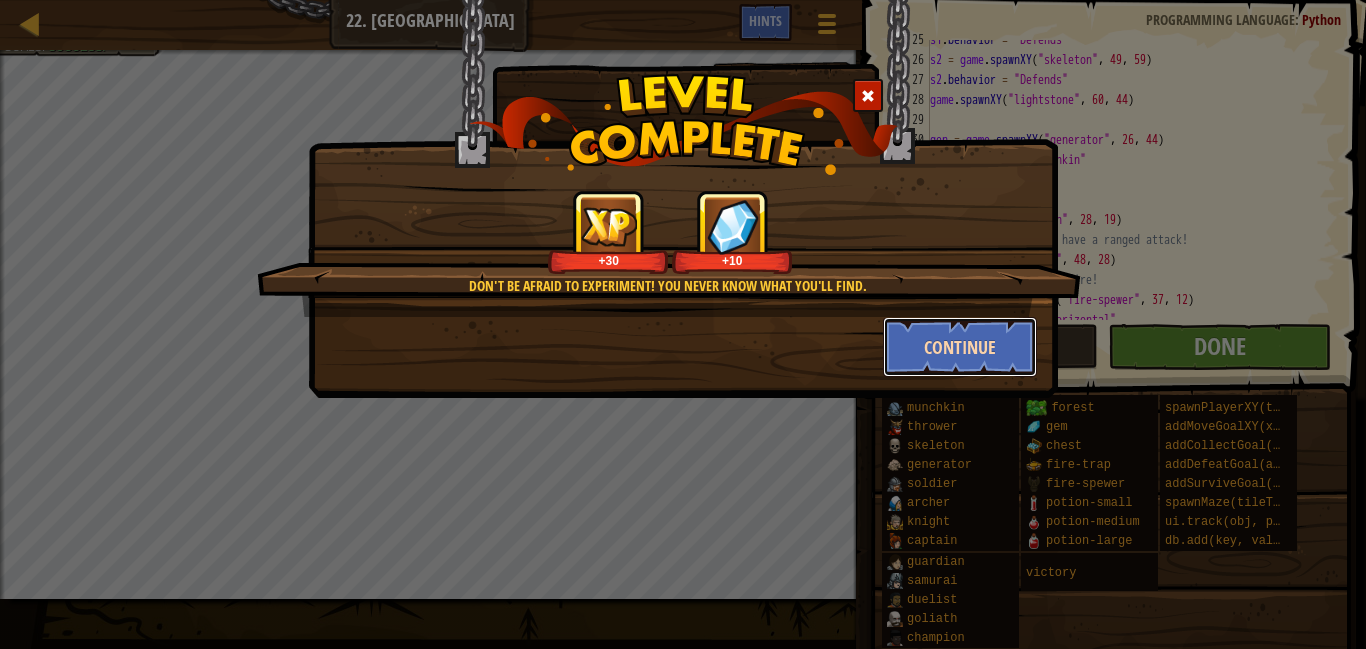 click on "Continue" at bounding box center [960, 347] 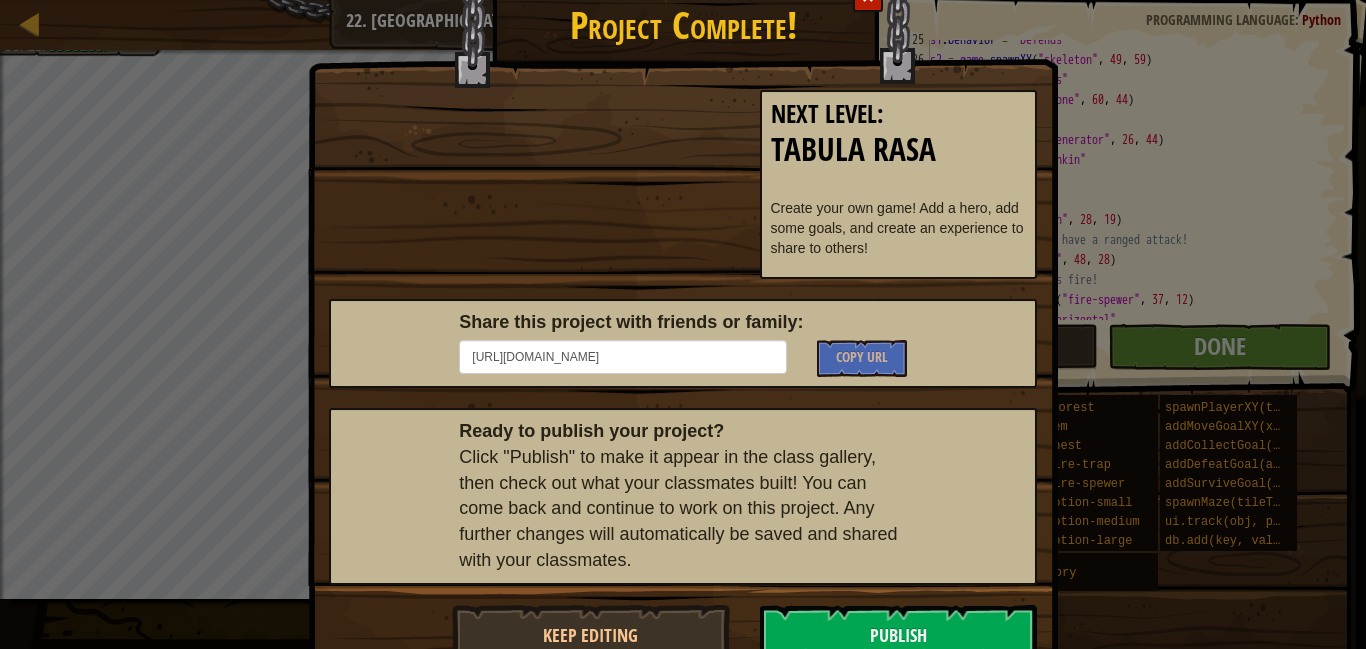 scroll, scrollTop: 126, scrollLeft: 0, axis: vertical 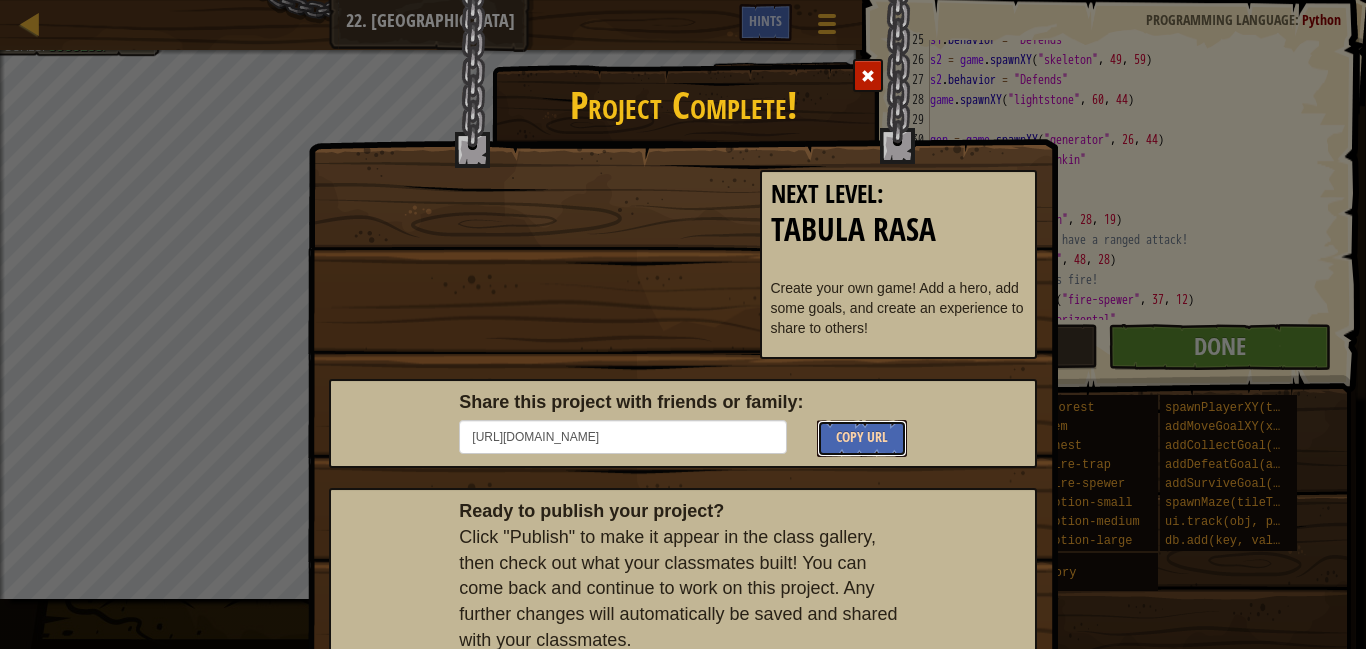 click on "Copy URL" at bounding box center (862, 436) 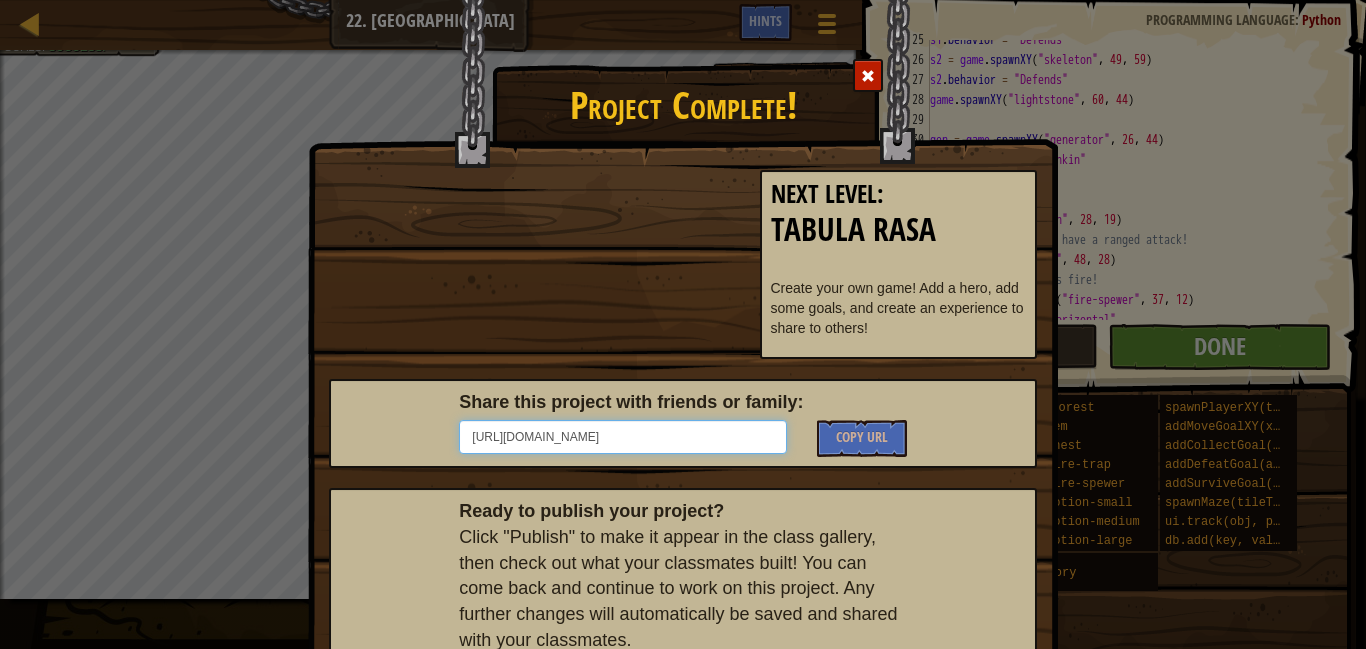 scroll, scrollTop: 0, scrollLeft: 0, axis: both 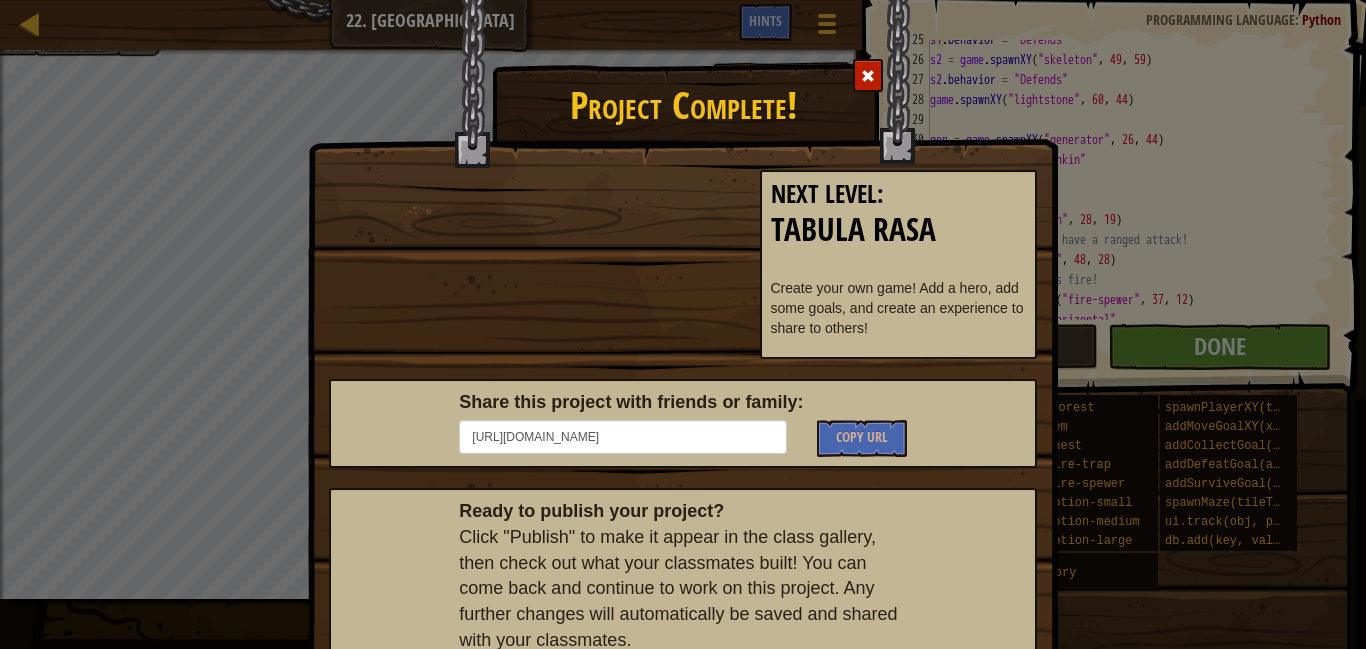 click on "Next Level : Tabula Rasa Create your own game! Add a hero, add some goals, and create an experience to share to others!" at bounding box center [899, 274] 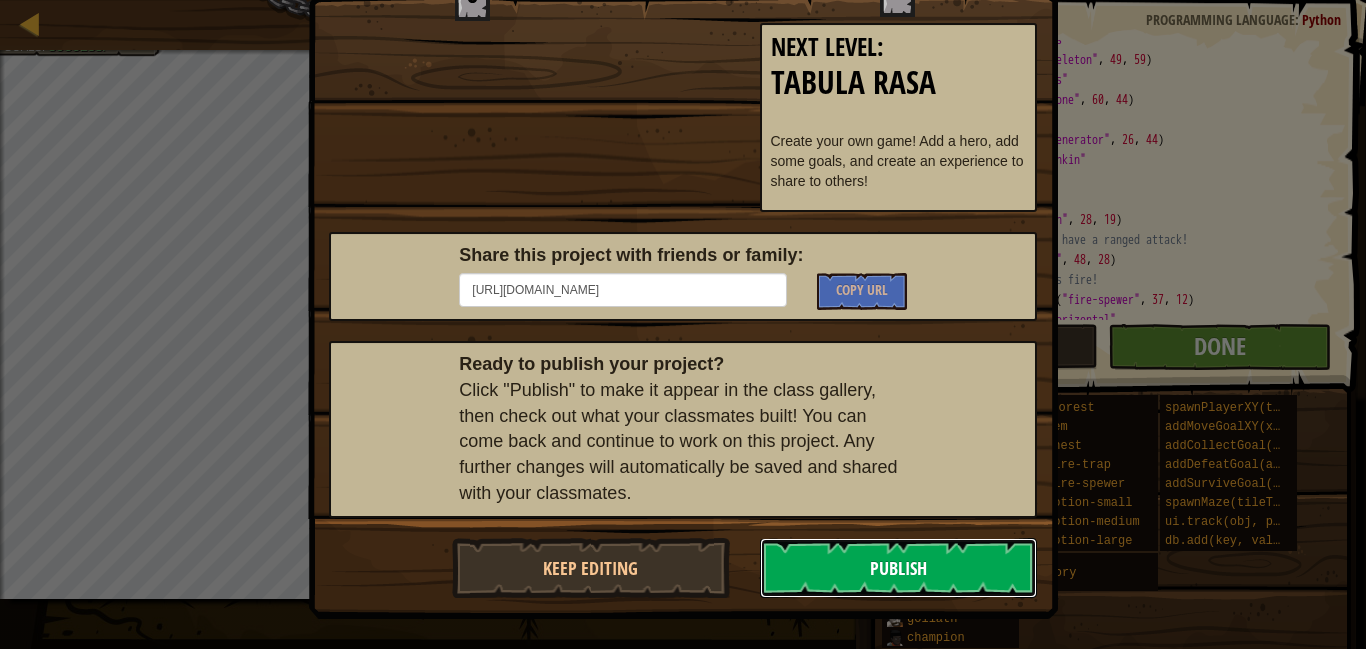 click on "Publish" at bounding box center [899, 568] 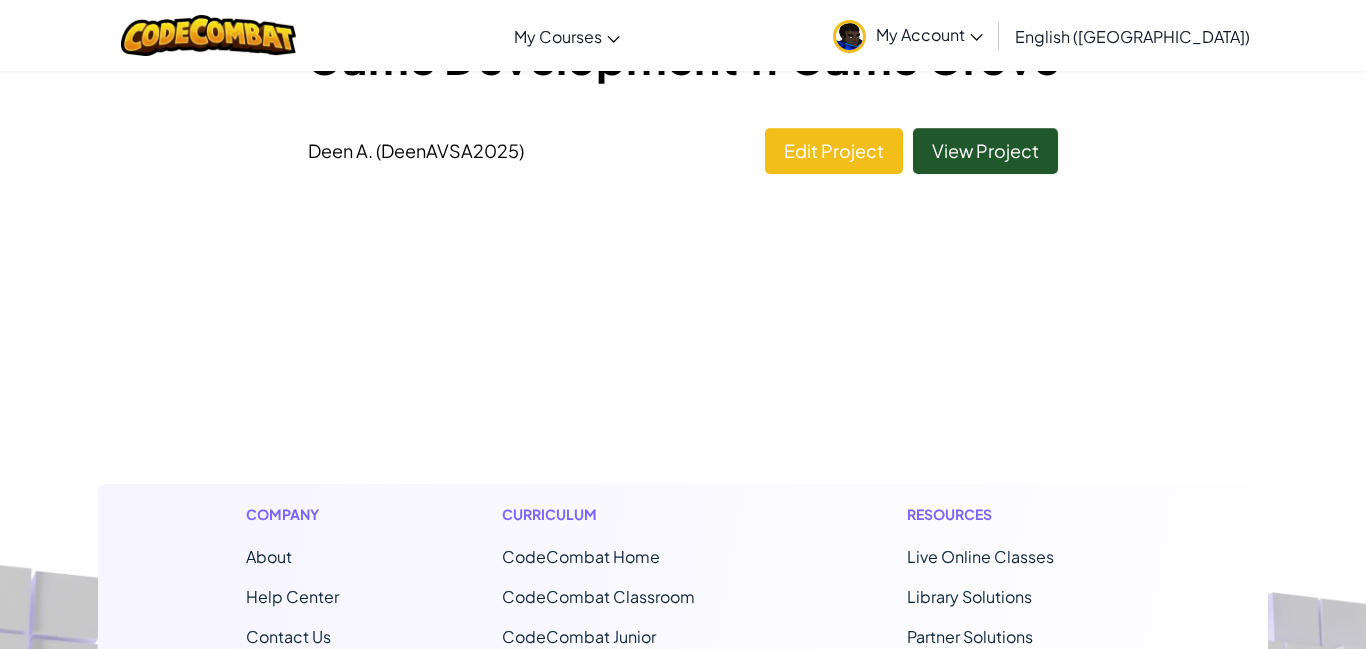 scroll, scrollTop: 0, scrollLeft: 0, axis: both 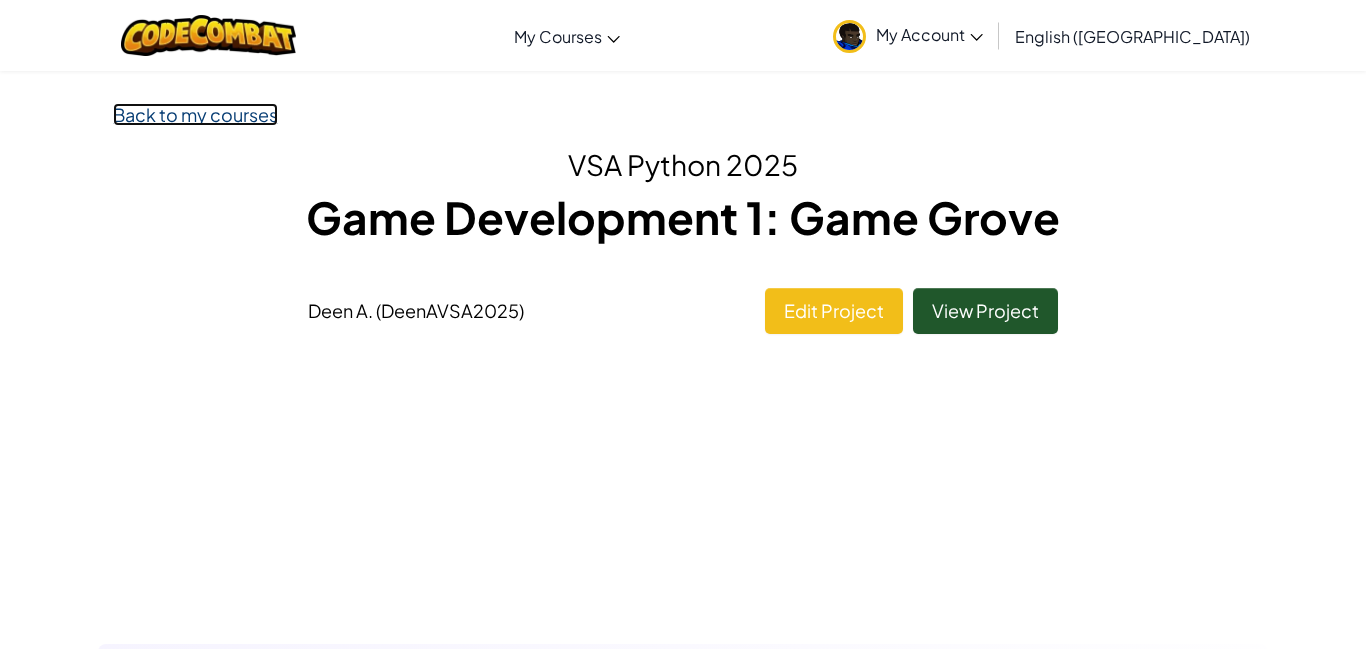 click on "Back to my courses" at bounding box center [195, 114] 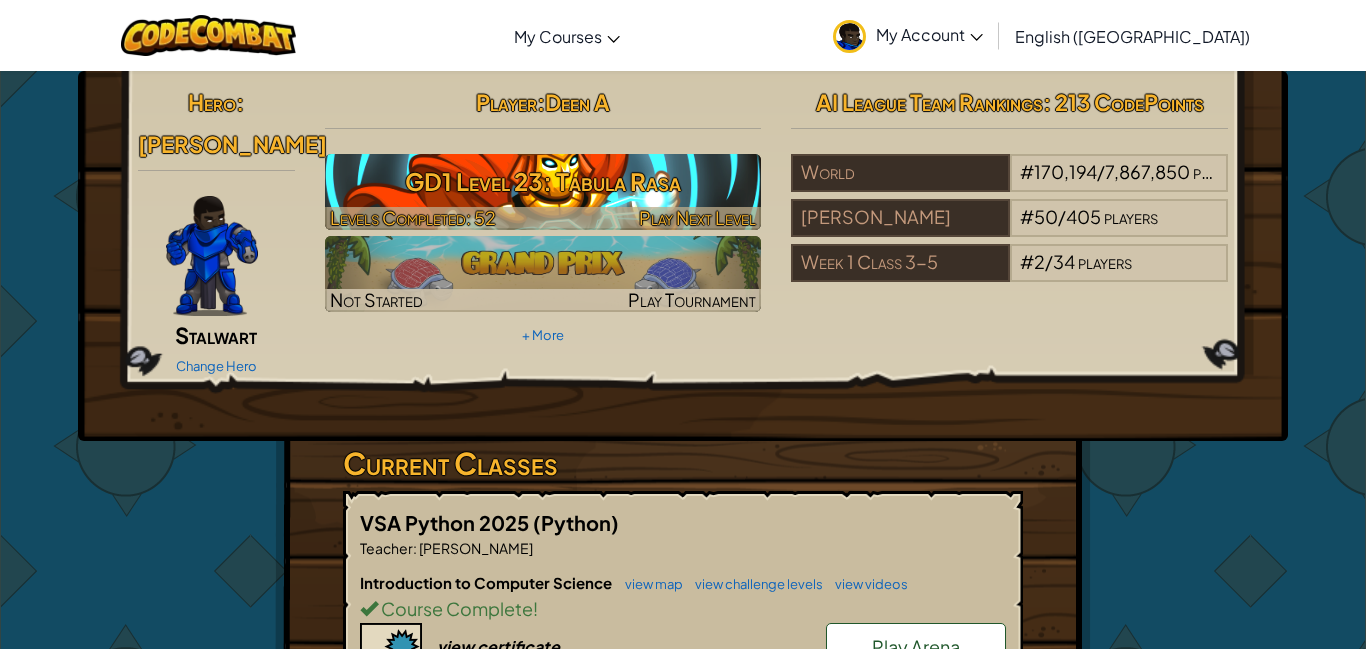 click on "GD1 Level 23: Tabula Rasa" at bounding box center [543, 181] 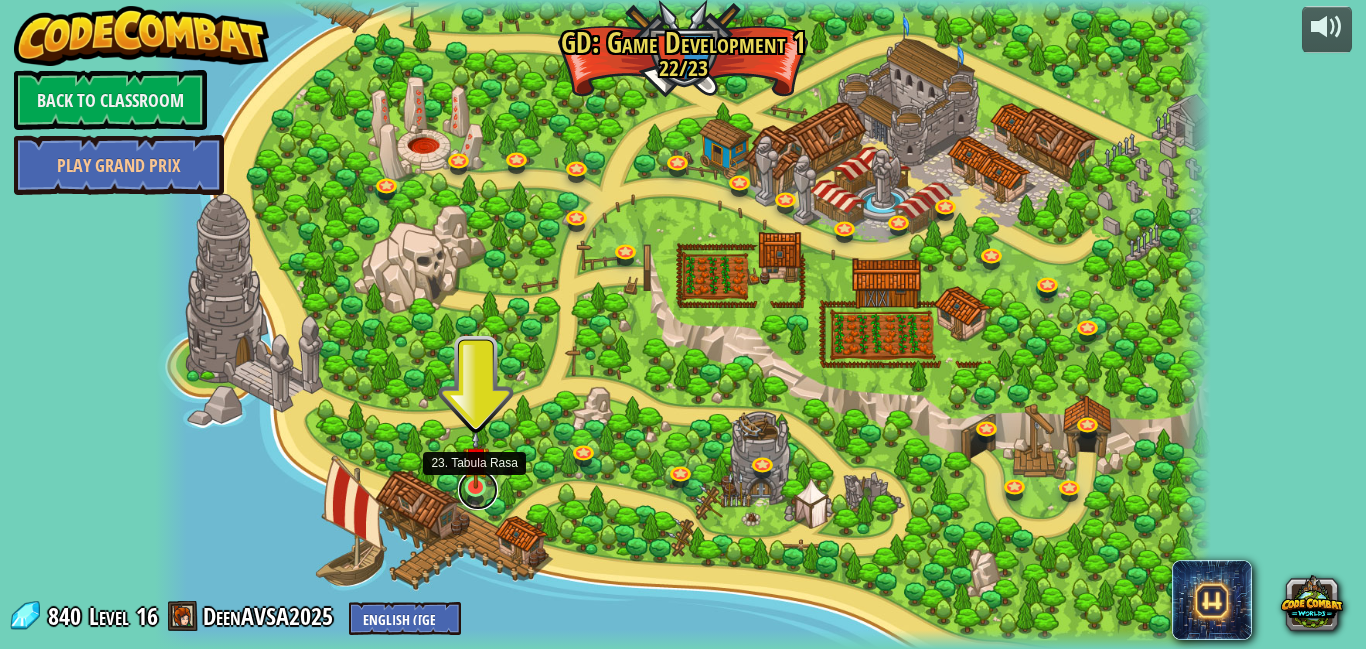 click at bounding box center (478, 490) 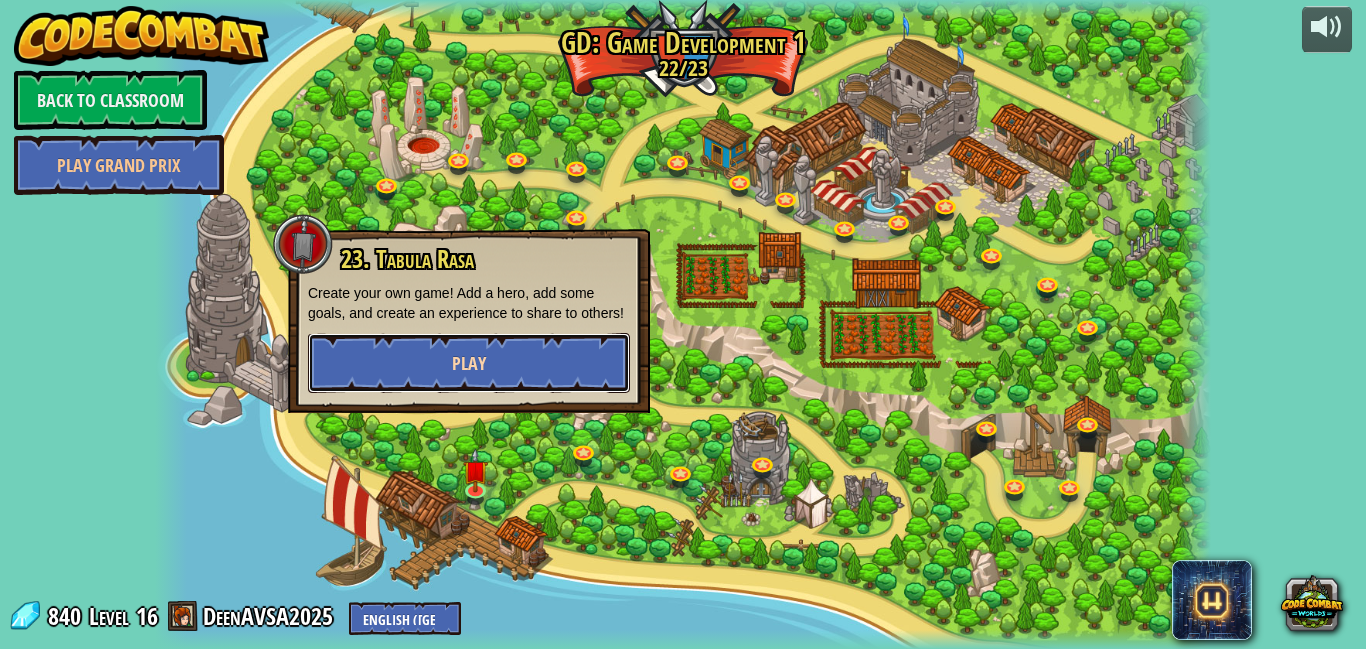 click on "Play" at bounding box center [469, 363] 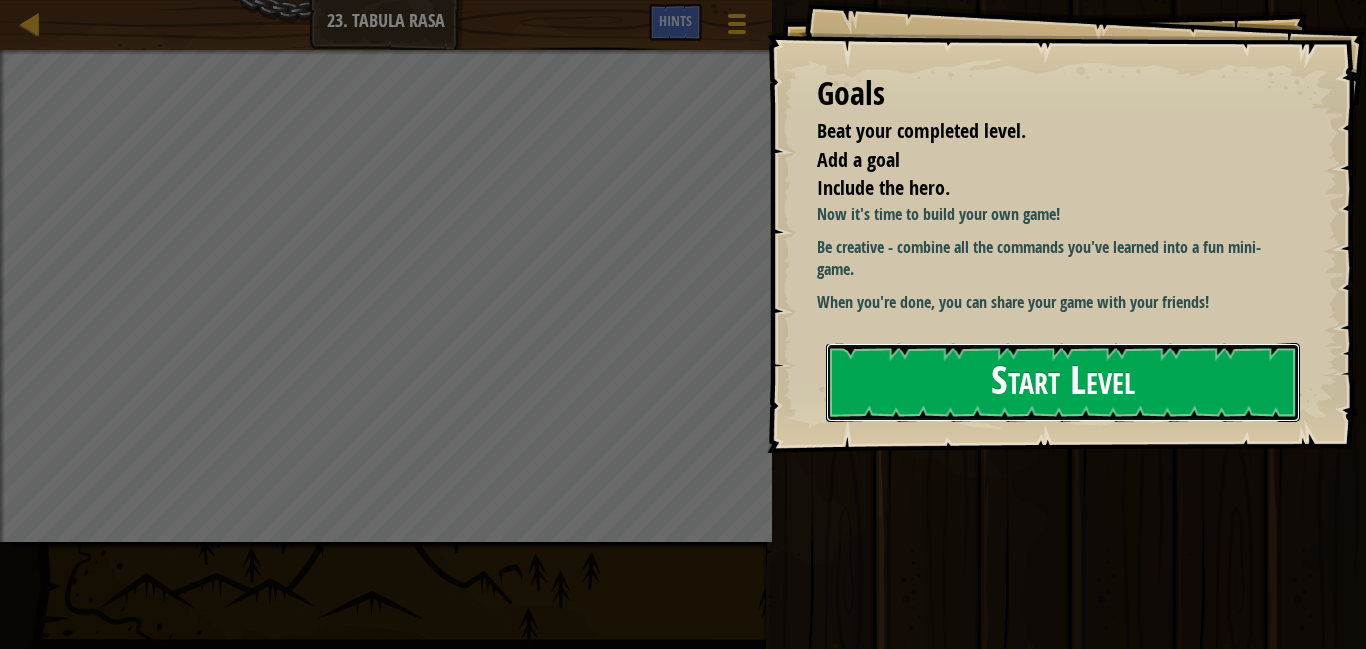 click on "Start Level" at bounding box center (1063, 382) 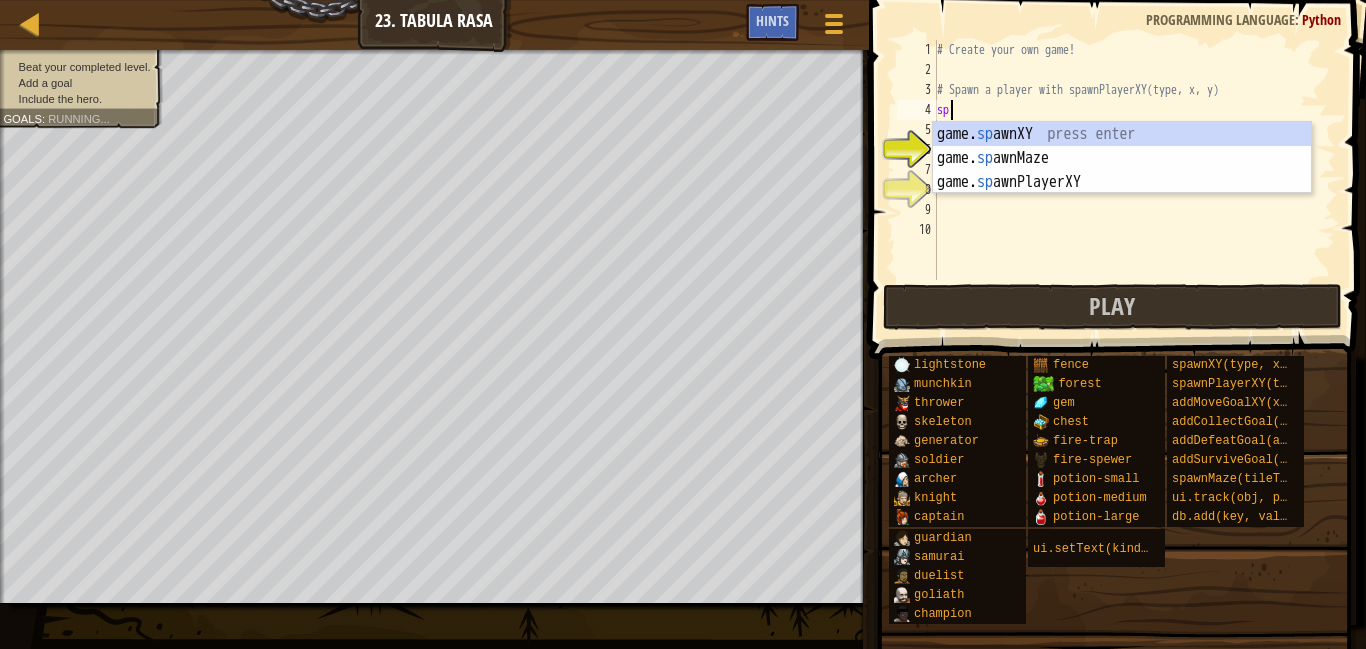 scroll, scrollTop: 9, scrollLeft: 1, axis: both 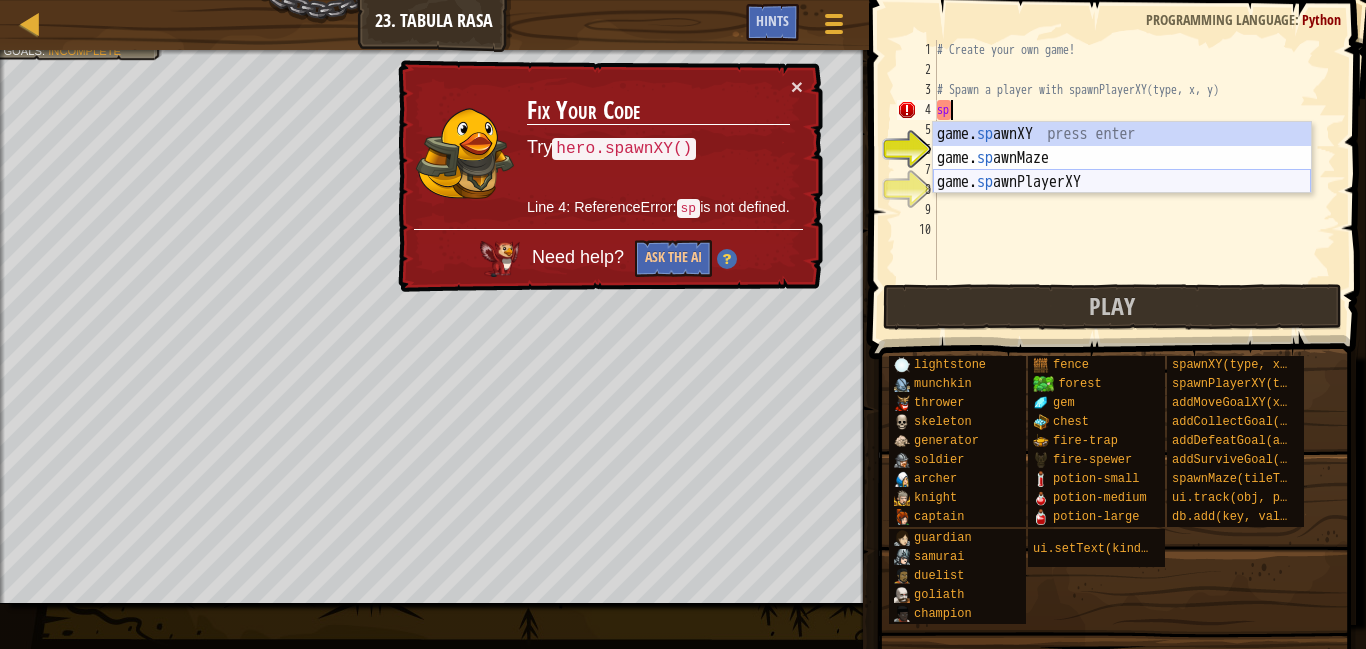 click on "game. sp awnXY press enter game. sp awnMaze press enter game. sp awnPlayerXY press enter" at bounding box center [1122, 182] 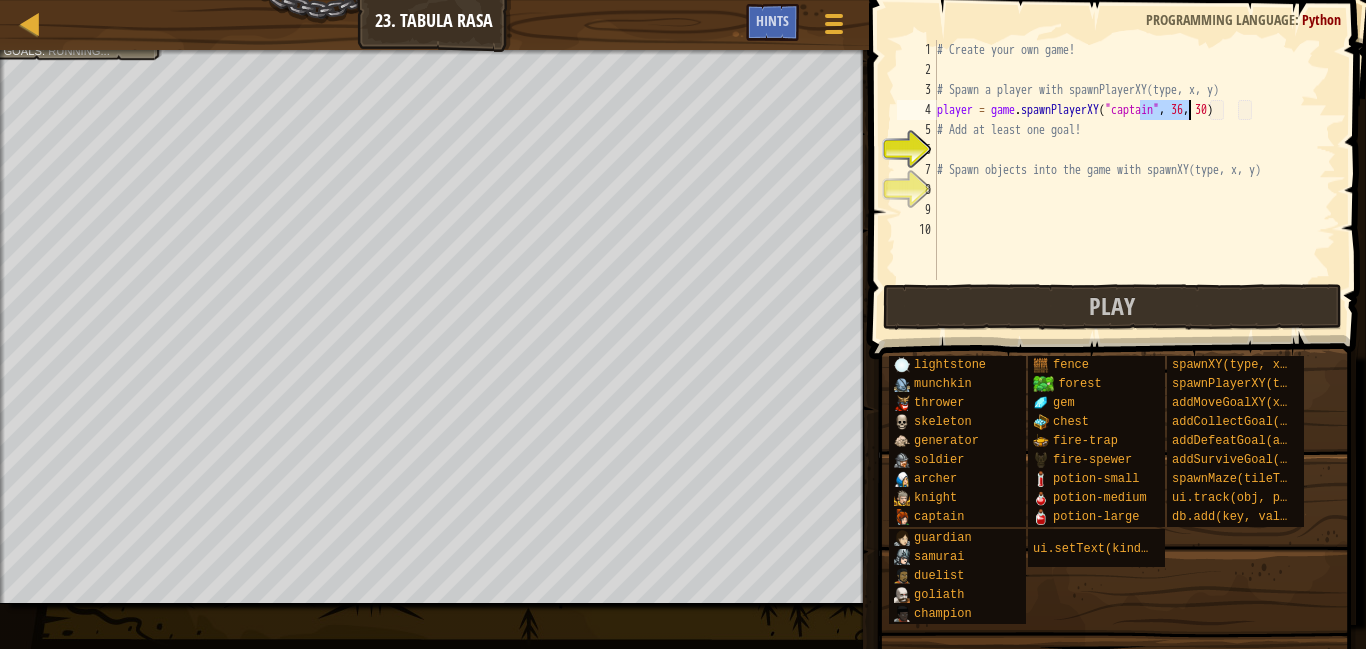 click on "# Create your own game! # Spawn a player with spawnPlayerXY(type, x, y) player   =   game . spawnPlayerXY ( "captain" ,   36 ,   30 ) # Add at least one goal! # Spawn objects into the game with spawnXY(type, x, y)" at bounding box center [1134, 180] 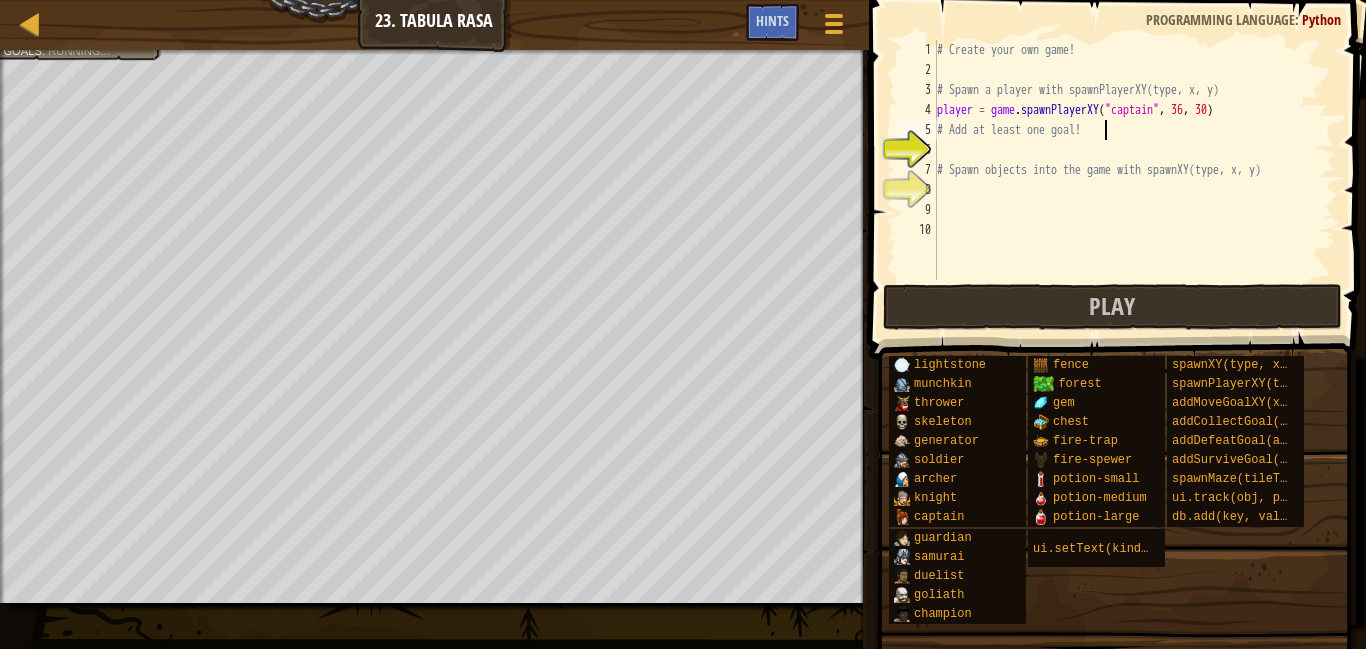 click on "# Create your own game! # Spawn a player with spawnPlayerXY(type, x, y) player   =   game . spawnPlayerXY ( "captain" ,   36 ,   30 ) # Add at least one goal! # Spawn objects into the game with spawnXY(type, x, y)" at bounding box center (1134, 180) 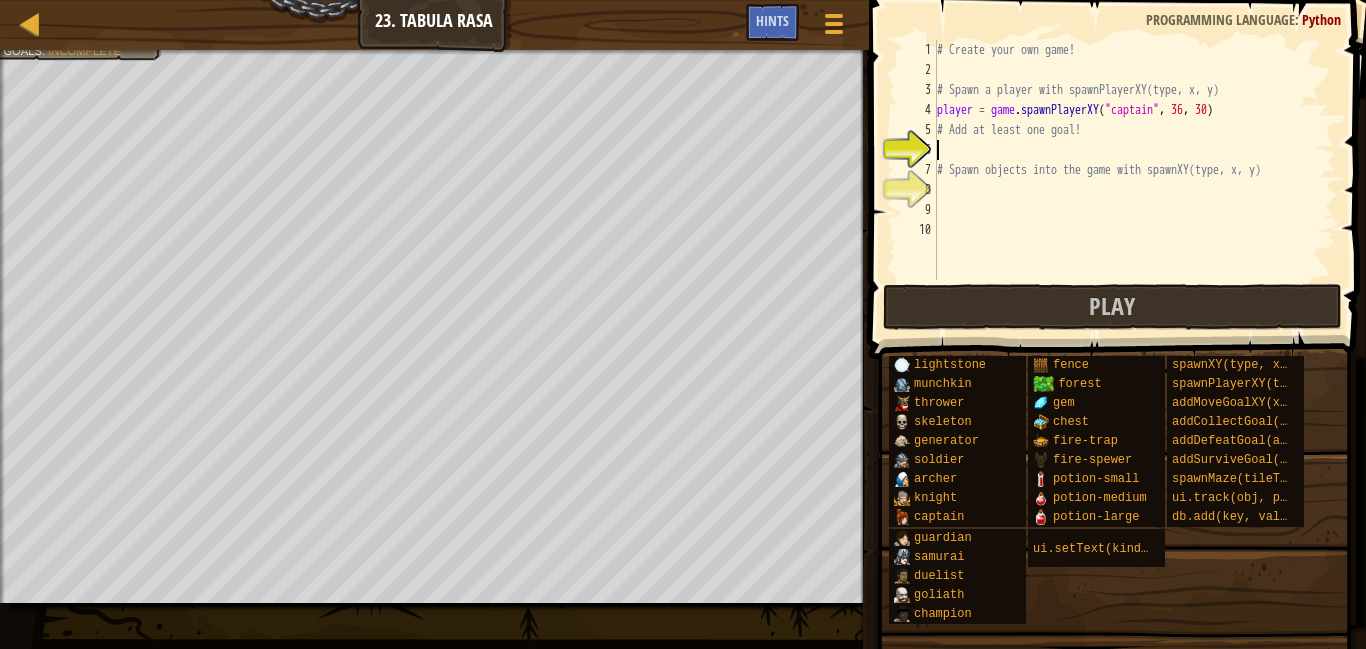 scroll, scrollTop: 9, scrollLeft: 0, axis: vertical 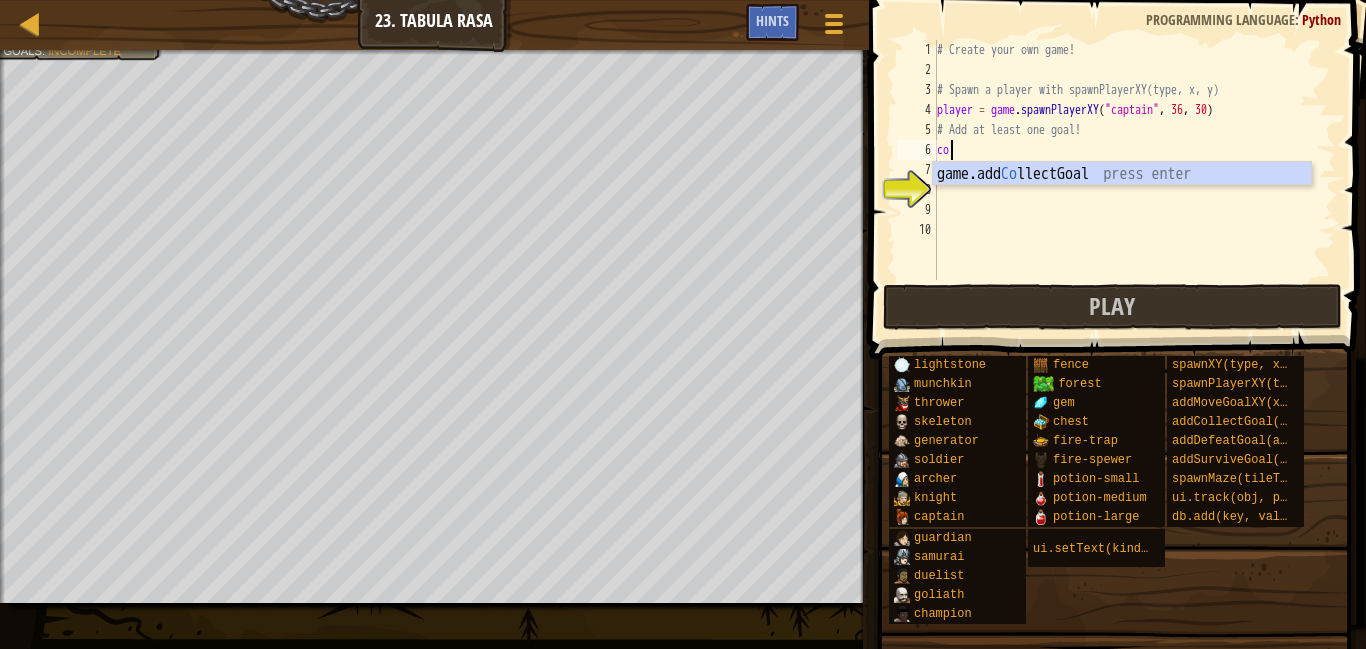 type on "co" 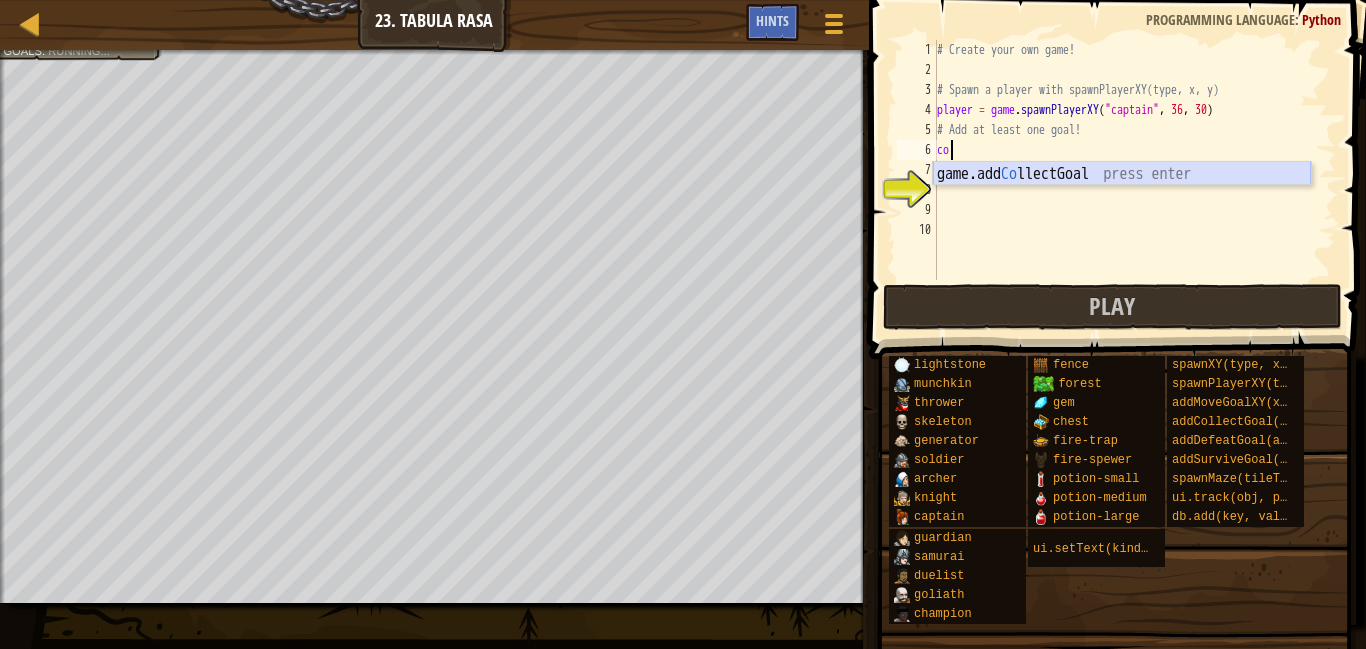 click on "game.add Co llectGoal press enter" at bounding box center [1122, 198] 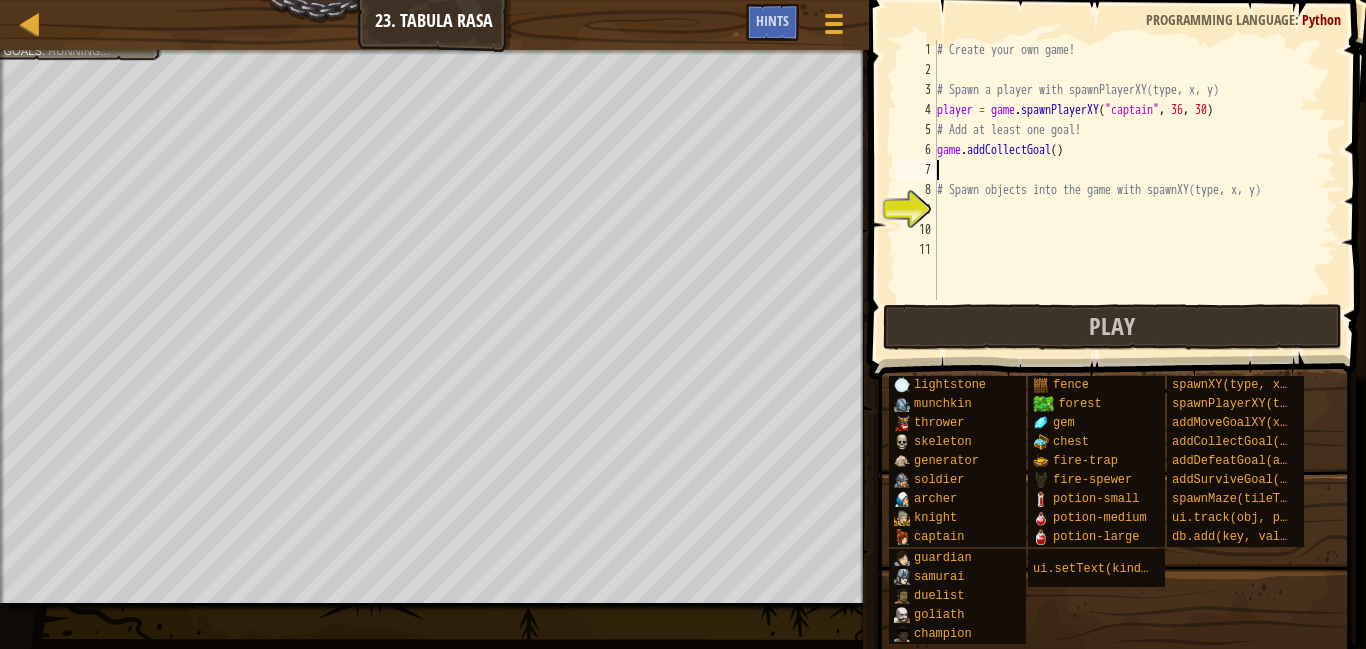click on "# Create your own game! # Spawn a player with spawnPlayerXY(type, x, y) player   =   game . spawnPlayerXY ( "captain" ,   36 ,   30 ) # Add at least one goal! game . addCollectGoal ( ) # Spawn objects into the game with spawnXY(type, x, y)" at bounding box center (1134, 190) 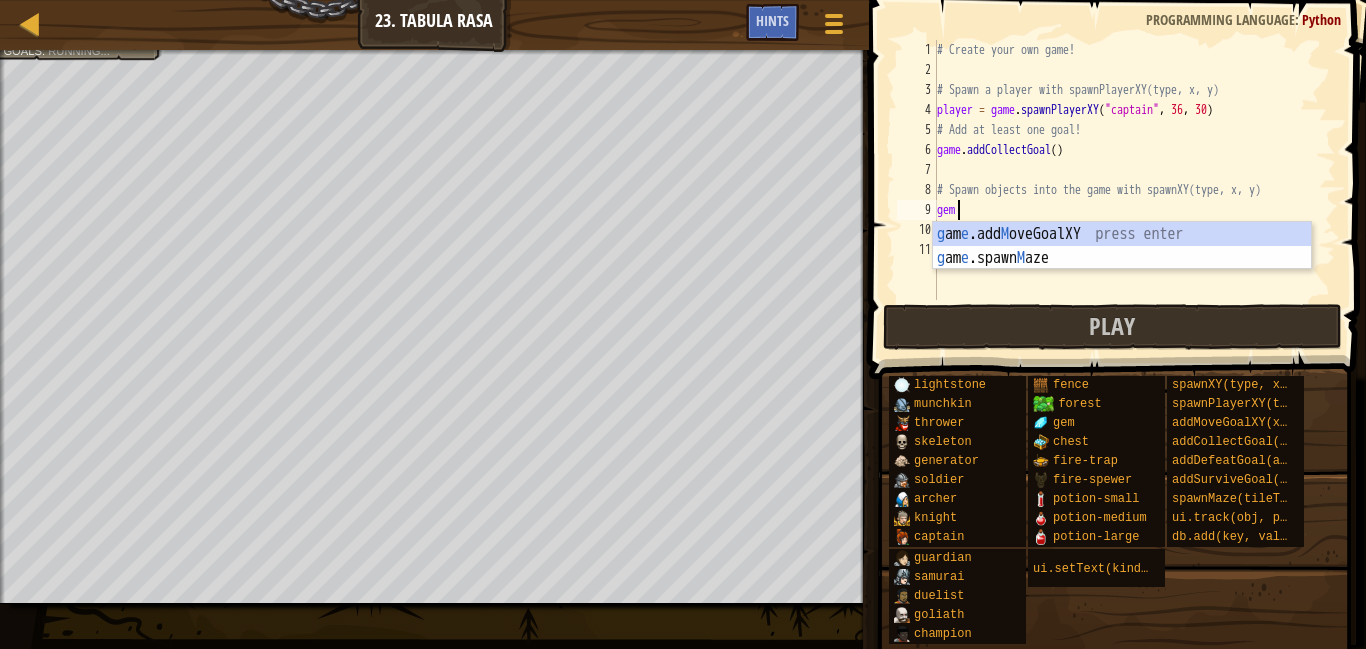 scroll, scrollTop: 9, scrollLeft: 2, axis: both 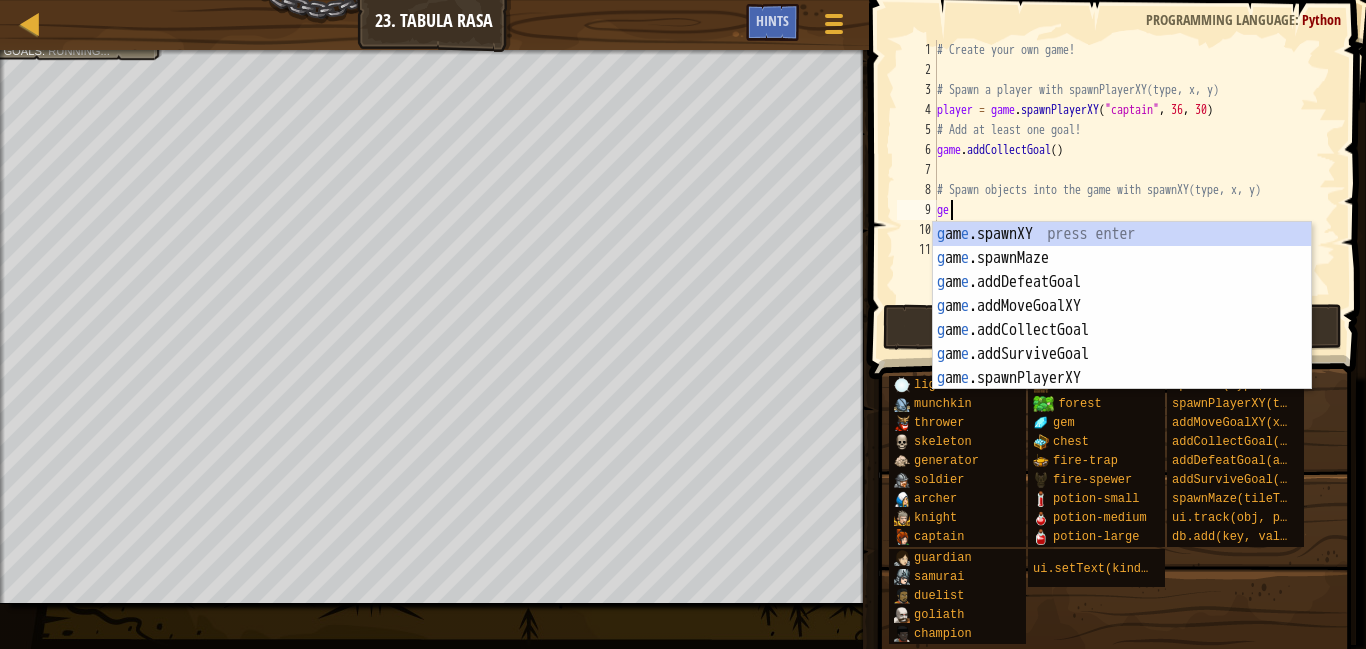 type on "g" 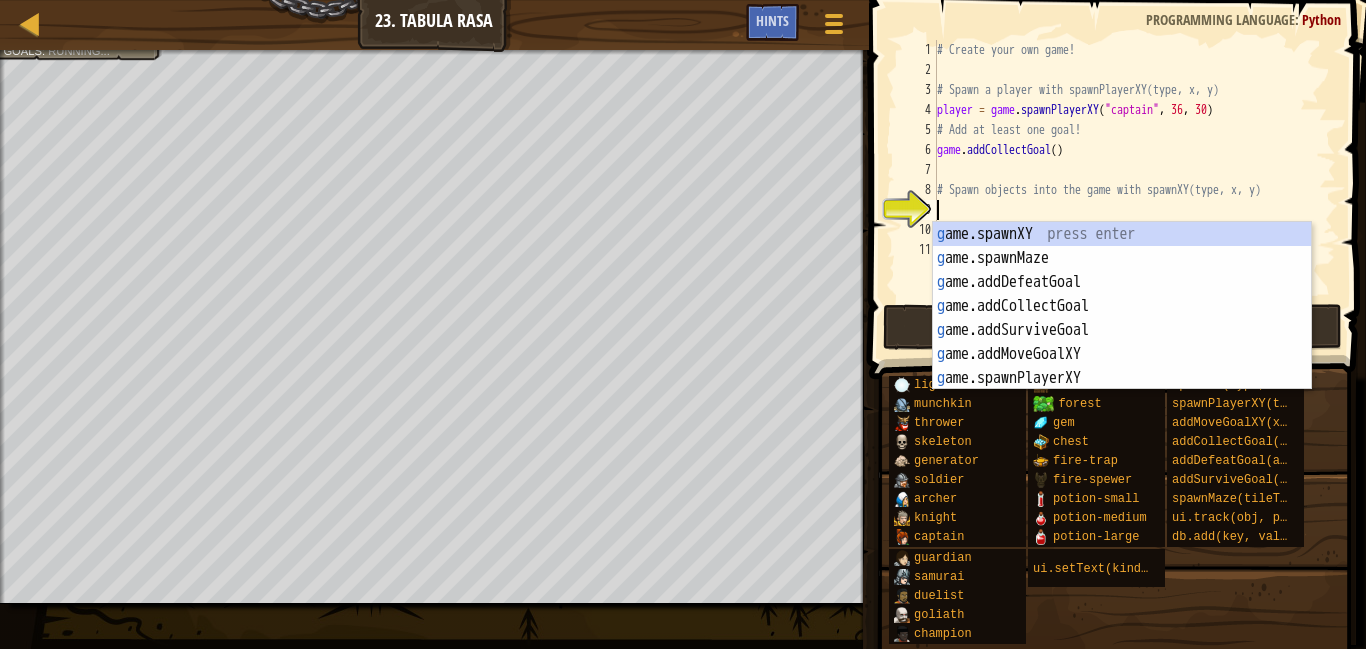 scroll, scrollTop: 9, scrollLeft: 0, axis: vertical 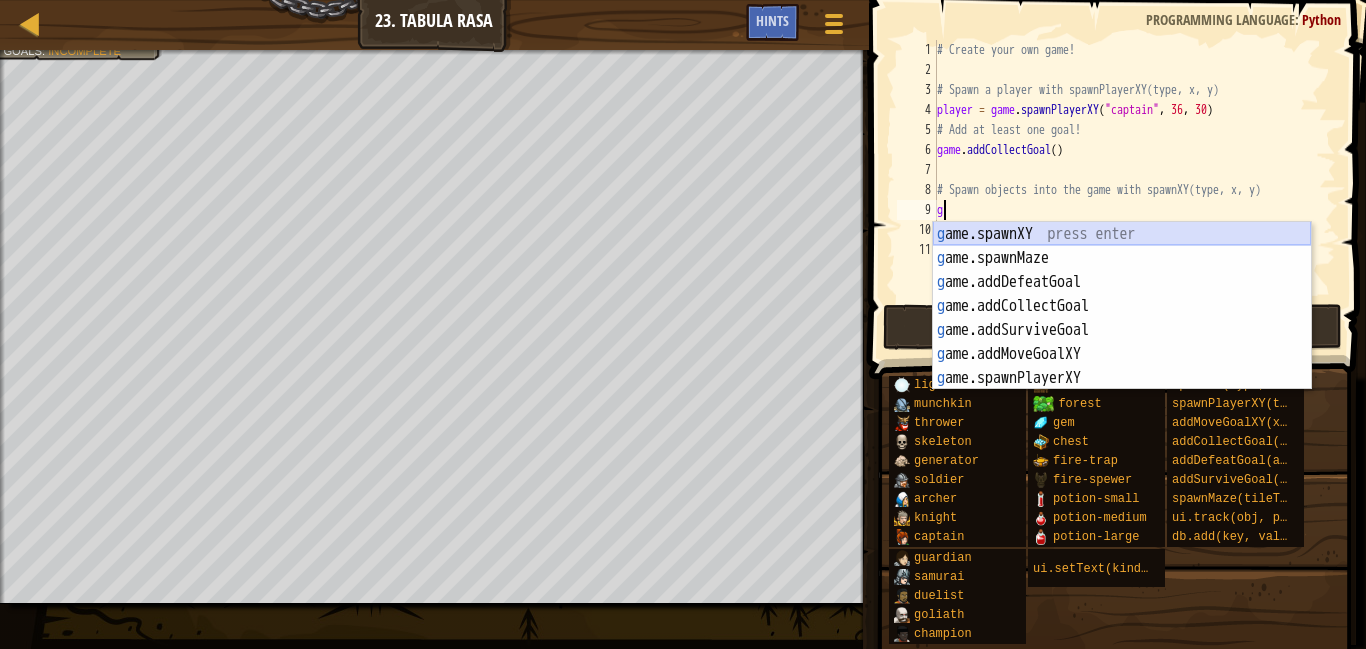 click on "g ame.spawnXY press enter g ame.spawnMaze press enter g ame.addDefeatGoal press enter g ame.addCollectGoal press enter g ame.addSurviveGoal press enter g ame.addMoveGoalXY press enter g ame.spawnPlayerXY press enter" at bounding box center (1122, 330) 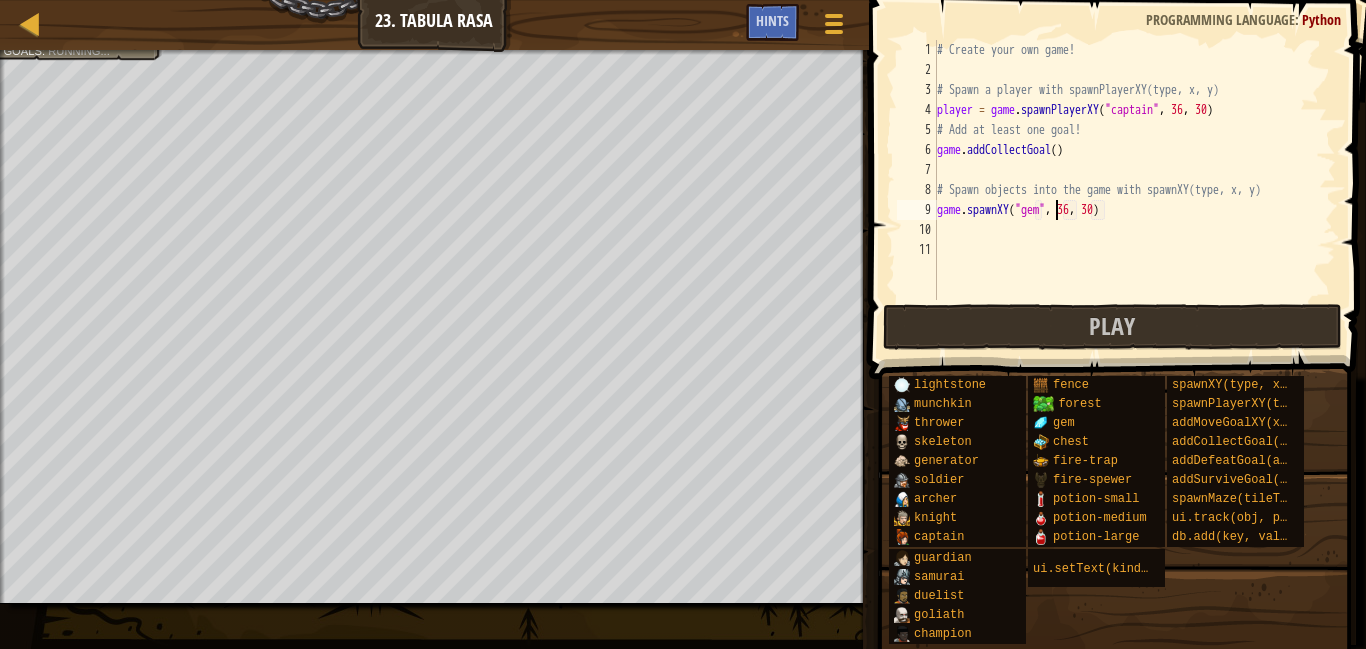 scroll, scrollTop: 9, scrollLeft: 17, axis: both 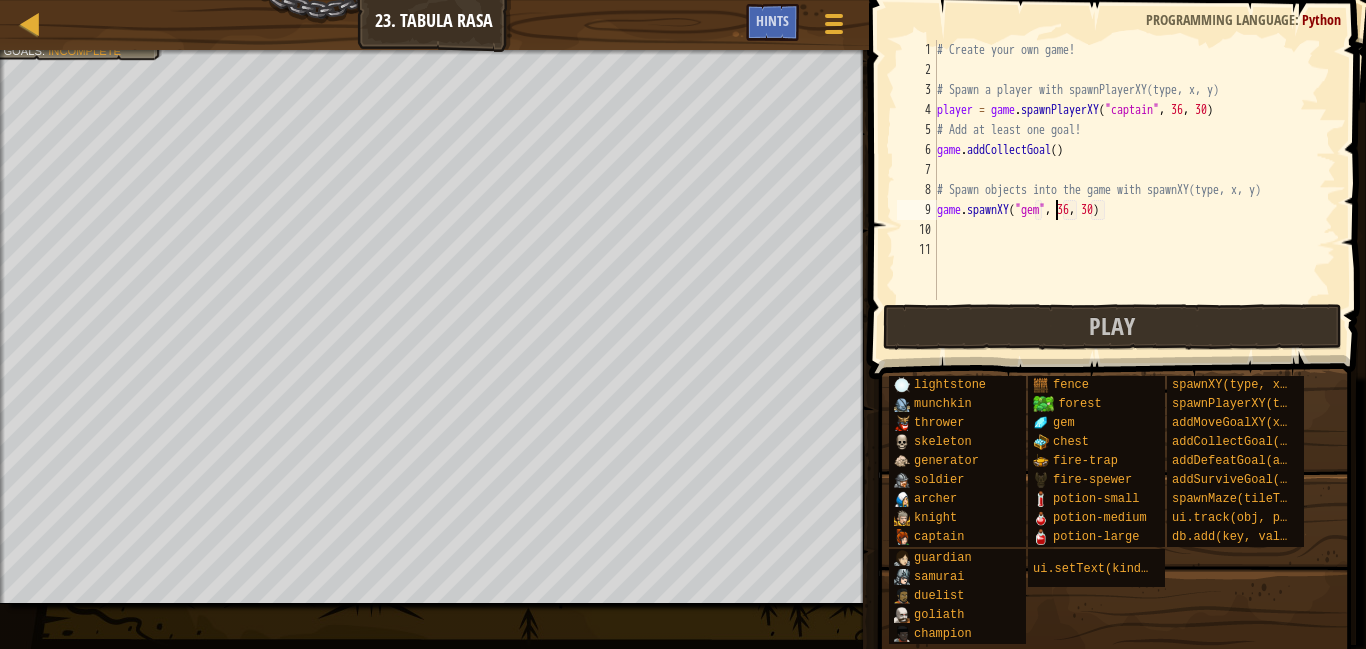 click on "# Create your own game! # Spawn a player with spawnPlayerXY(type, x, y) player   =   game . spawnPlayerXY ( "captain" ,   36 ,   30 ) # Add at least one goal! game . addCollectGoal ( ) # Spawn objects into the game with spawnXY(type, x, y) game . spawnXY ( "gem" ,   36 ,   30 )" at bounding box center (1134, 190) 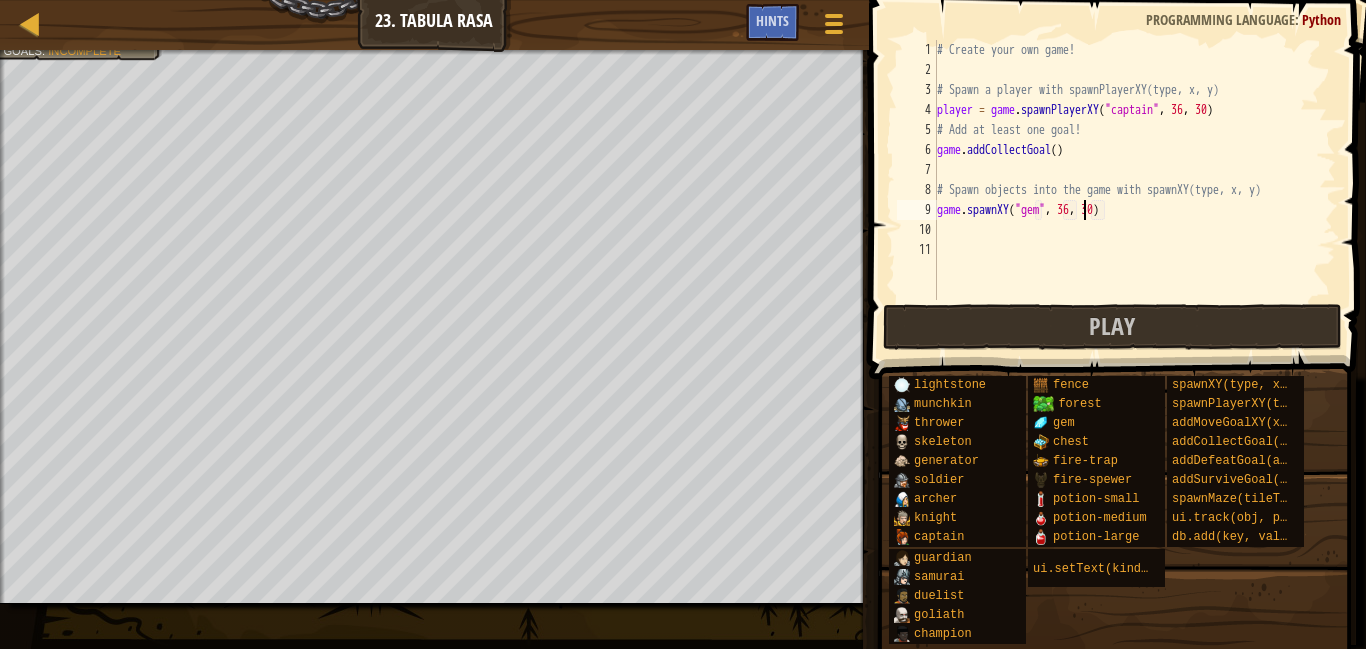 click on "# Create your own game! # Spawn a player with spawnPlayerXY(type, x, y) player   =   game . spawnPlayerXY ( "captain" ,   36 ,   30 ) # Add at least one goal! game . addCollectGoal ( ) # Spawn objects into the game with spawnXY(type, x, y) game . spawnXY ( "gem" ,   36 ,   30 )" at bounding box center (1134, 190) 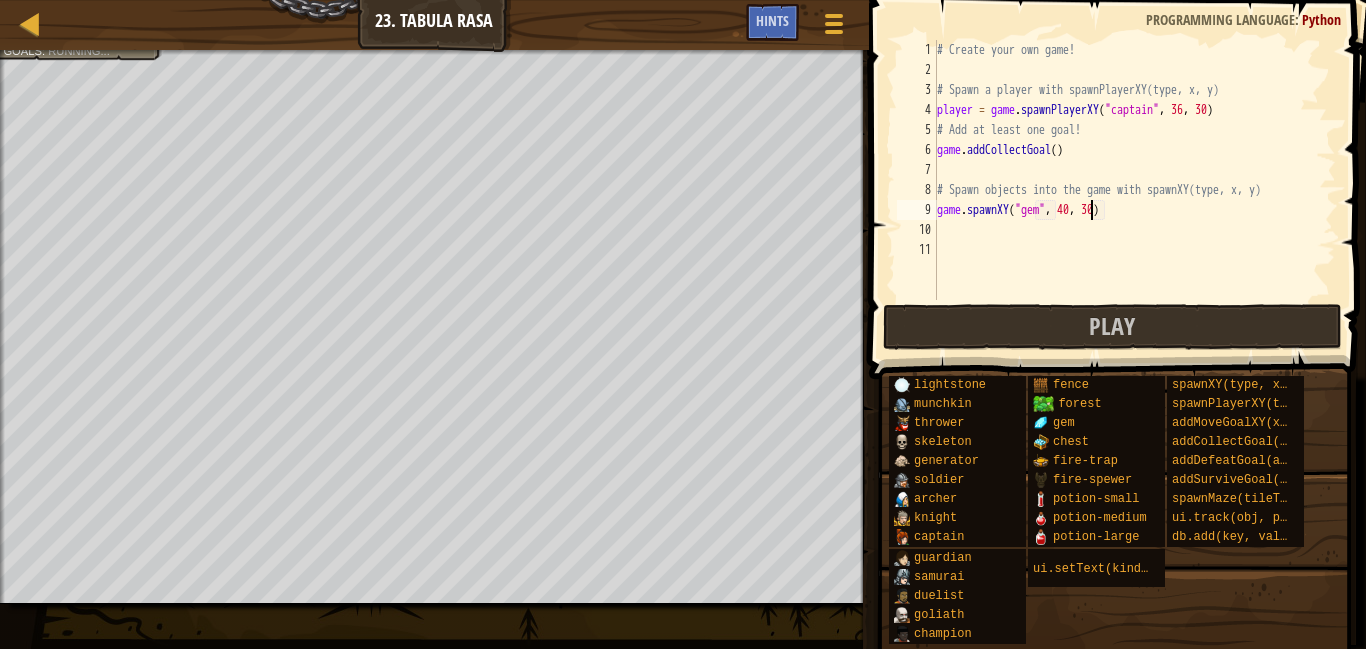 scroll, scrollTop: 9, scrollLeft: 22, axis: both 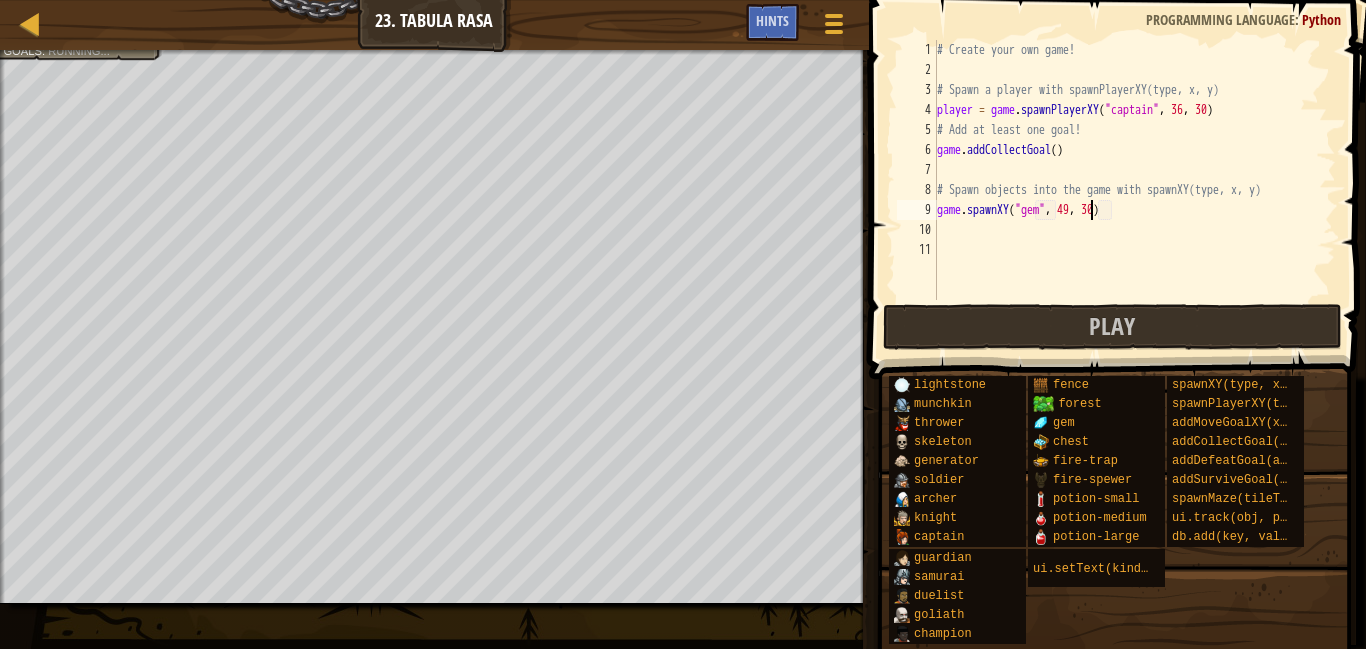 click on "# Create your own game! # Spawn a player with spawnPlayerXY(type, x, y) player   =   game . spawnPlayerXY ( "captain" ,   36 ,   30 ) # Add at least one goal! game . addCollectGoal ( ) # Spawn objects into the game with spawnXY(type, x, y) game . spawnXY ( "gem" ,   49 ,   30 )" at bounding box center (1134, 190) 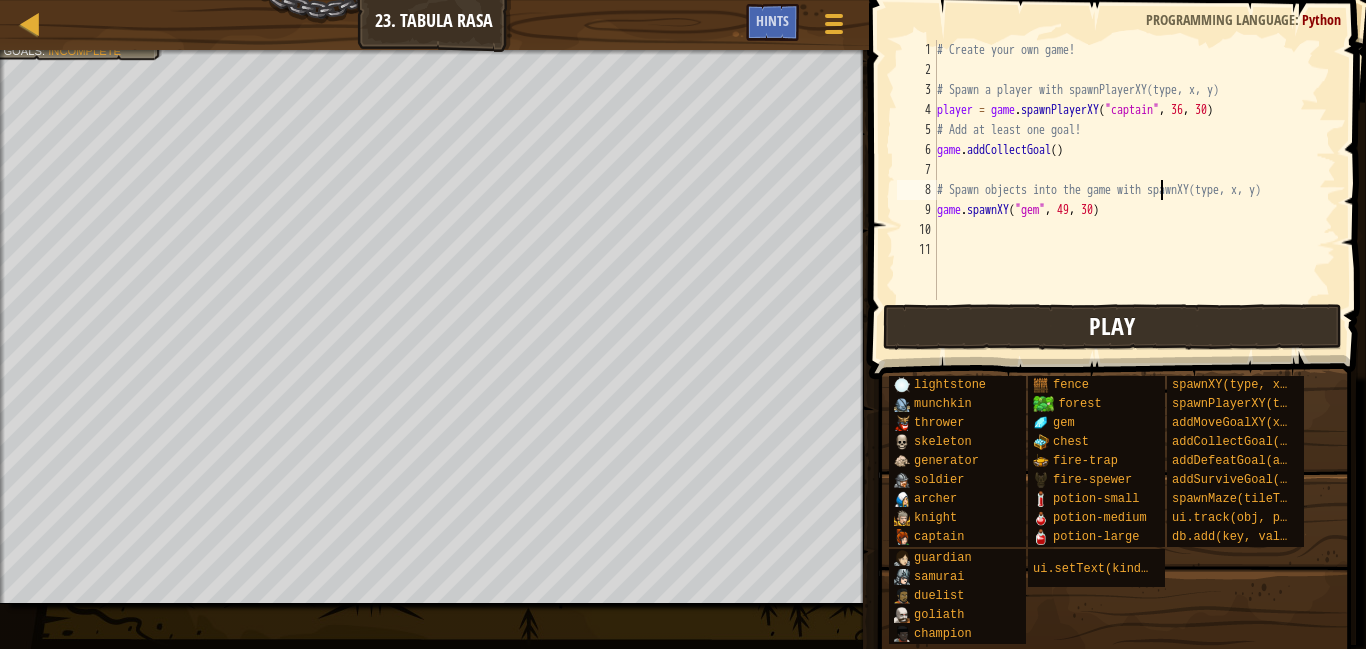type on "# Spawn objects into the game with spawnXY(type, x, y)" 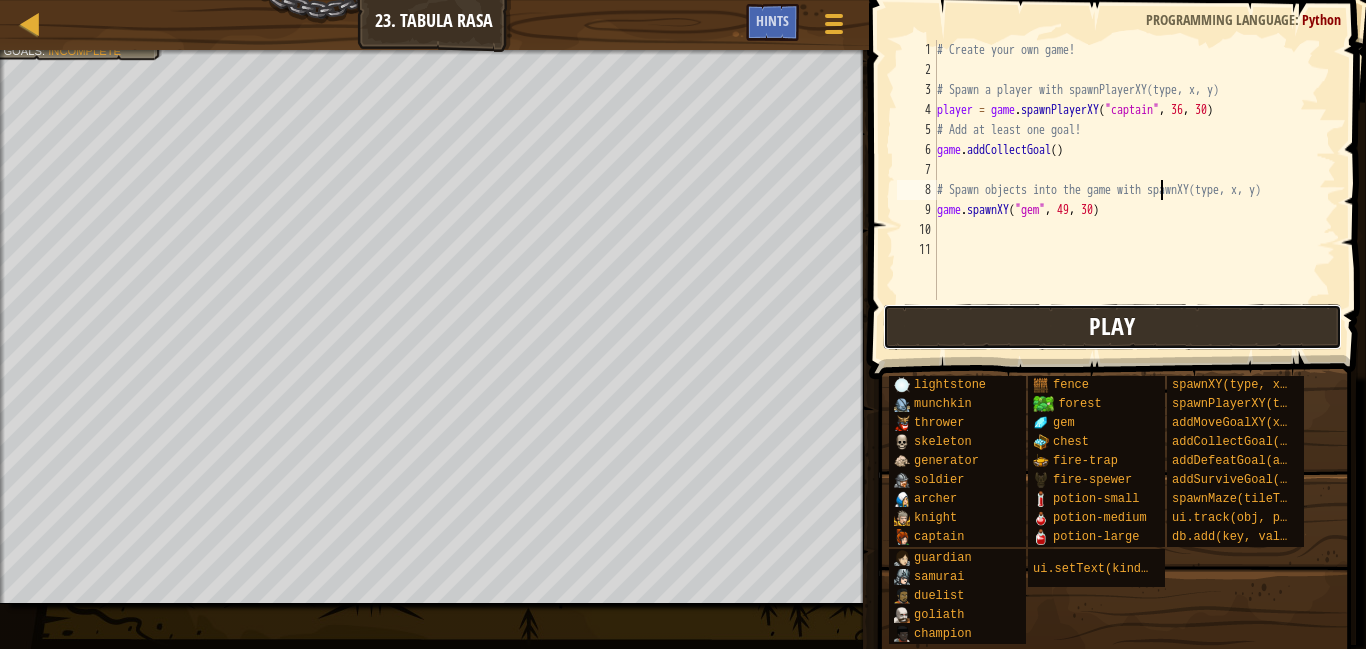 click on "Play" at bounding box center (1112, 327) 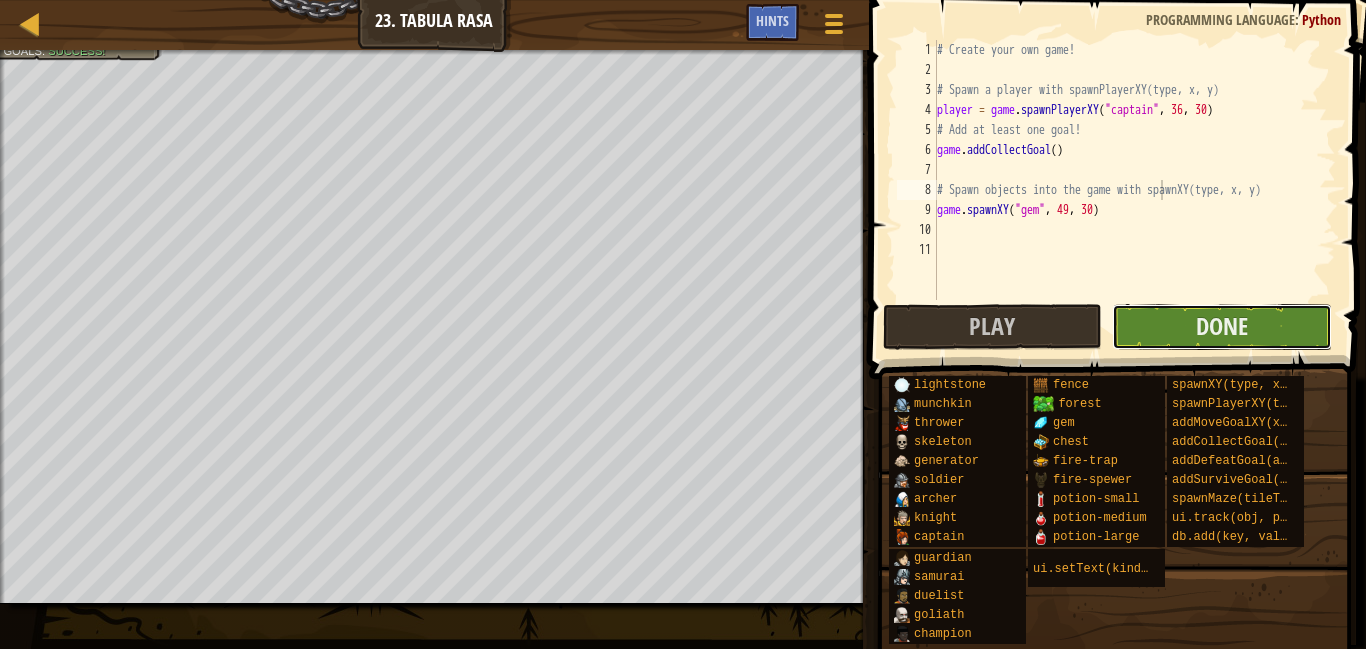 click on "Done" at bounding box center [1221, 327] 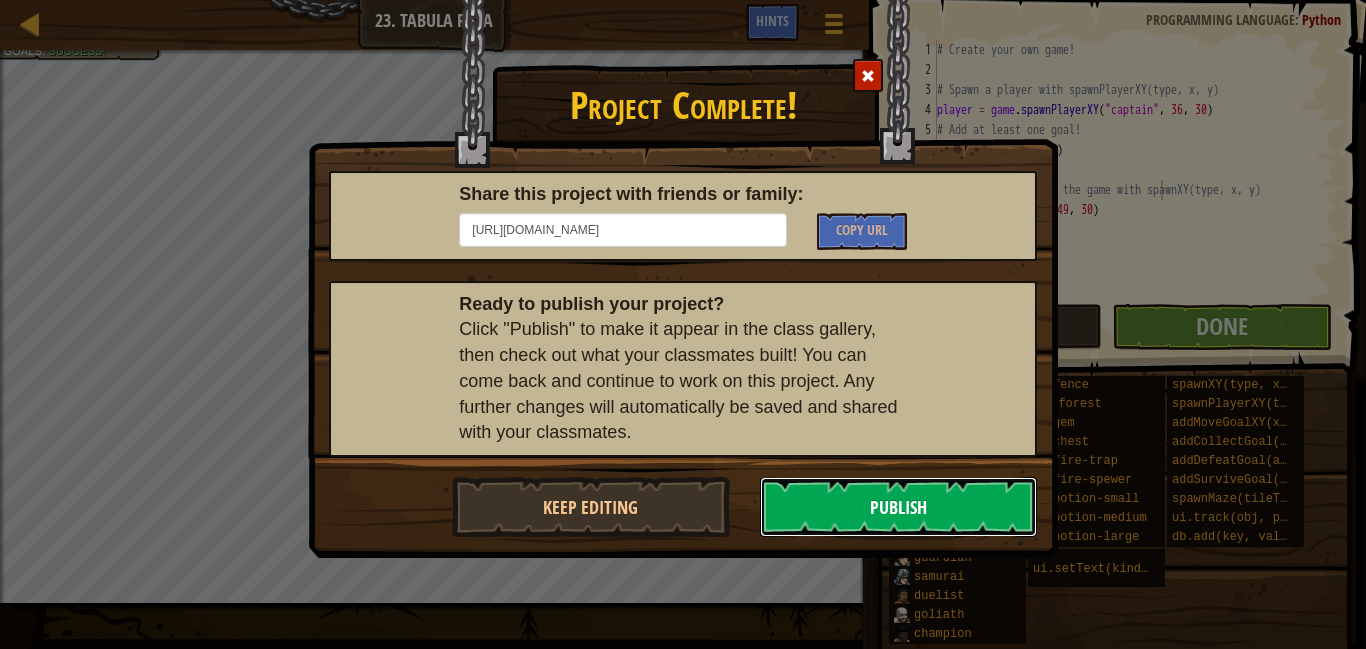 click on "Publish" at bounding box center [899, 507] 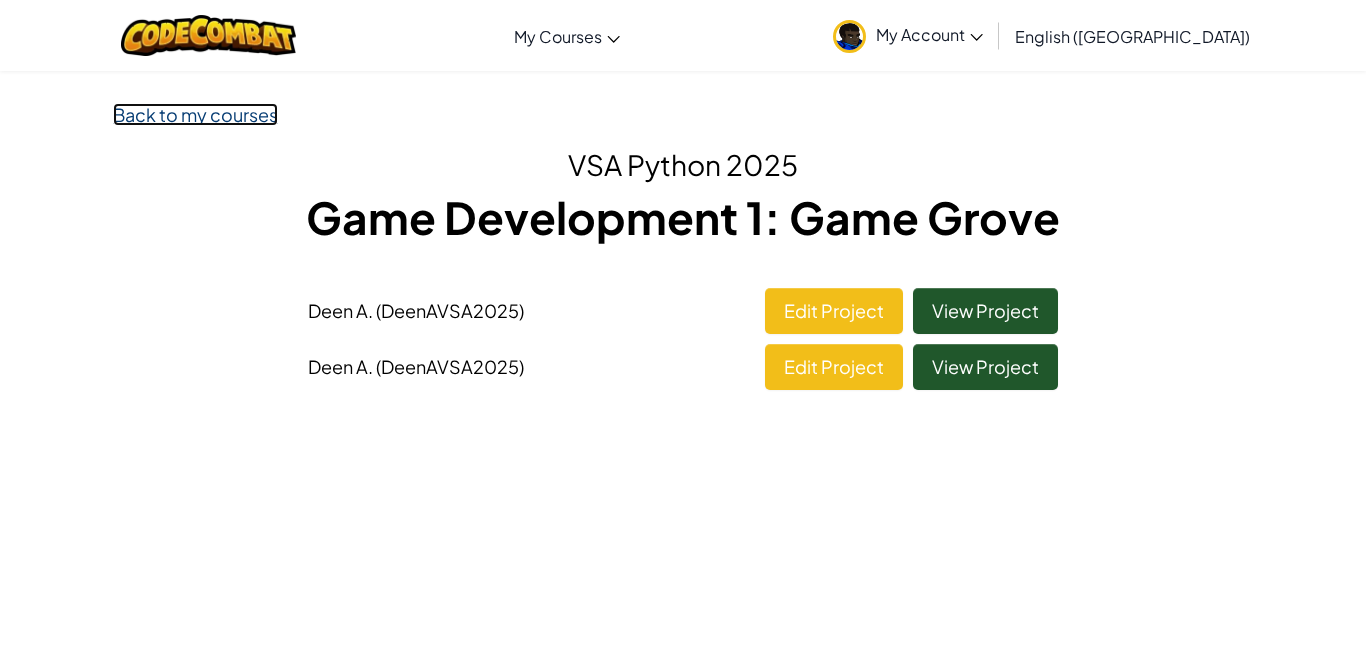 click on "Back to my courses" at bounding box center (195, 114) 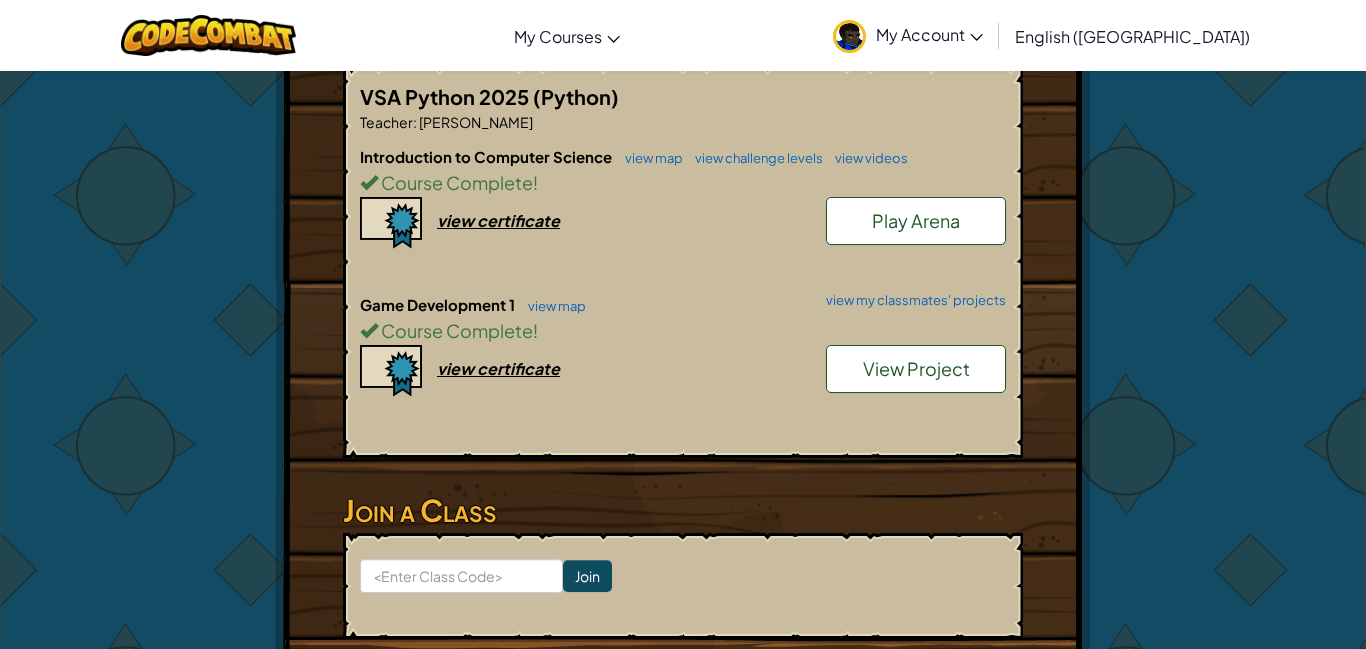 scroll, scrollTop: 0, scrollLeft: 0, axis: both 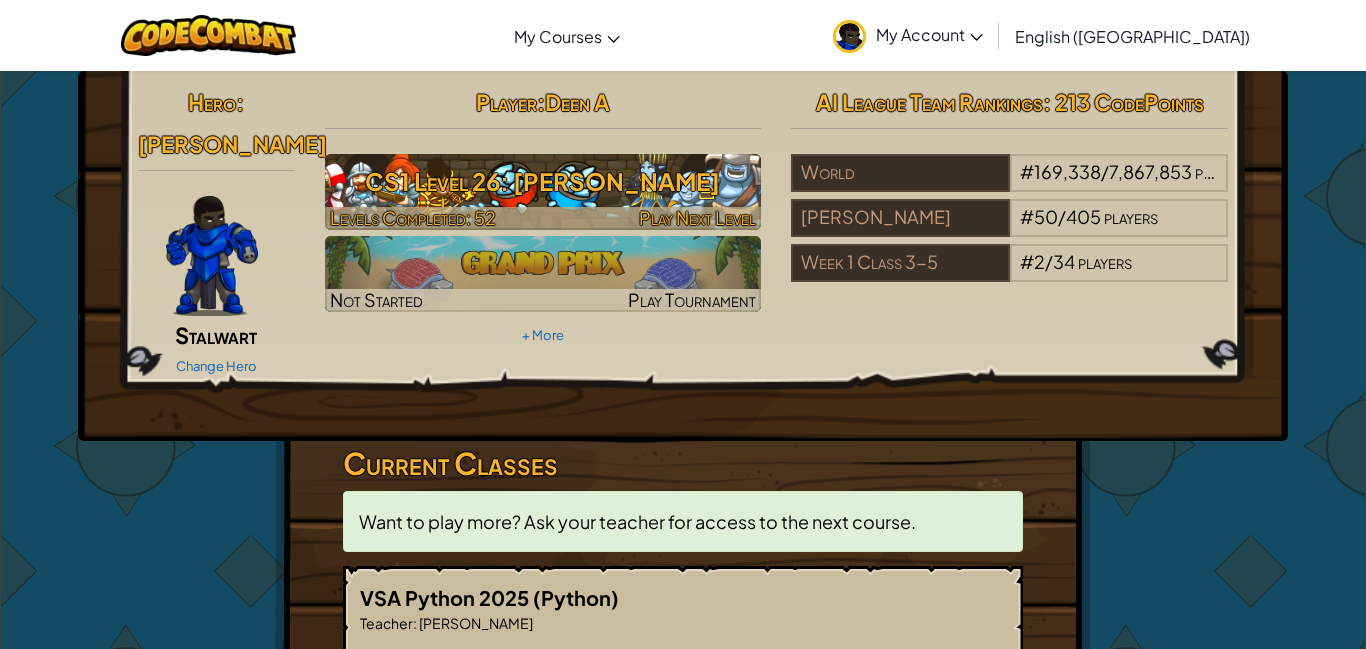 click on "Play Next Level" at bounding box center (697, 217) 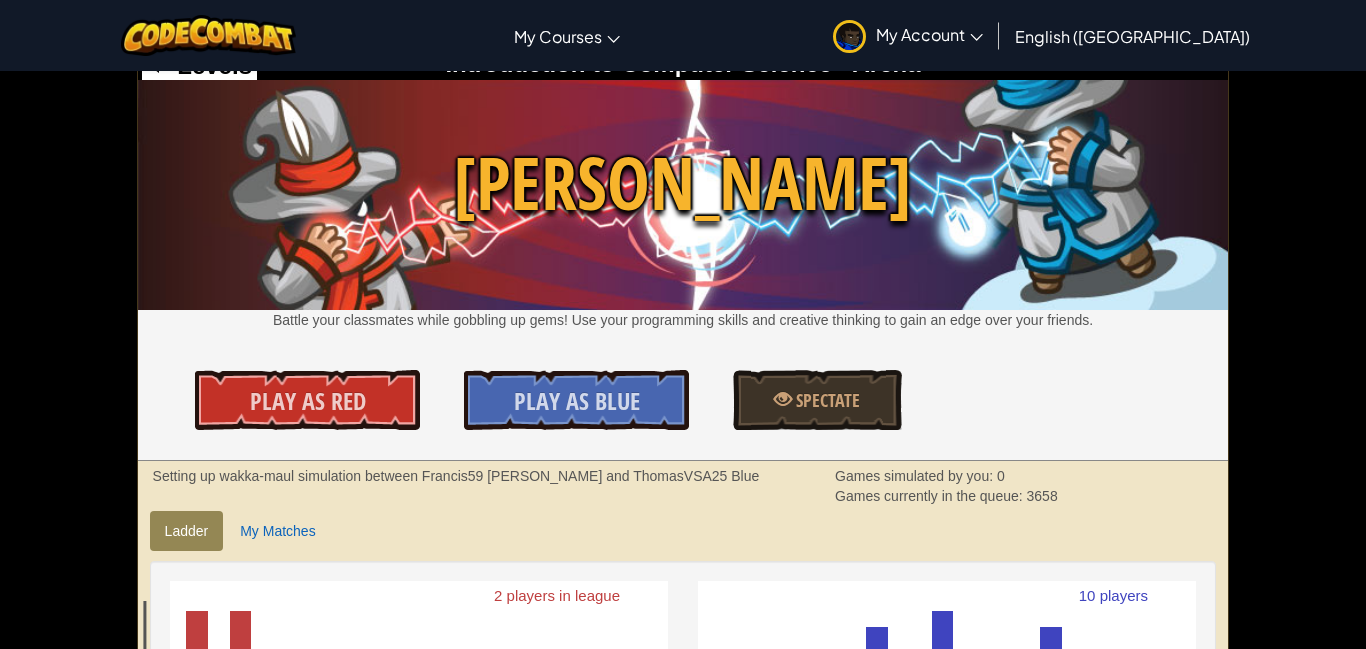 scroll, scrollTop: 0, scrollLeft: 0, axis: both 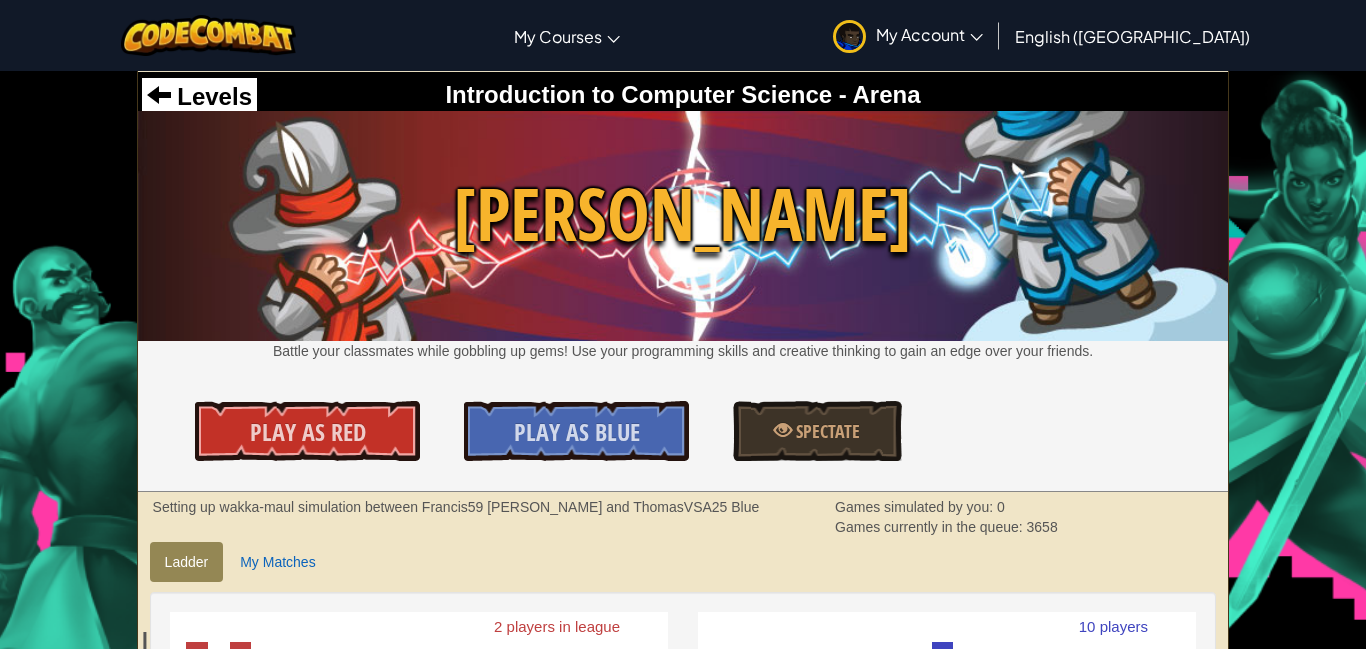 click on "Wakka Maul" at bounding box center [683, 214] 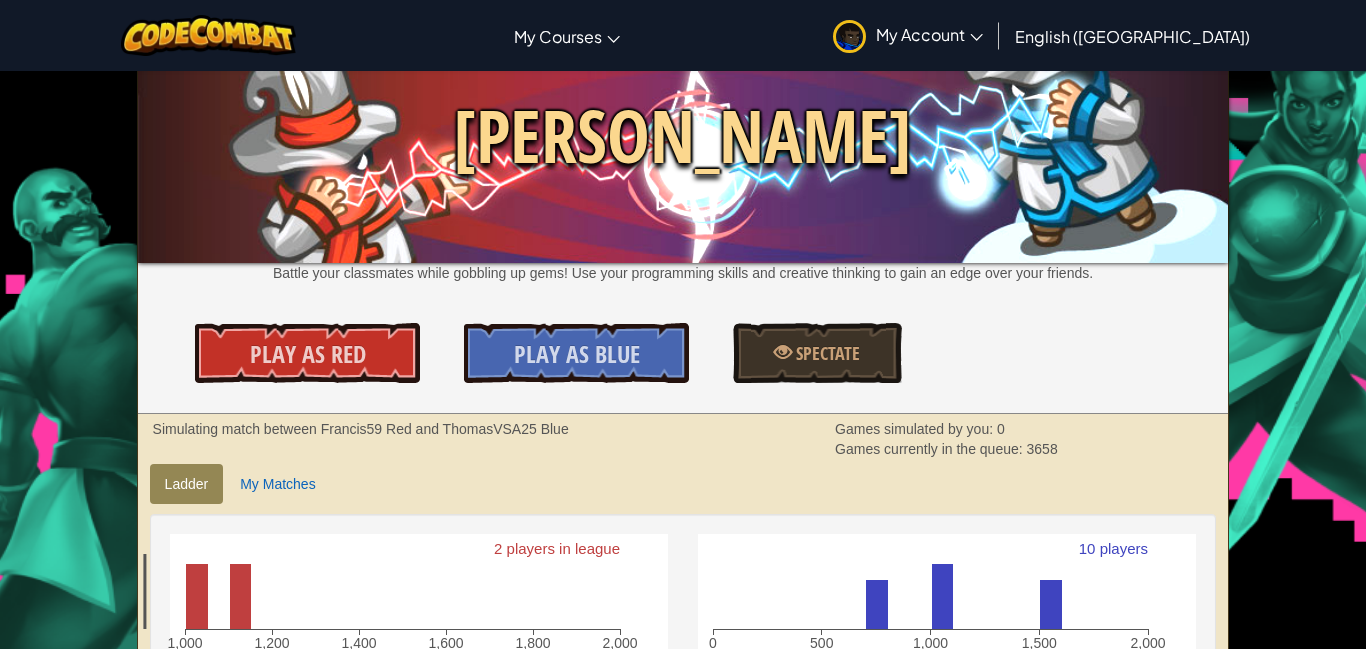 scroll, scrollTop: 76, scrollLeft: 0, axis: vertical 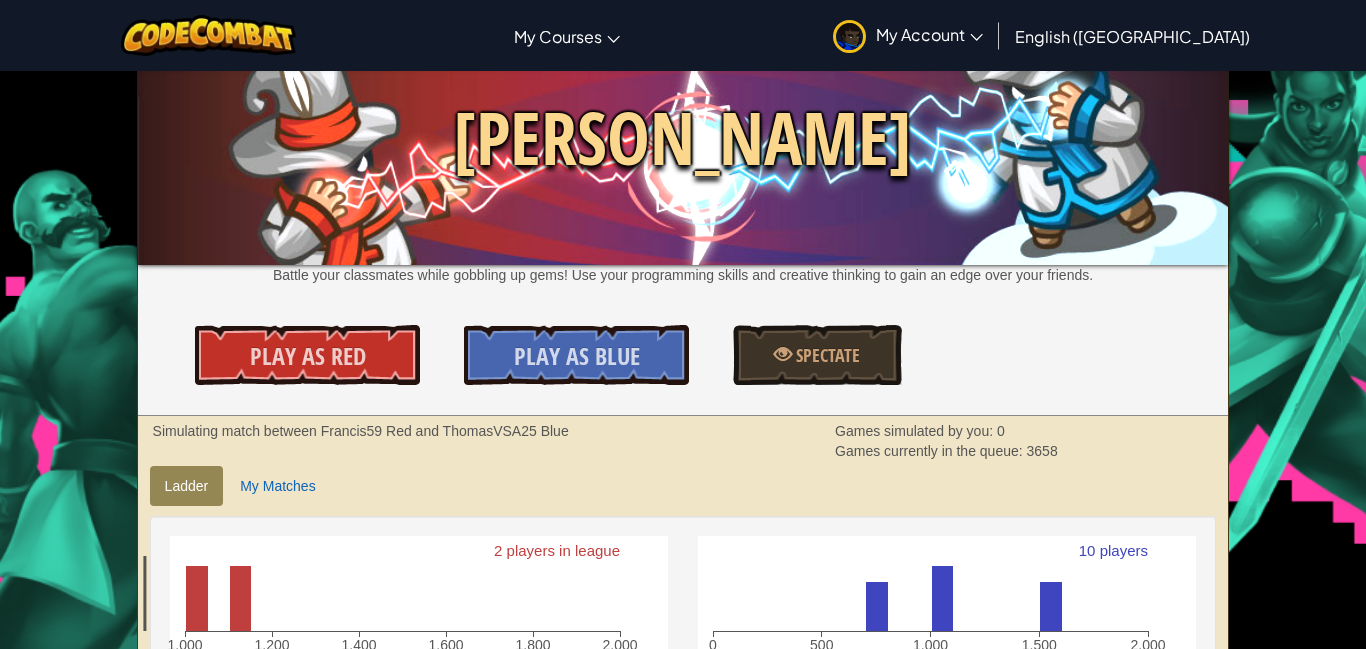 click on "Battle your classmates while gobbling up gems! Use your programming skills and creative thinking to gain an edge over your friends." at bounding box center [683, 275] 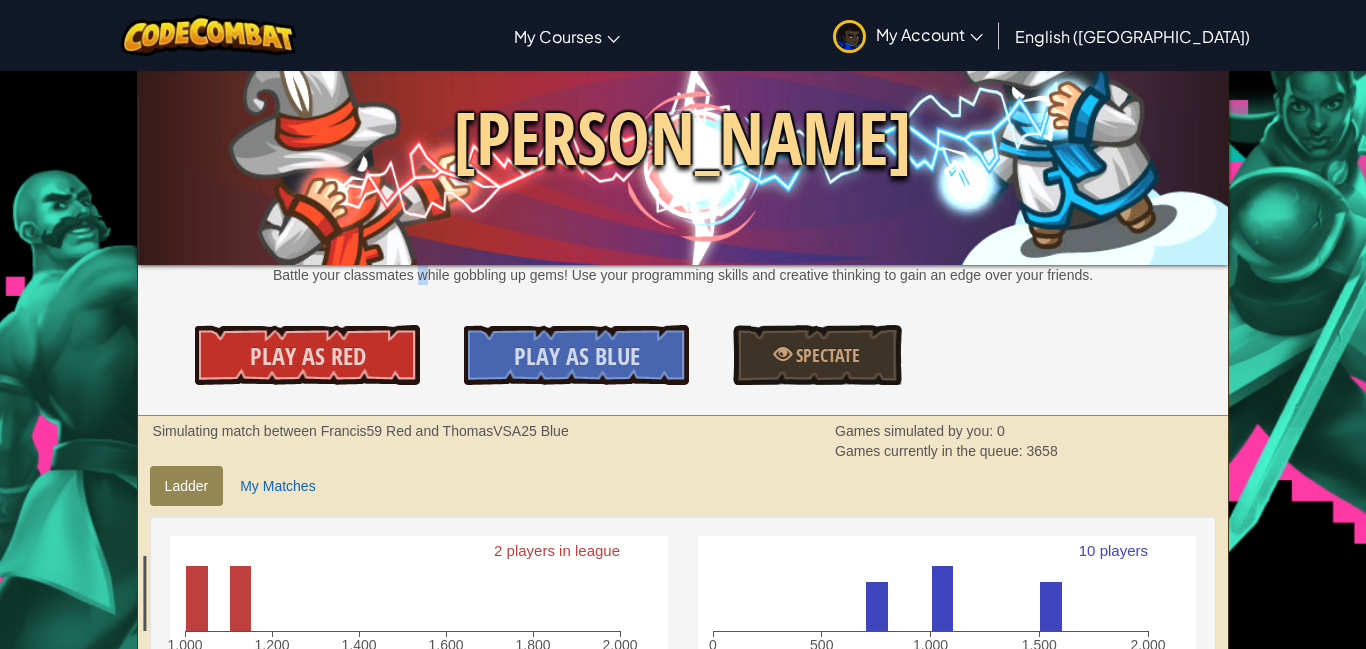 click on "Battle your classmates while gobbling up gems! Use your programming skills and creative thinking to gain an edge over your friends." at bounding box center [683, 275] 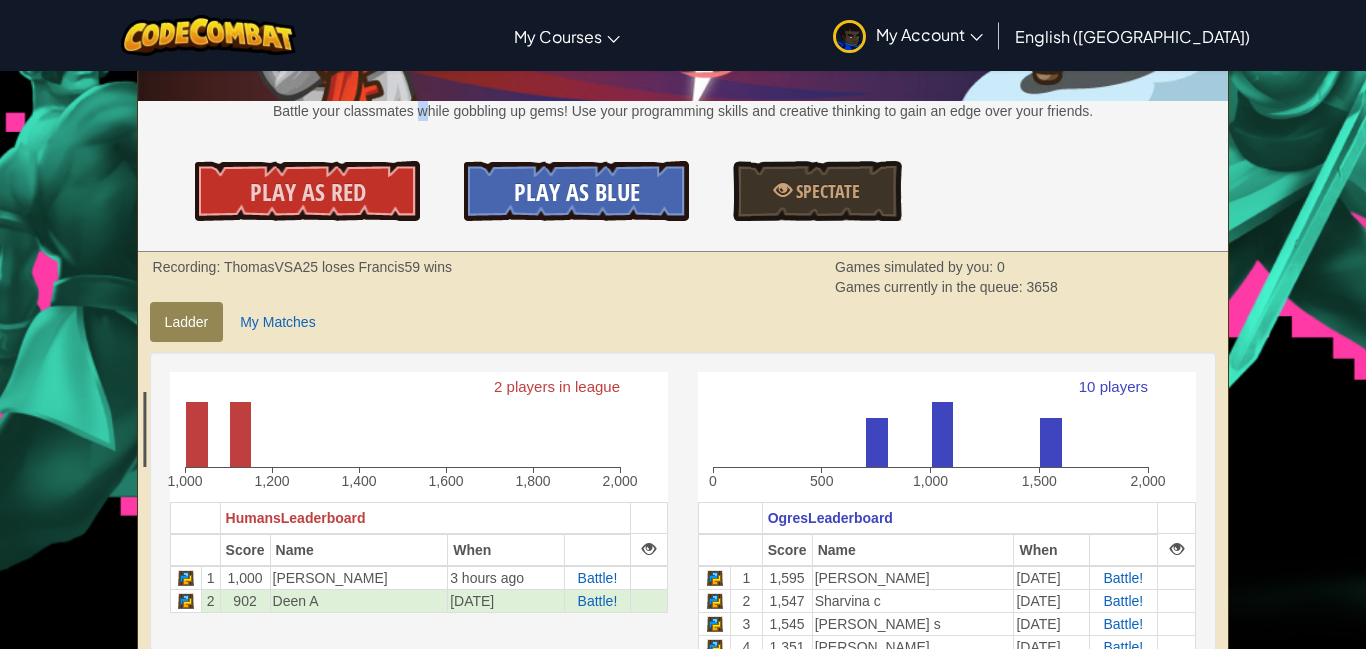 scroll, scrollTop: 0, scrollLeft: 0, axis: both 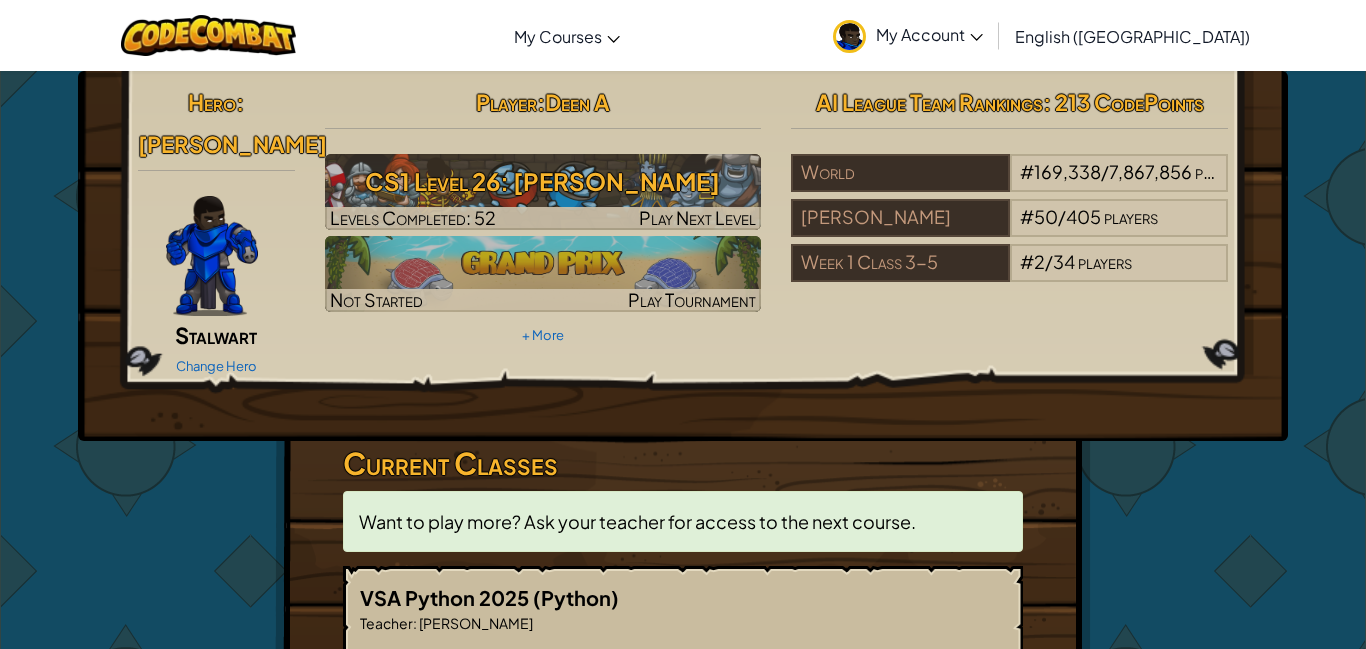 click on "My Account" at bounding box center [908, 35] 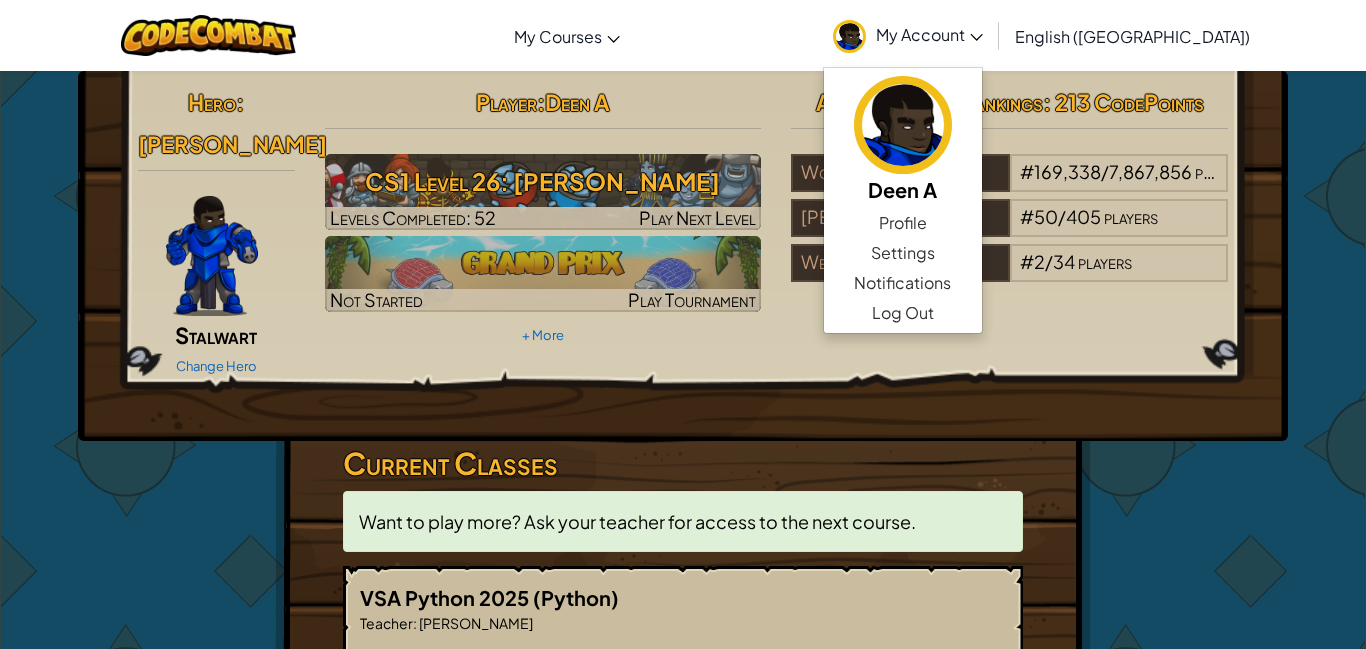 click on "My Account" at bounding box center [908, 35] 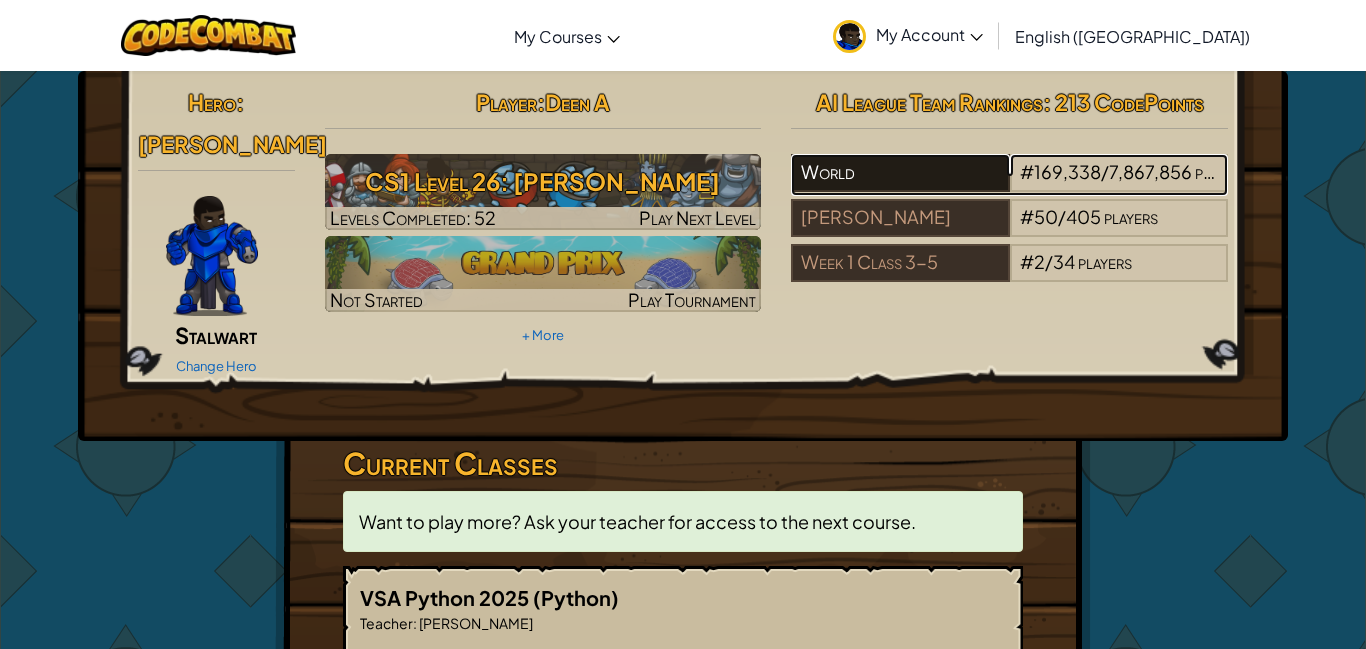 click on "World" at bounding box center (900, 173) 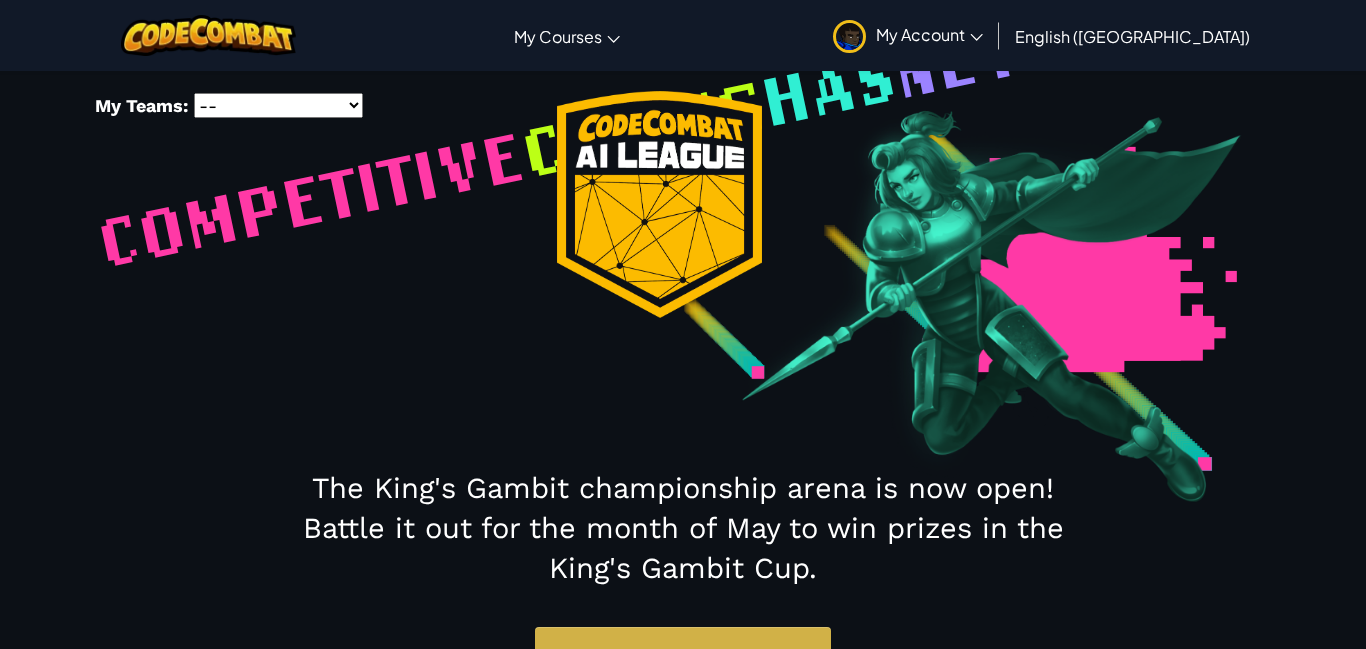 scroll, scrollTop: 212, scrollLeft: 0, axis: vertical 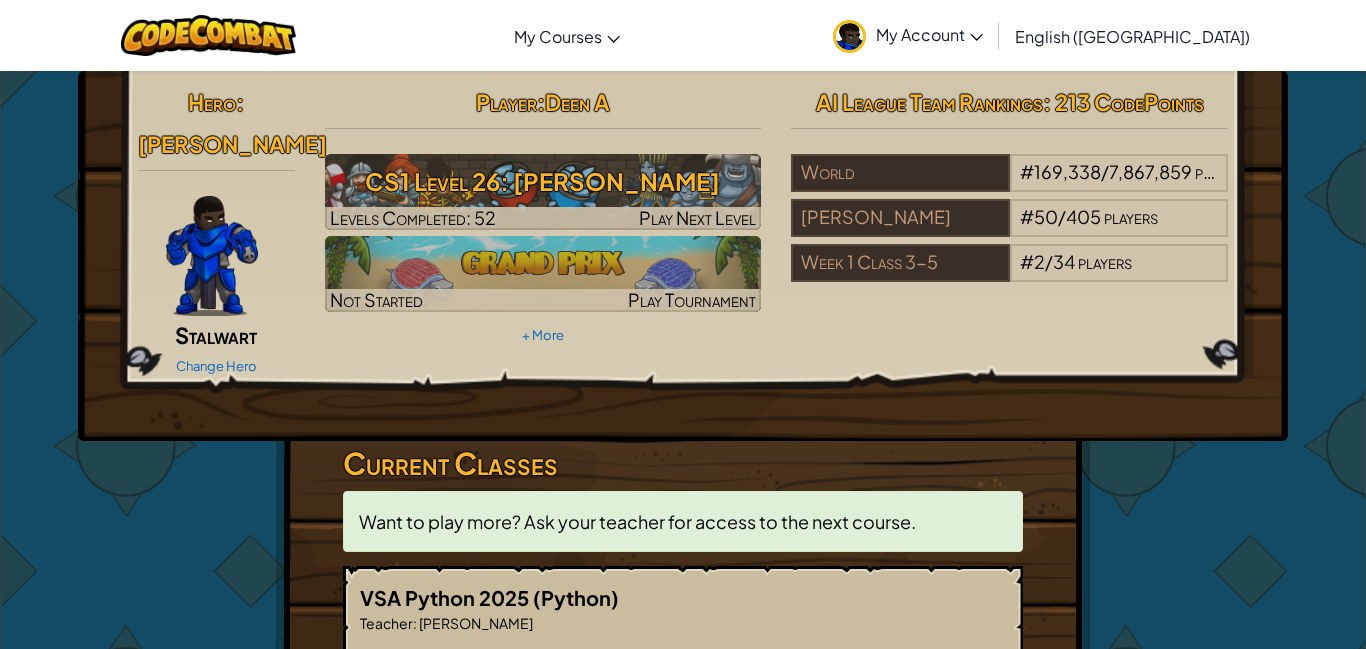 click on "Want to play more? Ask your teacher for access to the next course." at bounding box center (637, 521) 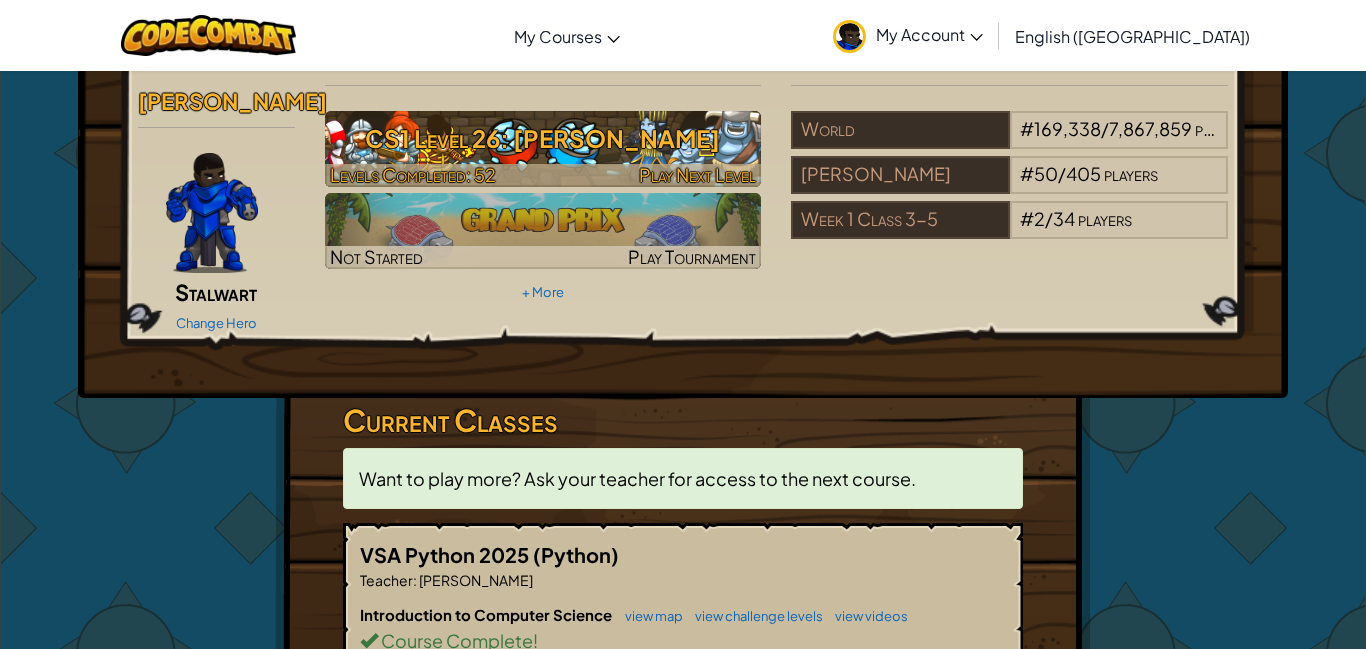 scroll, scrollTop: 0, scrollLeft: 0, axis: both 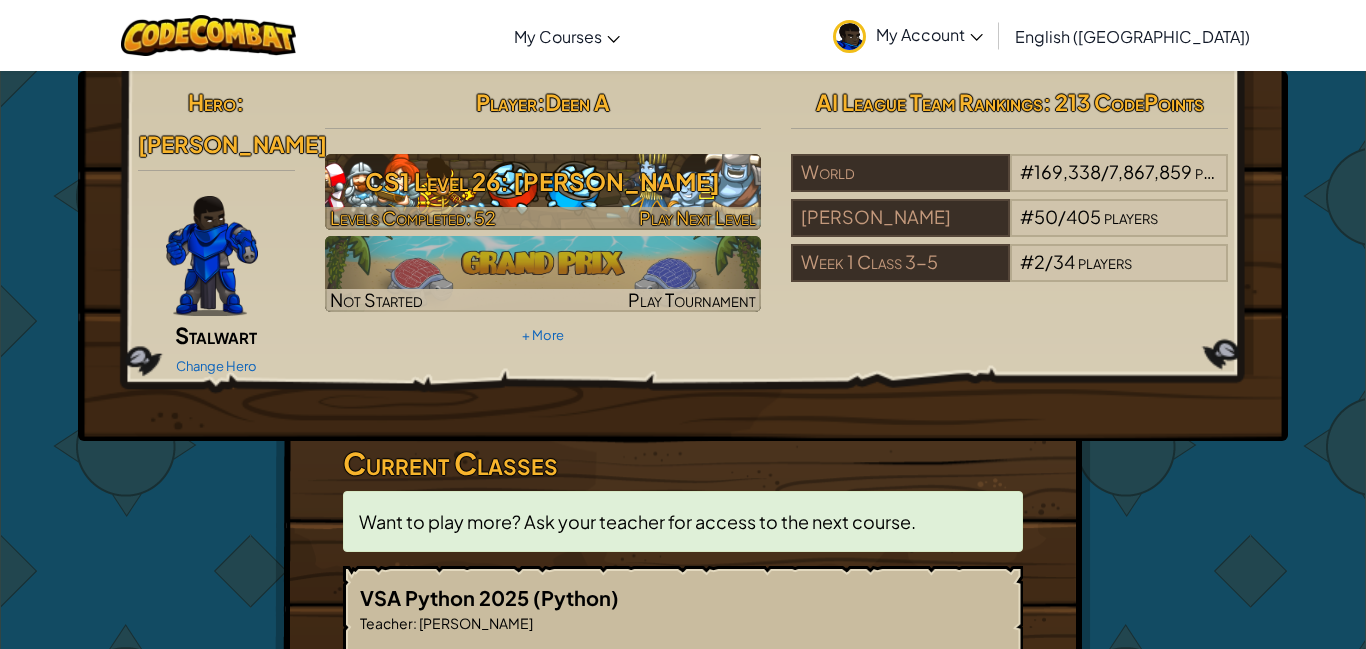 click on "Play Next Level" at bounding box center (697, 217) 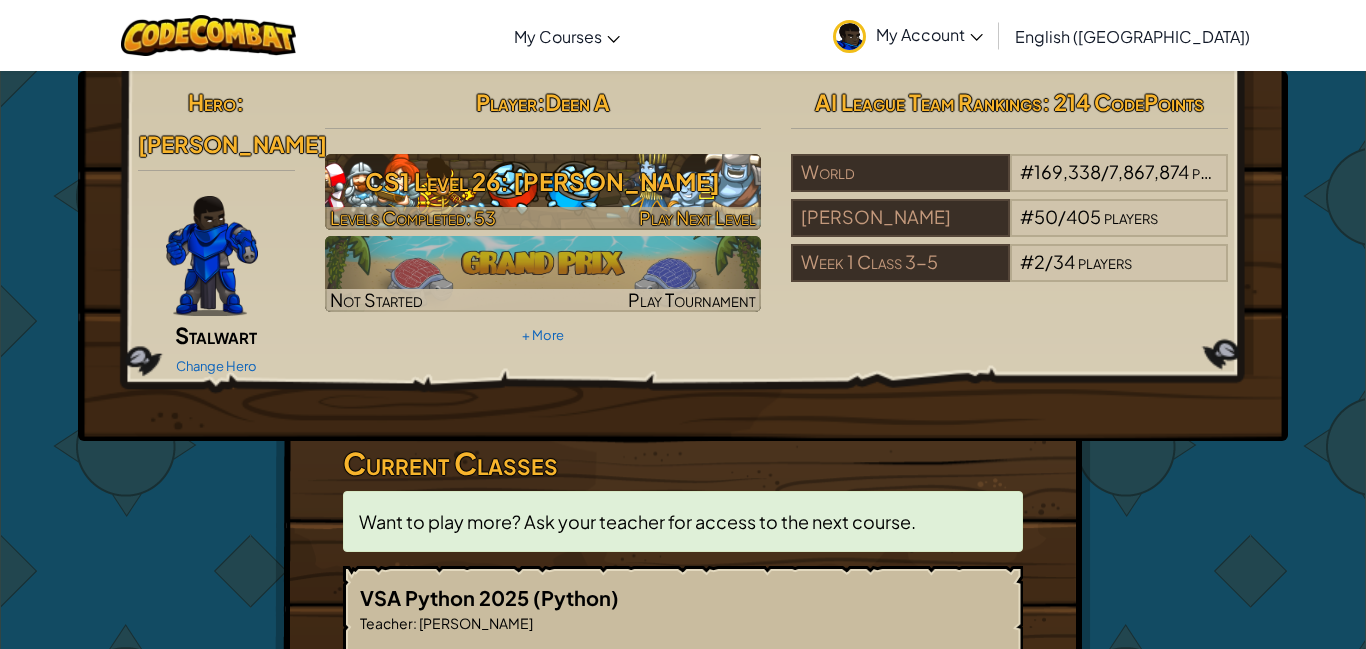 click on "CS1 Level 26: Wakka Maul" at bounding box center (543, 181) 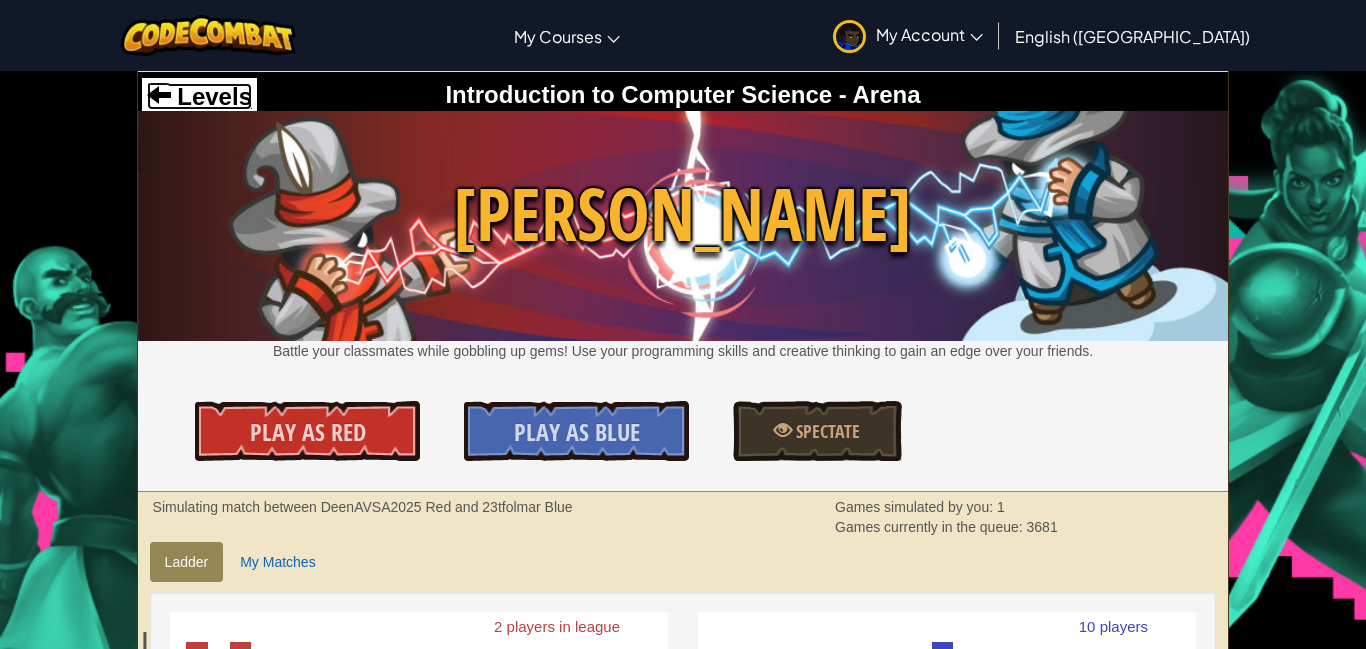 click on "Levels" at bounding box center (211, 96) 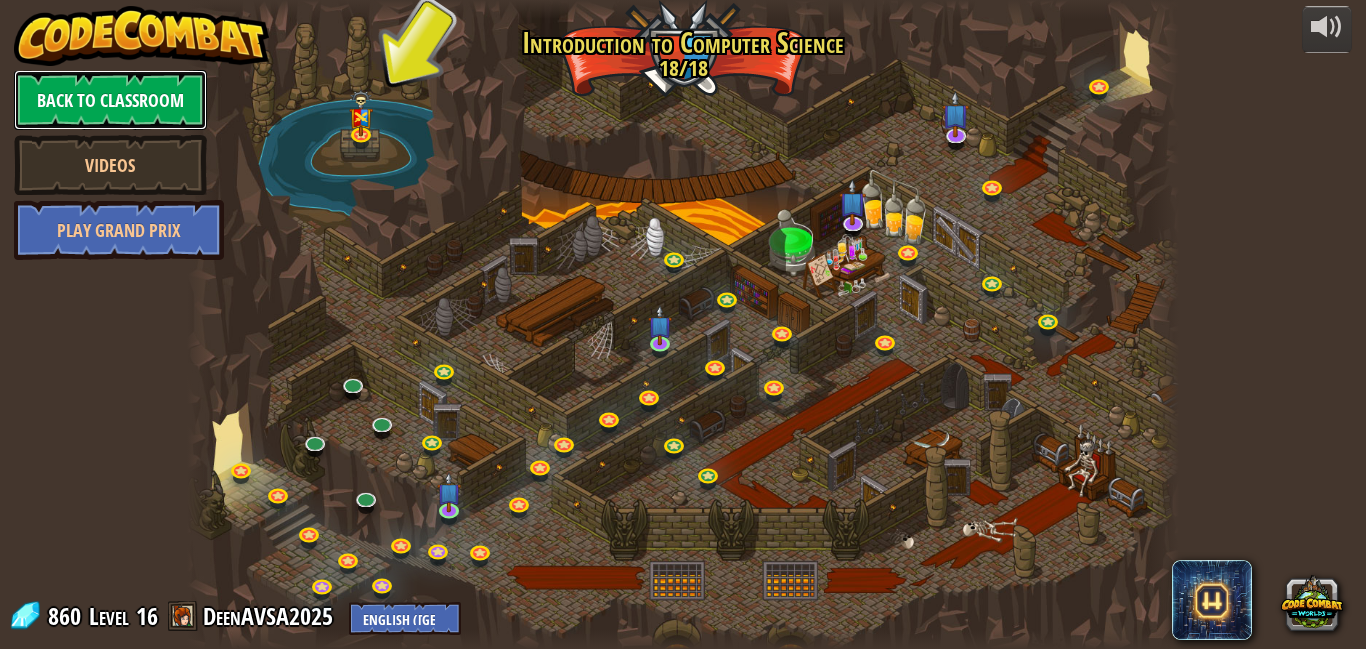 click on "Back to Classroom" at bounding box center [110, 100] 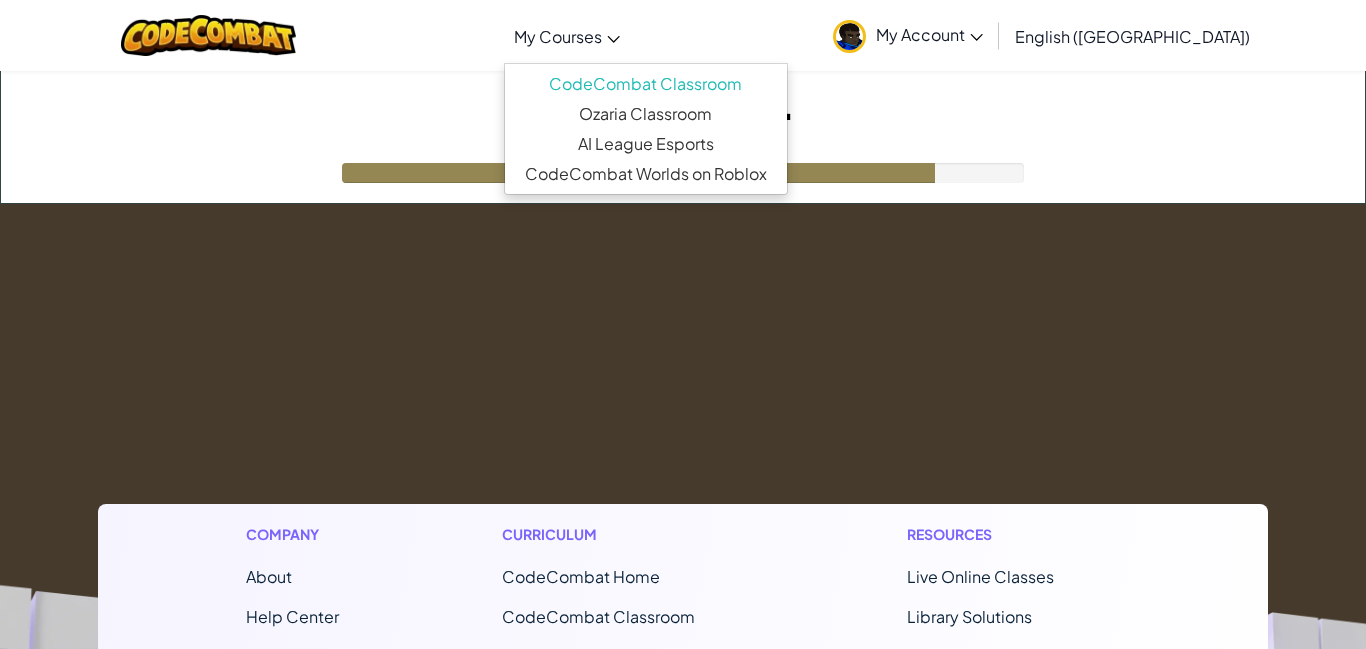 click on "My Courses" at bounding box center (558, 36) 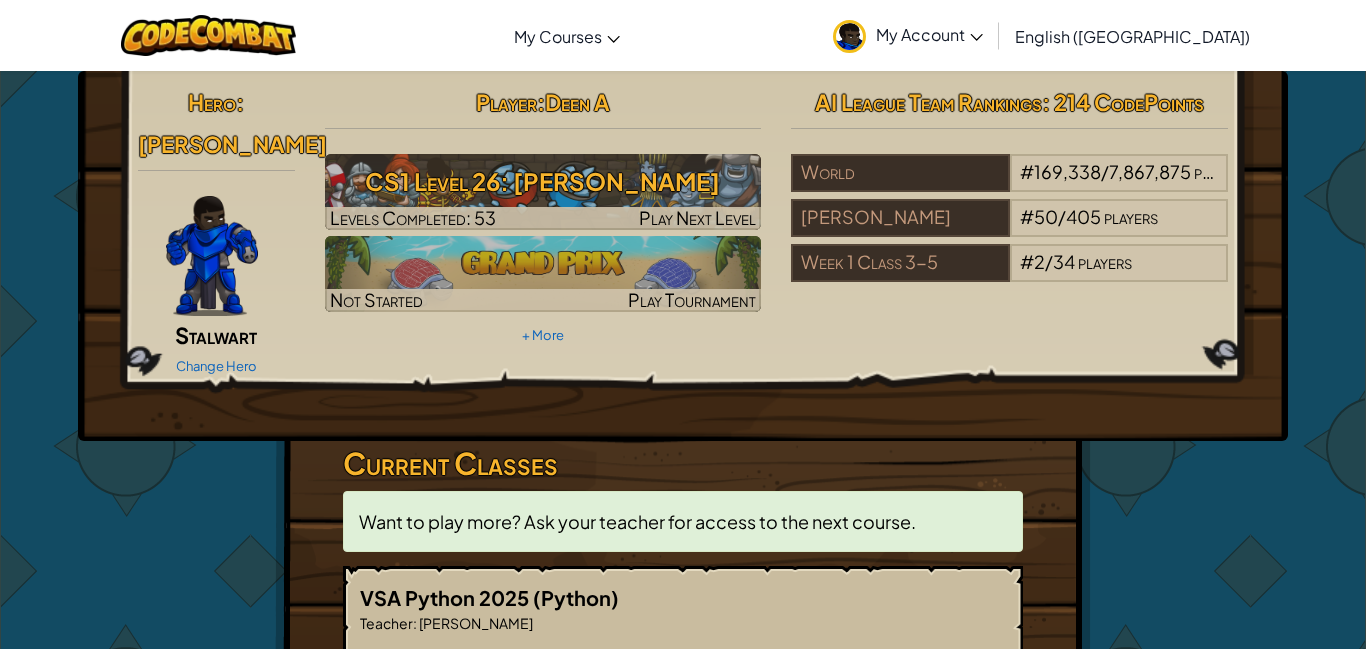 click on "Current Classes" at bounding box center (683, 463) 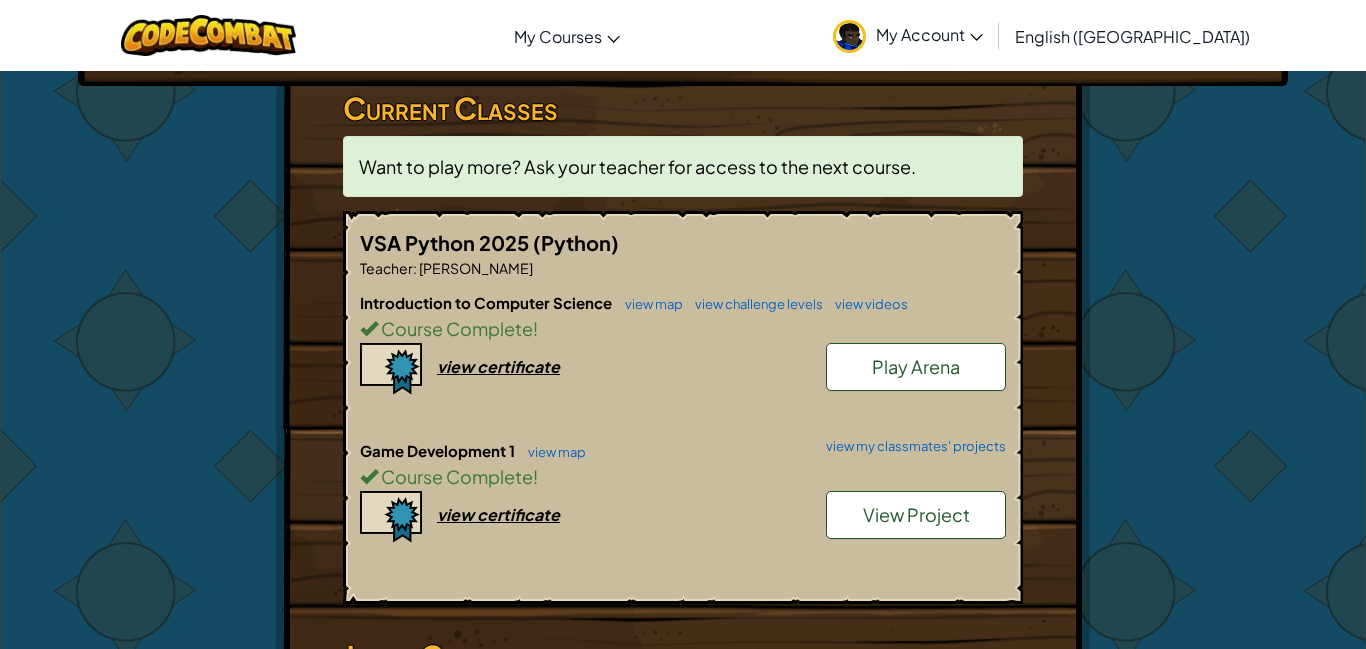 scroll, scrollTop: 356, scrollLeft: 0, axis: vertical 